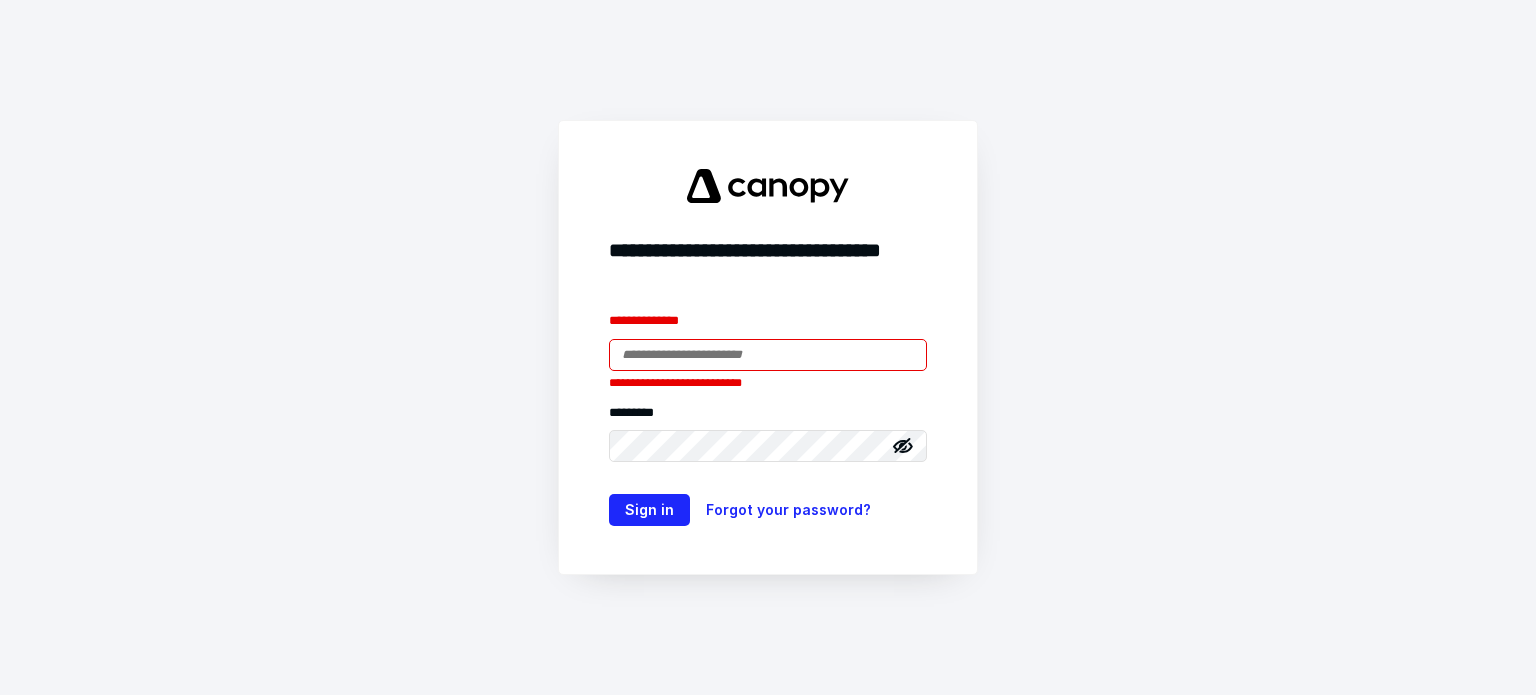 scroll, scrollTop: 0, scrollLeft: 0, axis: both 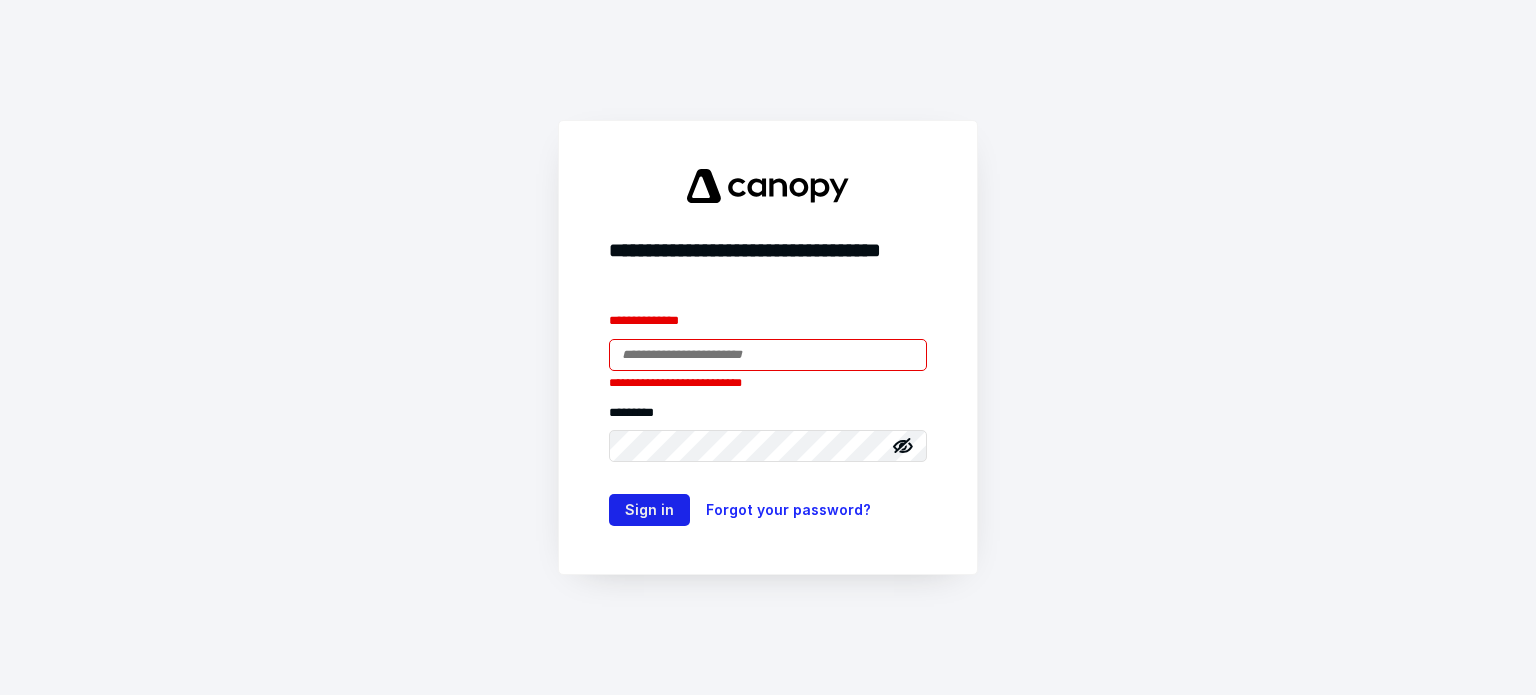 type on "**********" 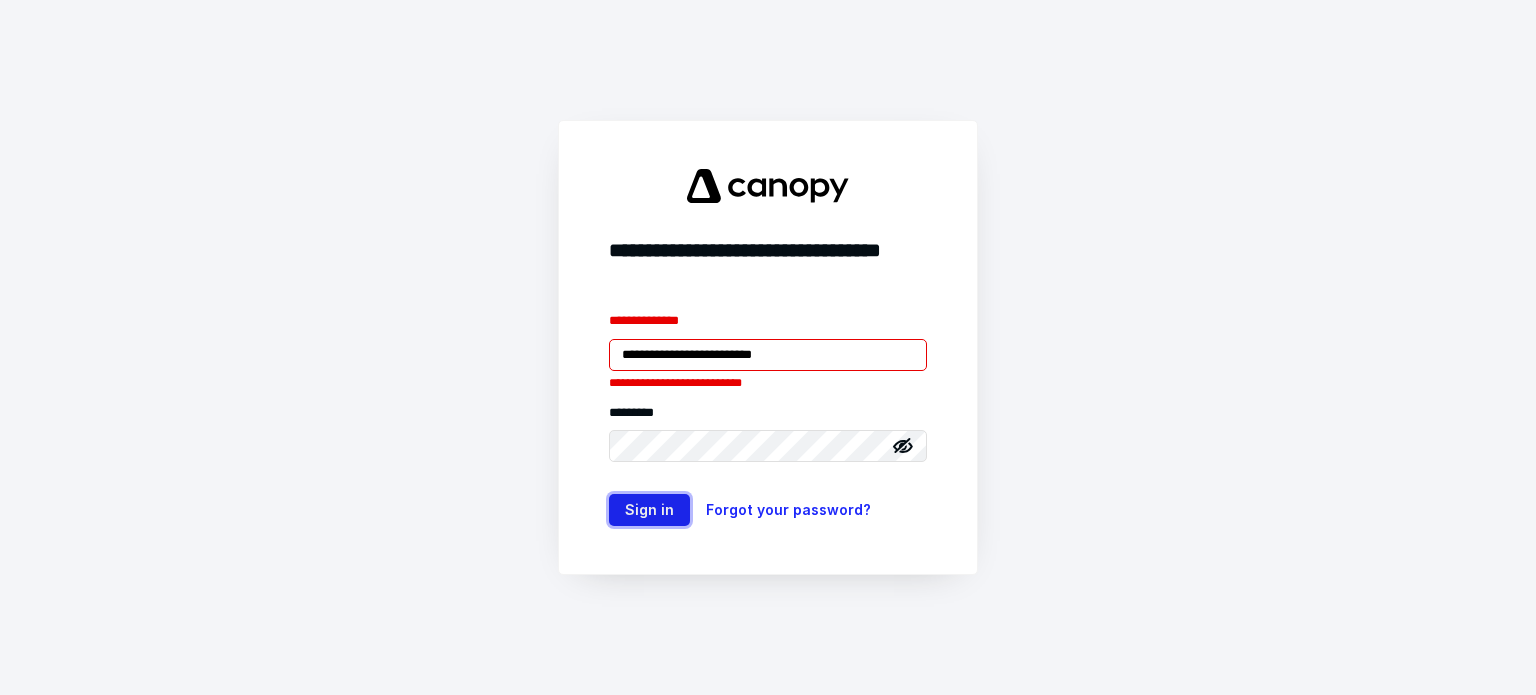 click on "Sign in" at bounding box center [649, 510] 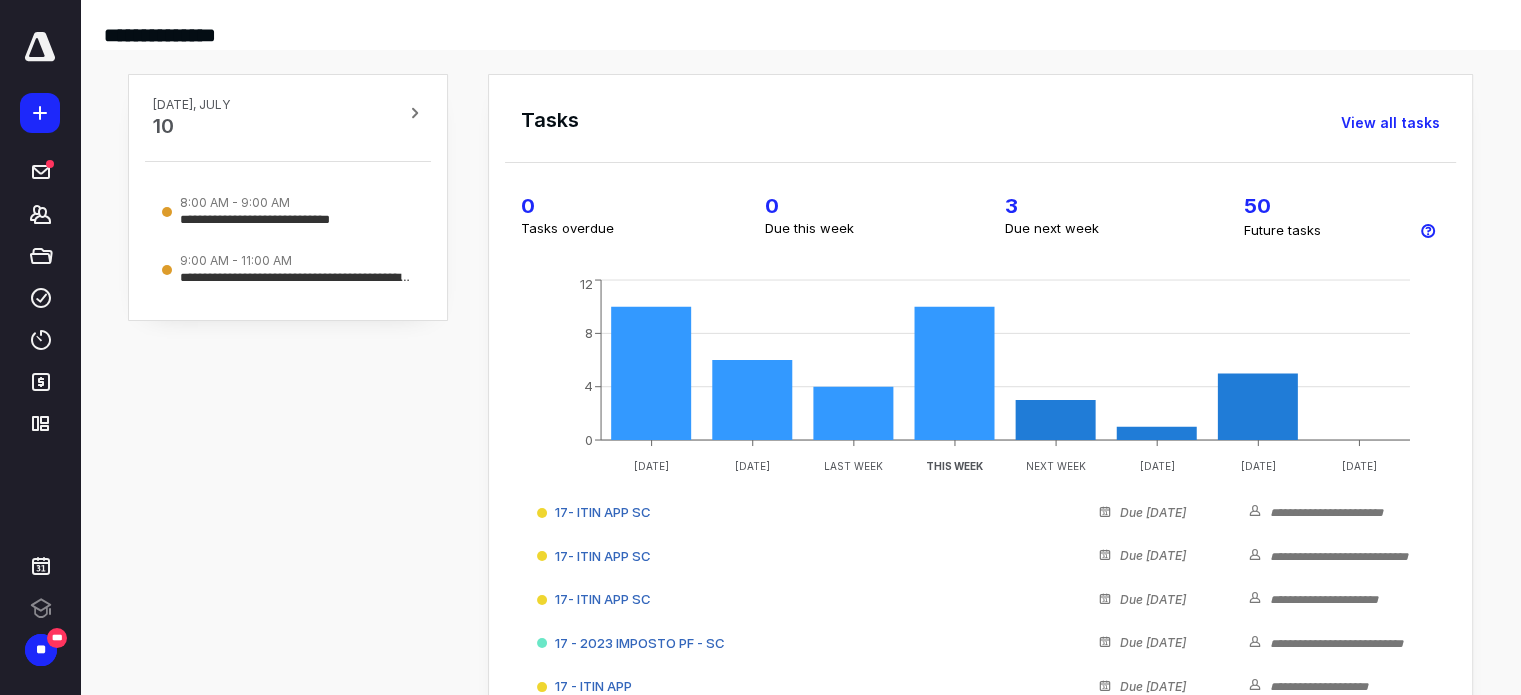 click 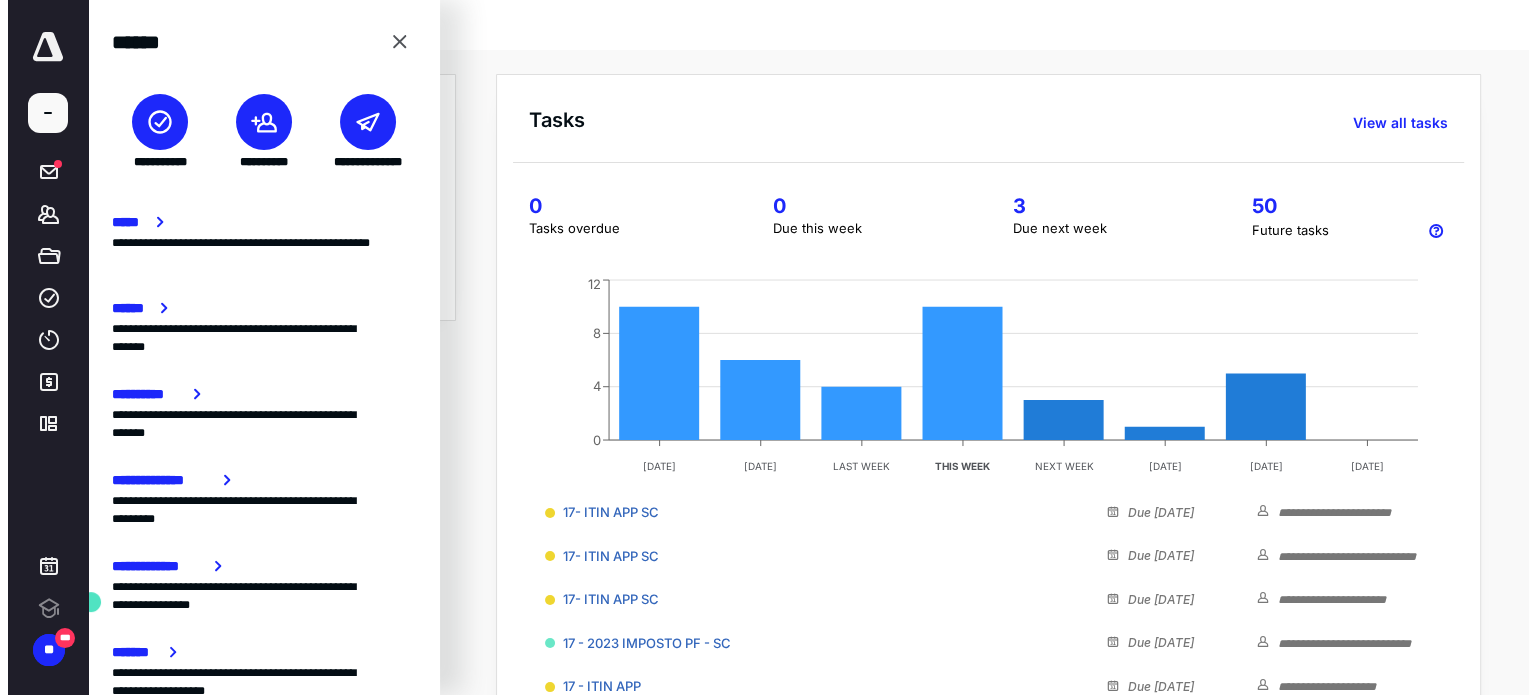 scroll, scrollTop: 0, scrollLeft: 0, axis: both 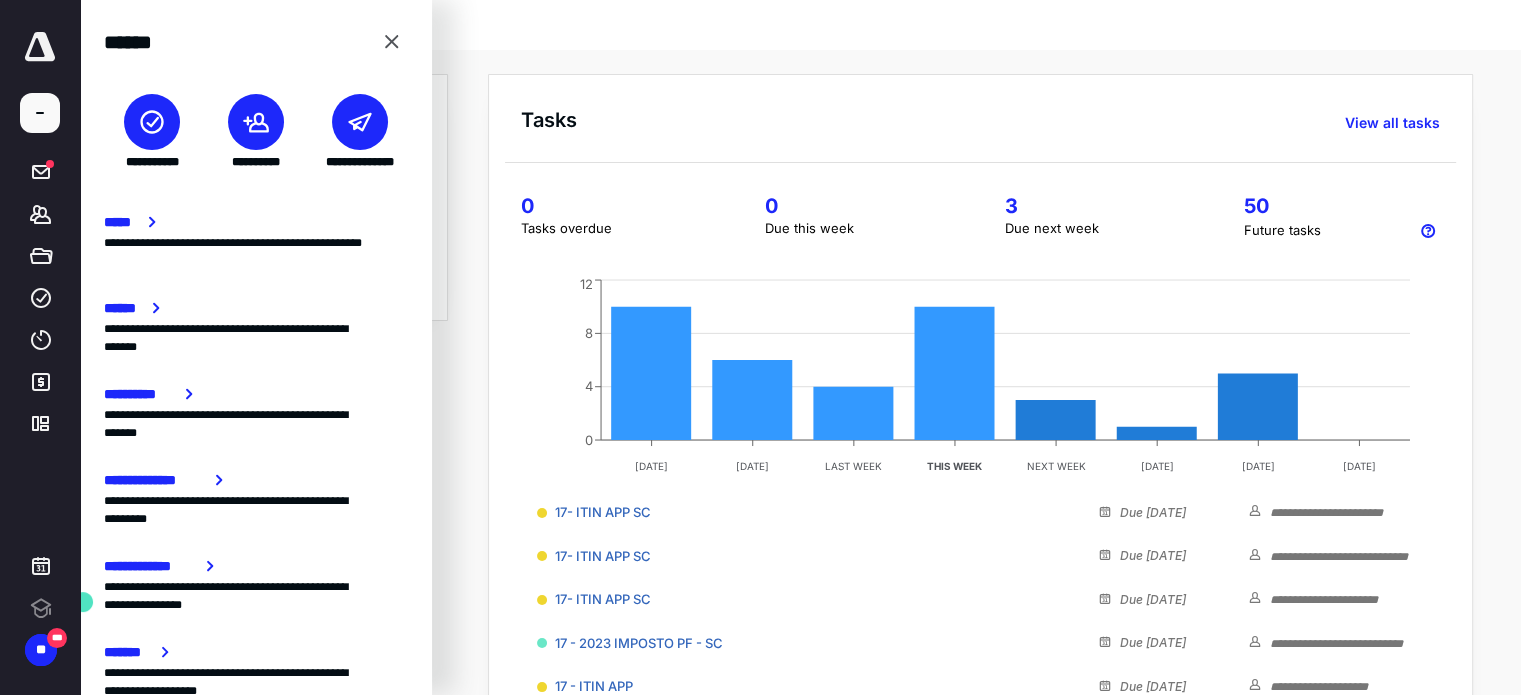 click 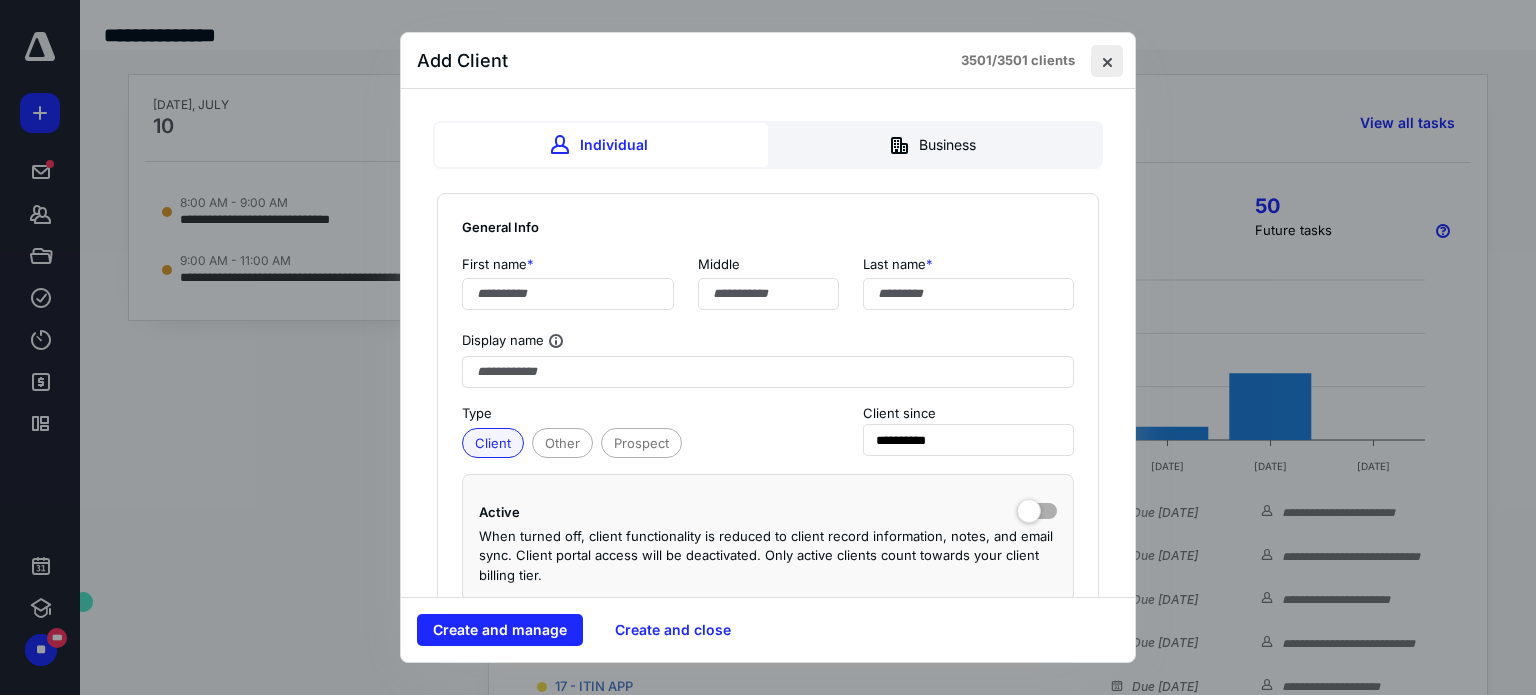 click at bounding box center (1107, 61) 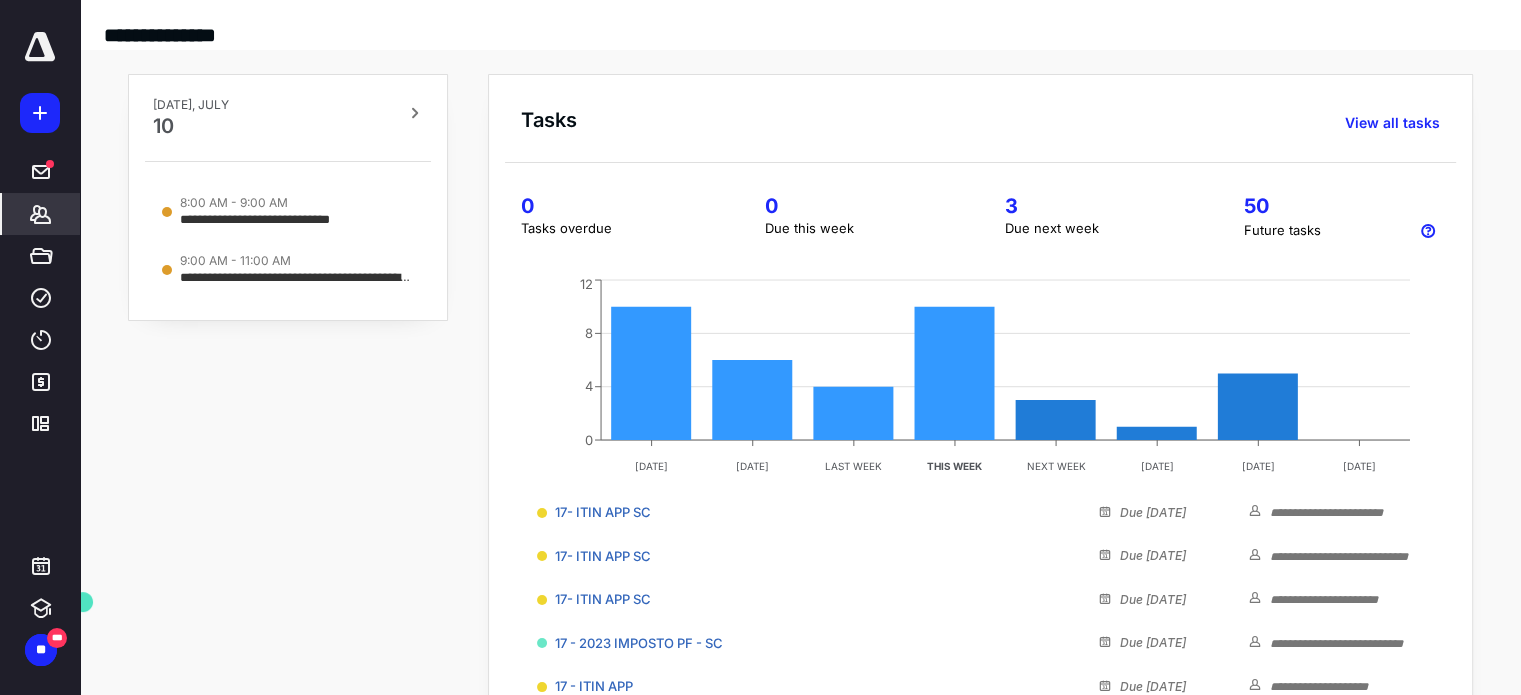 click 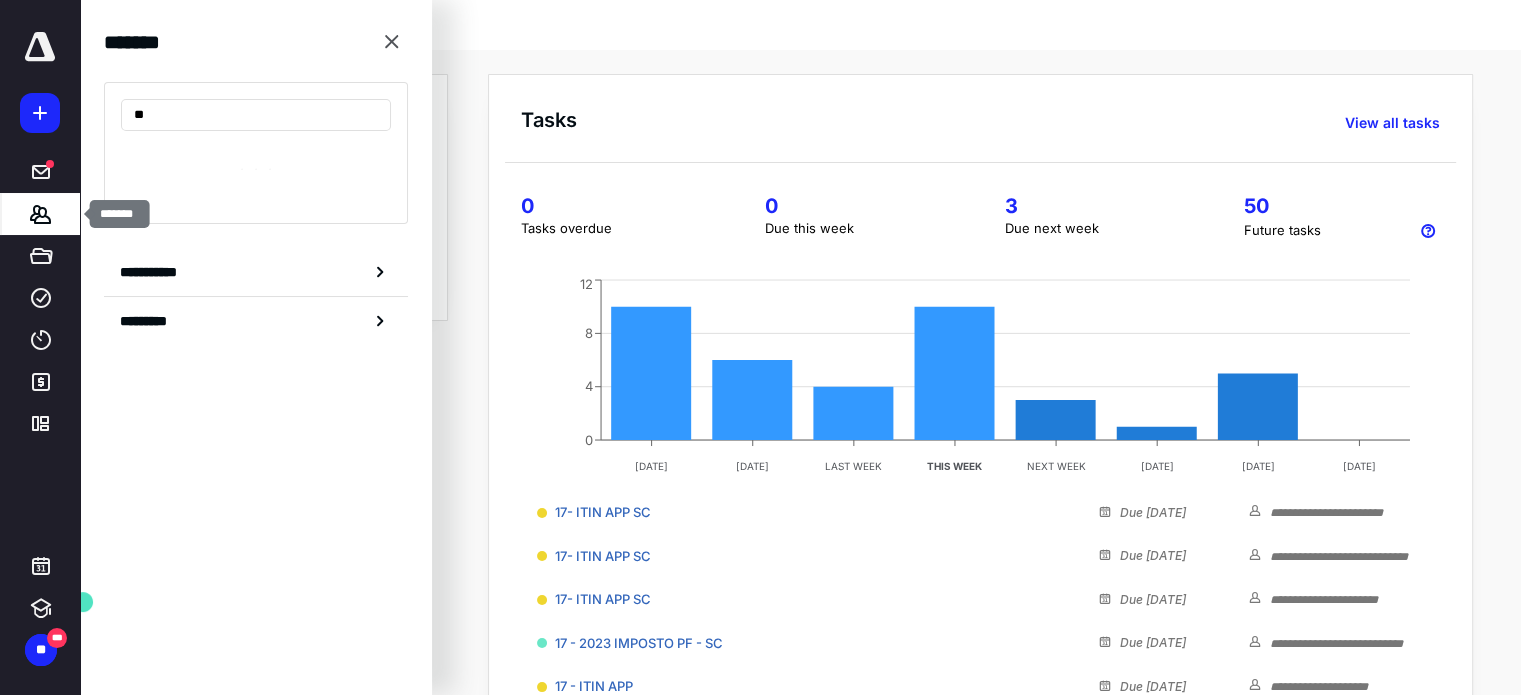 type on "*" 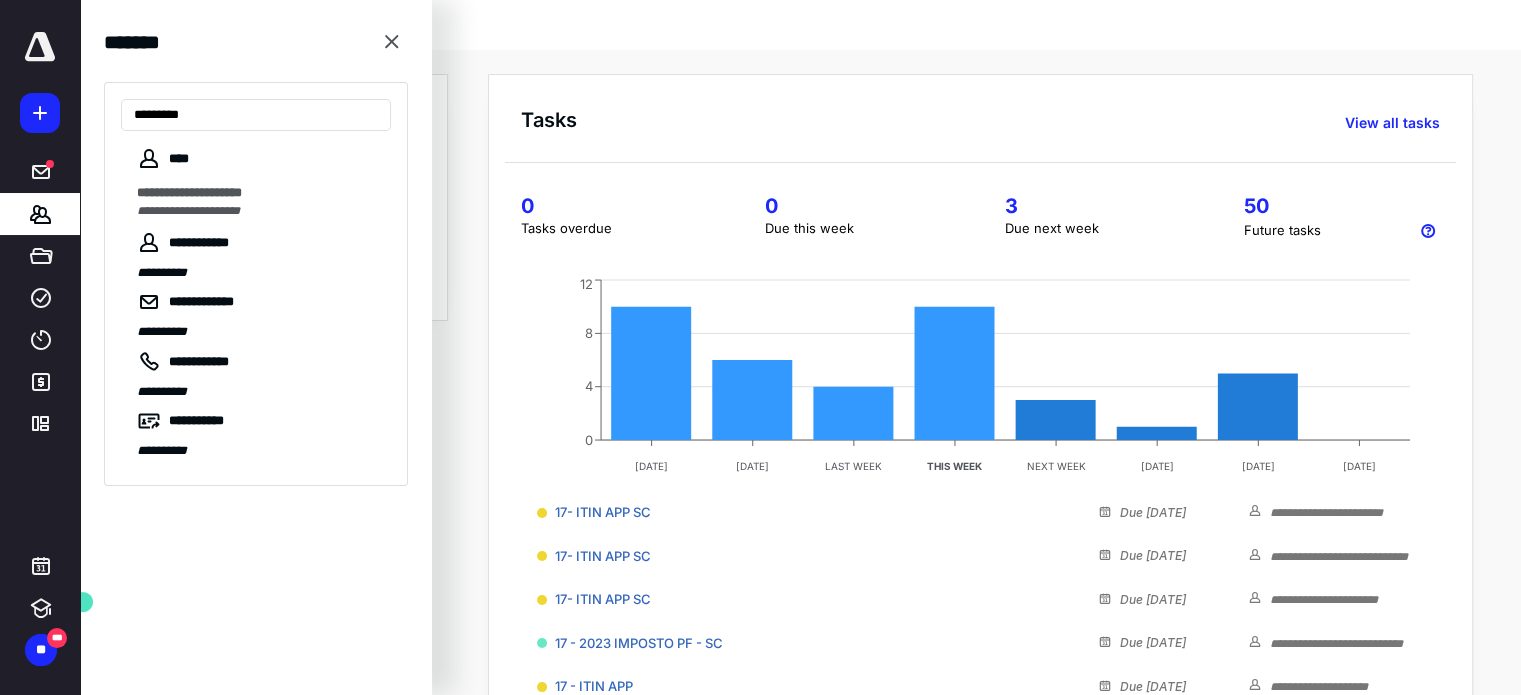 type on "*********" 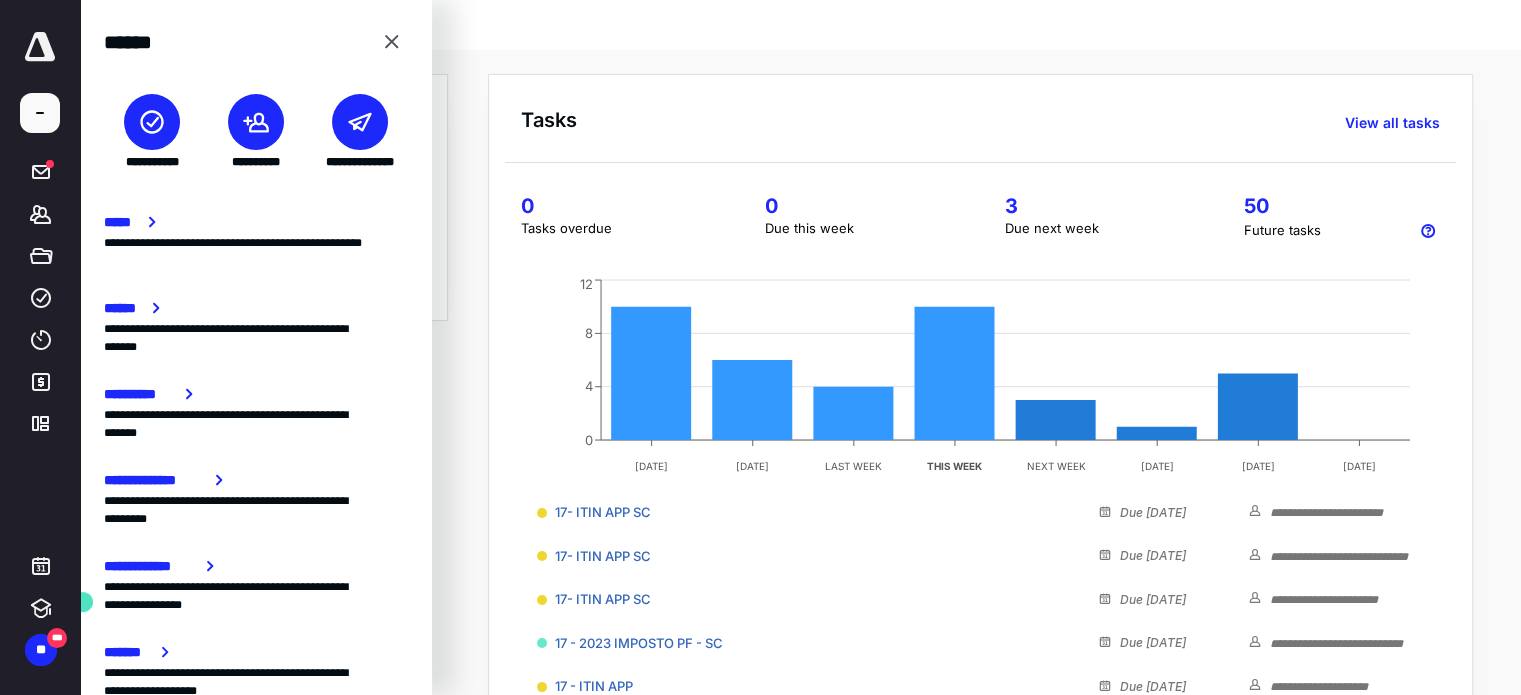 click 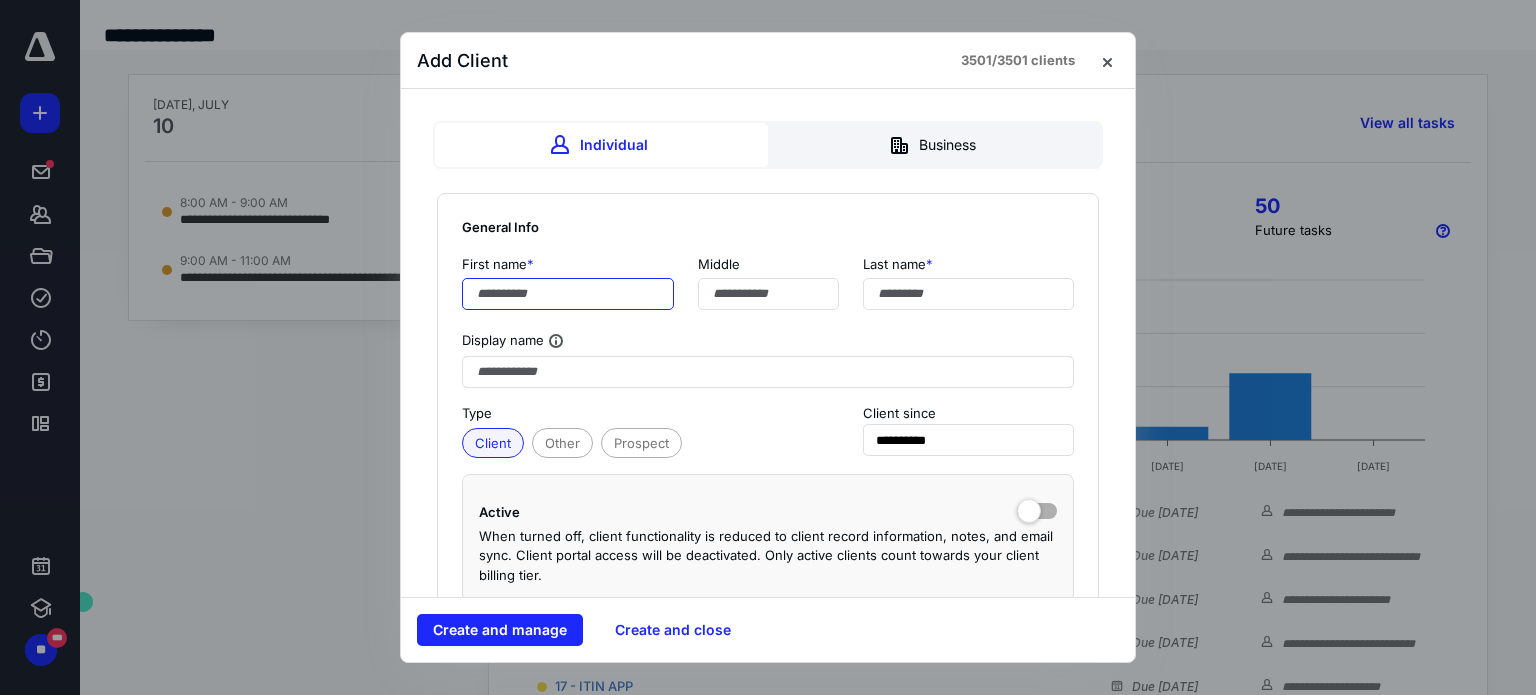 click at bounding box center [568, 294] 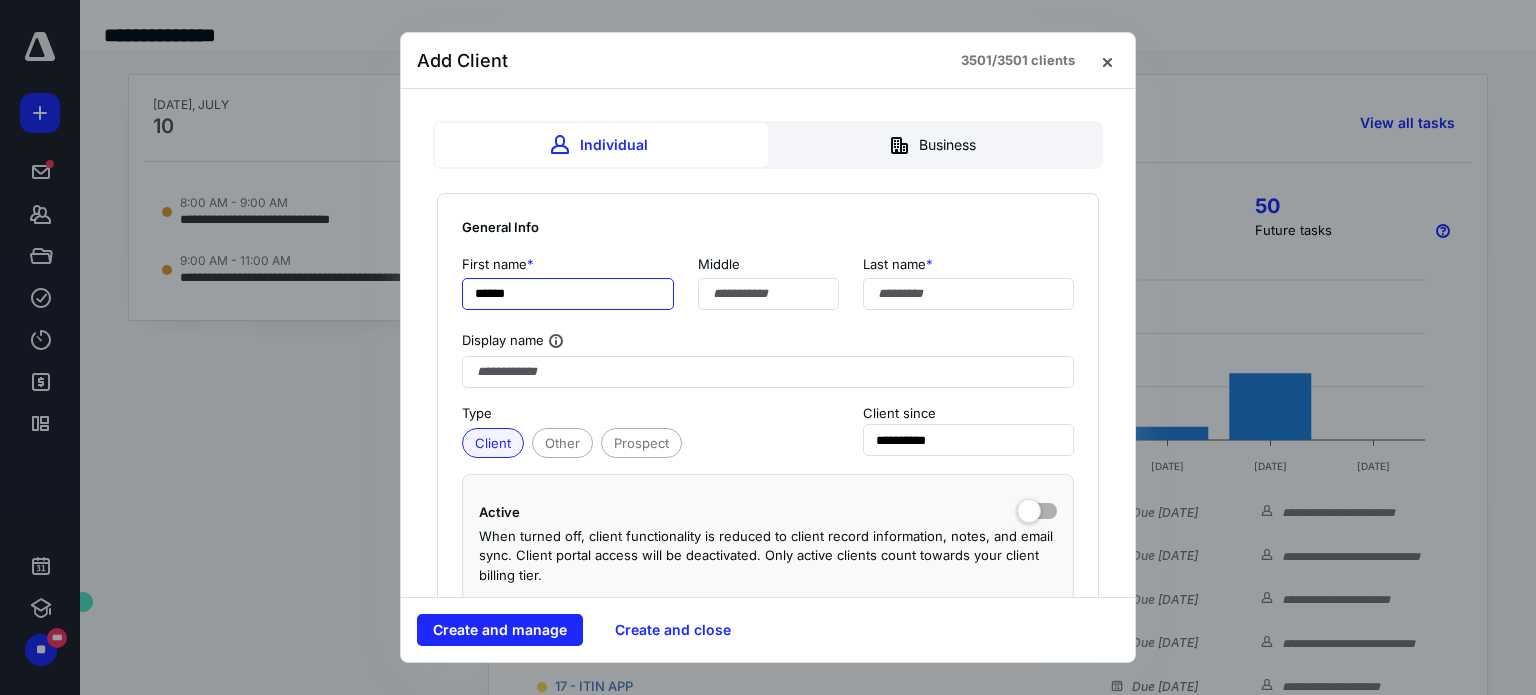 type on "*****" 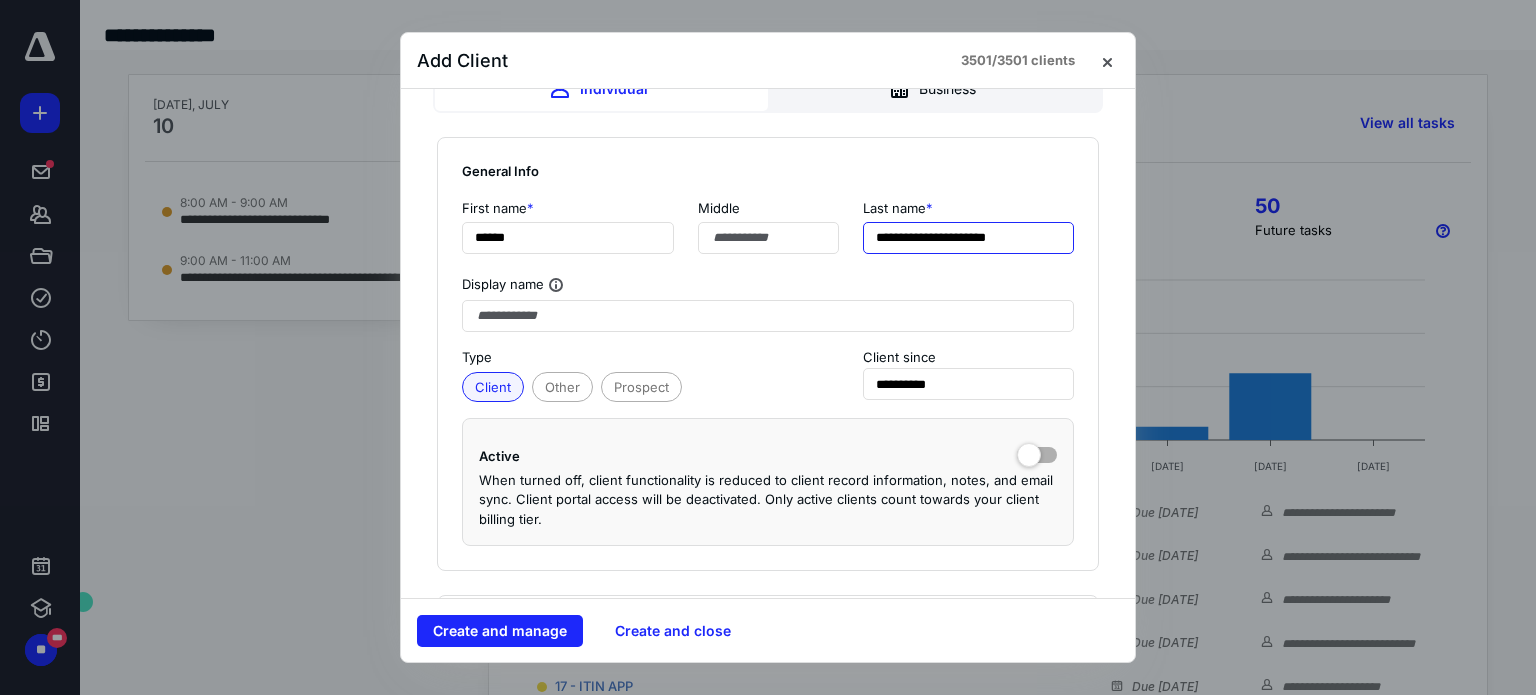 scroll, scrollTop: 200, scrollLeft: 0, axis: vertical 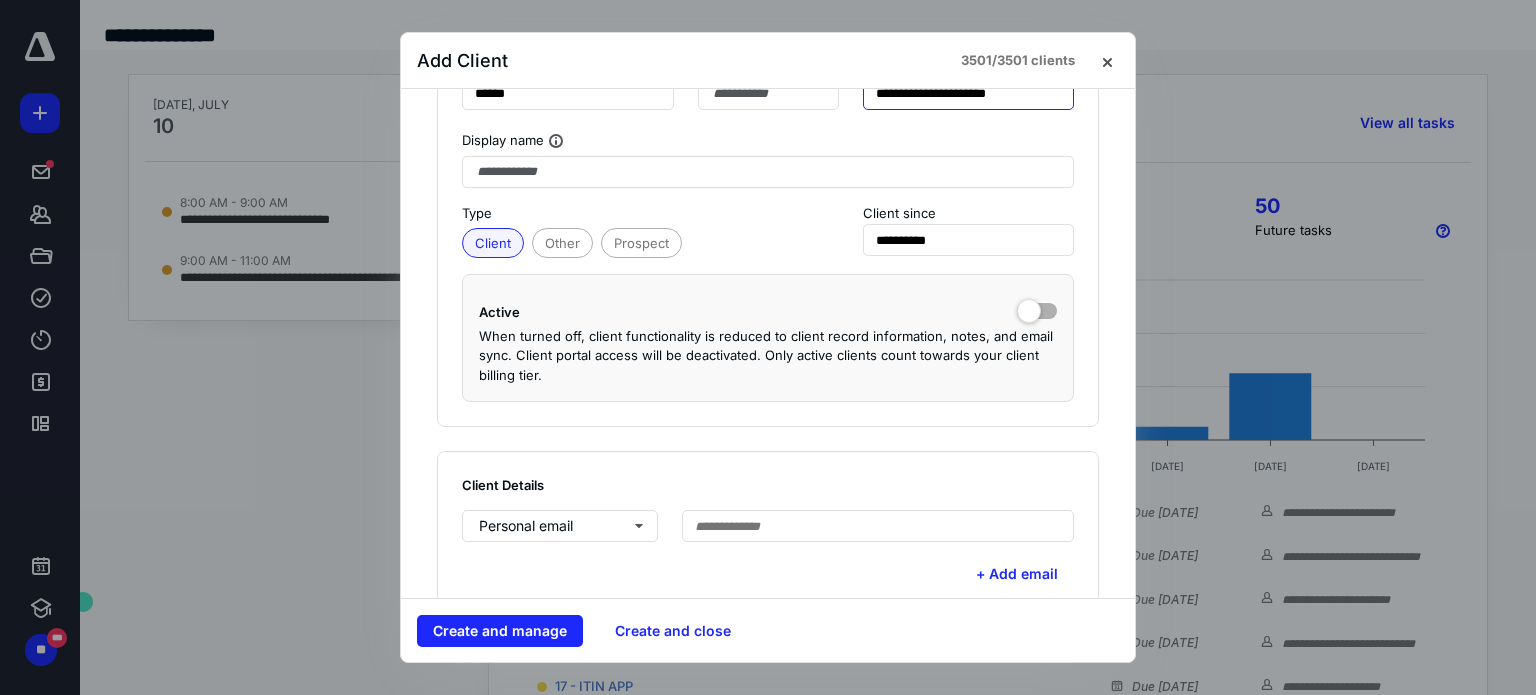 type on "**********" 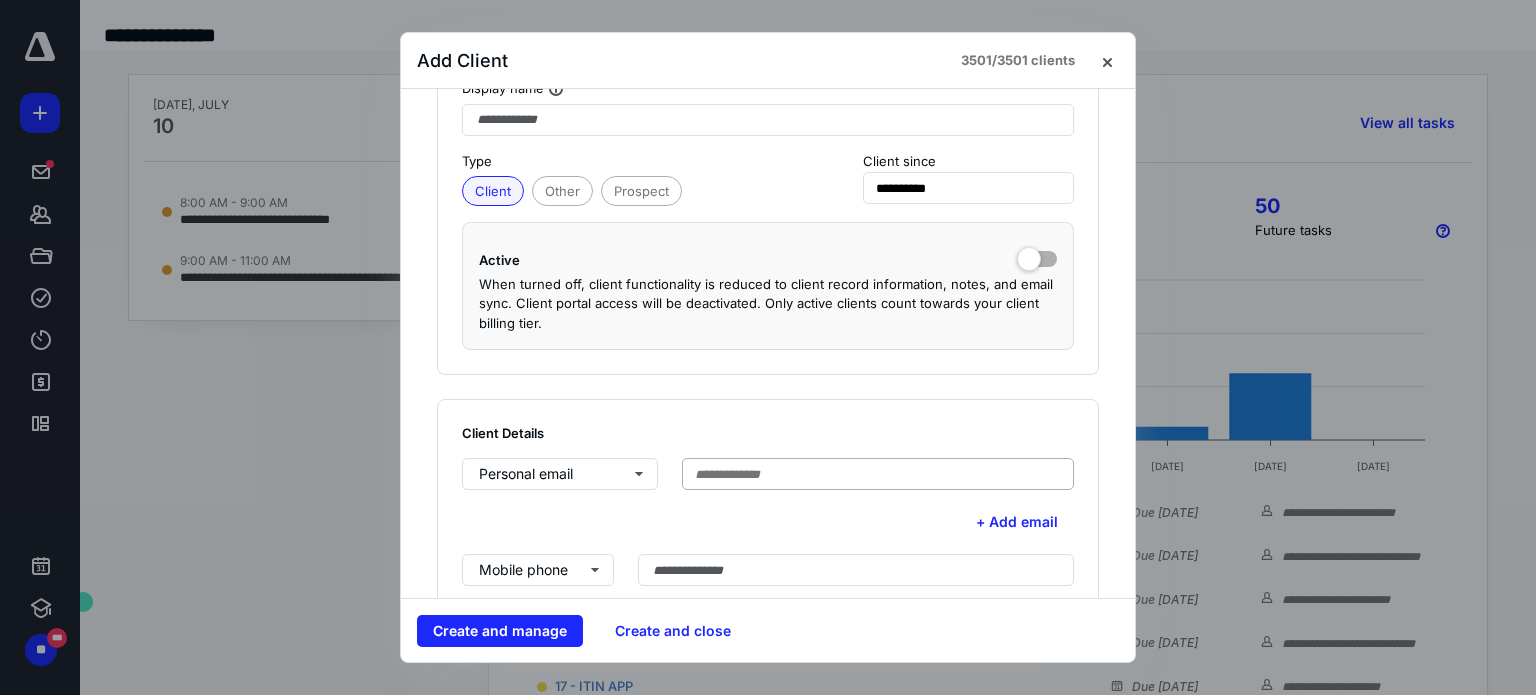 scroll, scrollTop: 300, scrollLeft: 0, axis: vertical 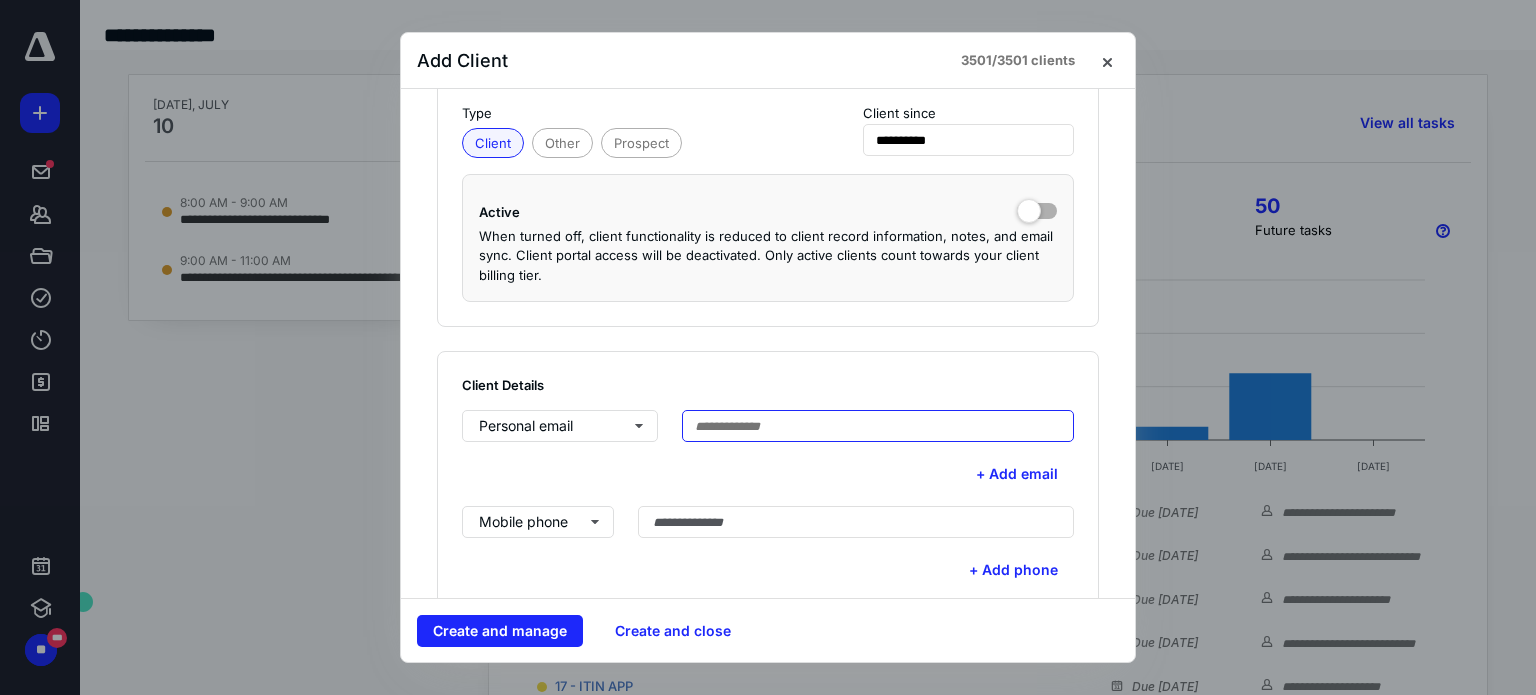 click at bounding box center (878, 426) 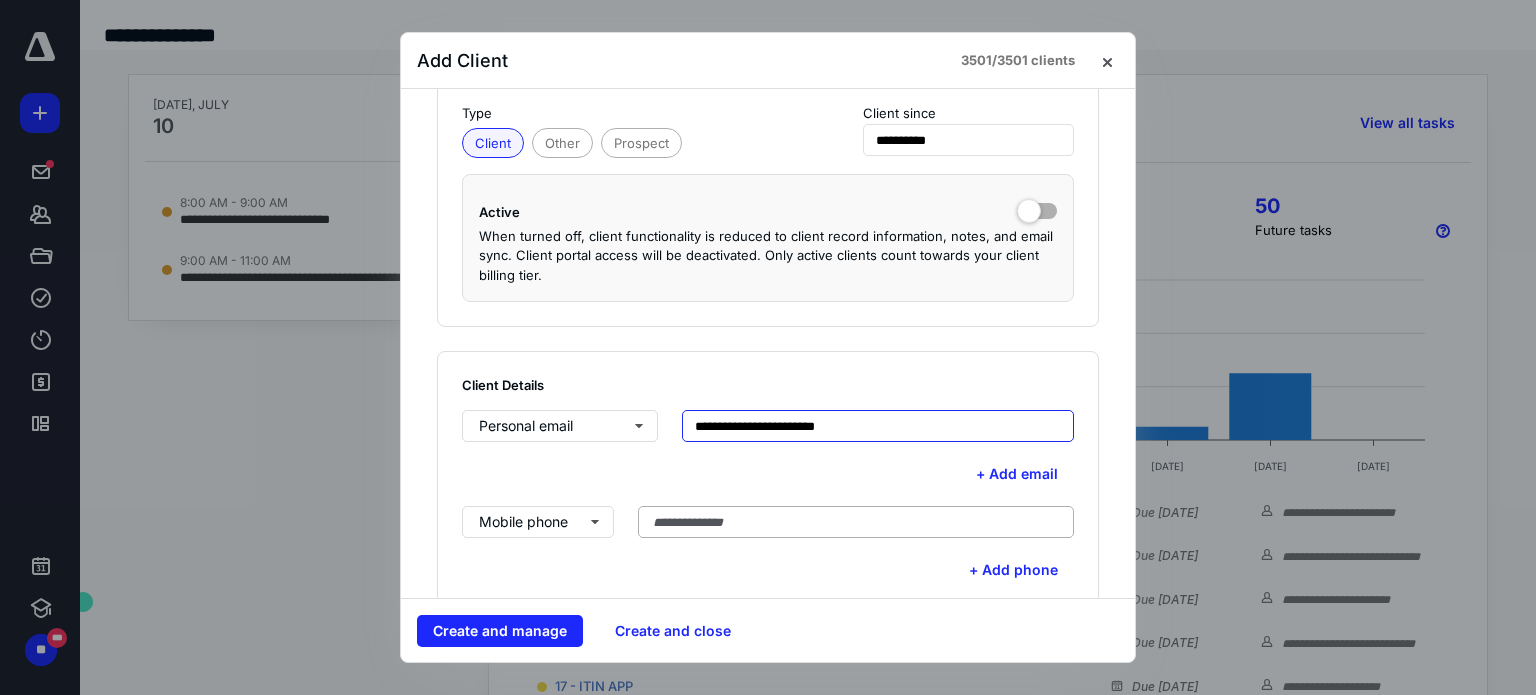 type on "**********" 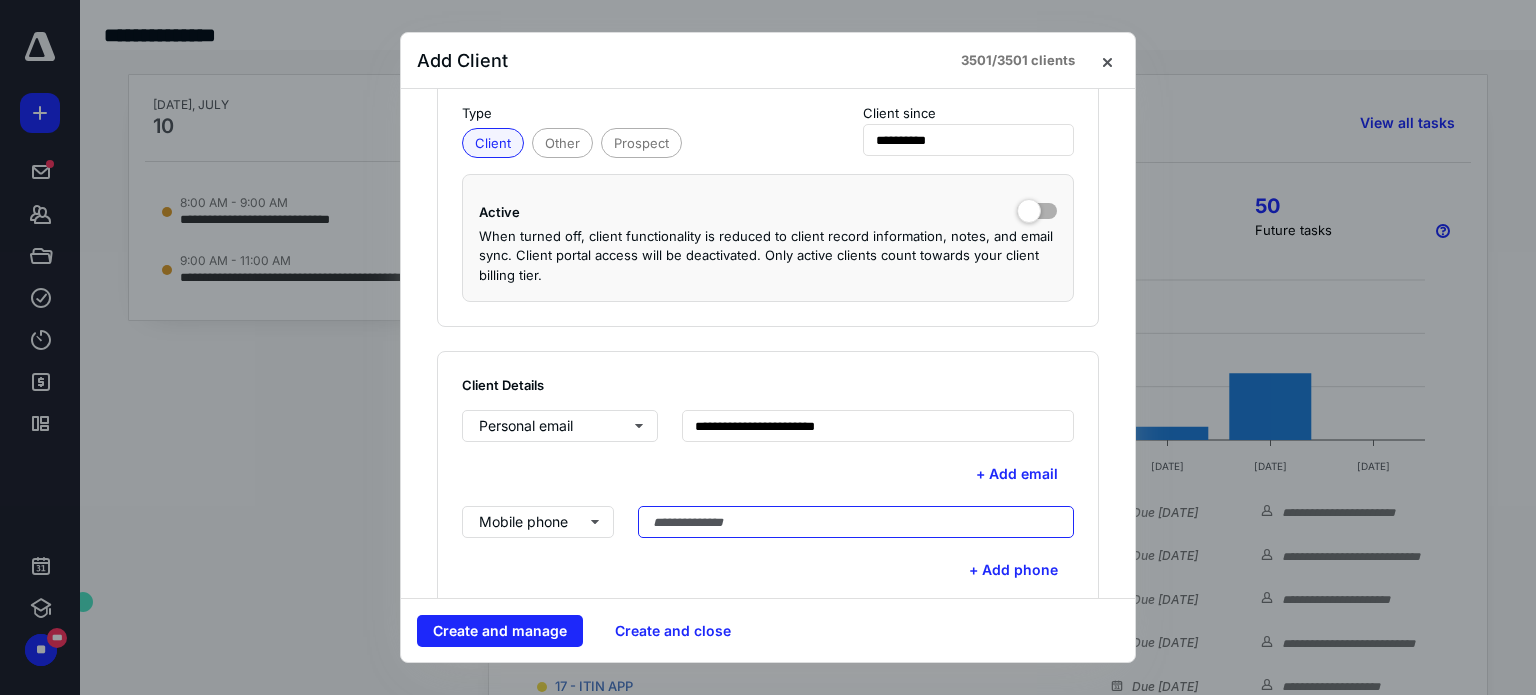 click at bounding box center (856, 522) 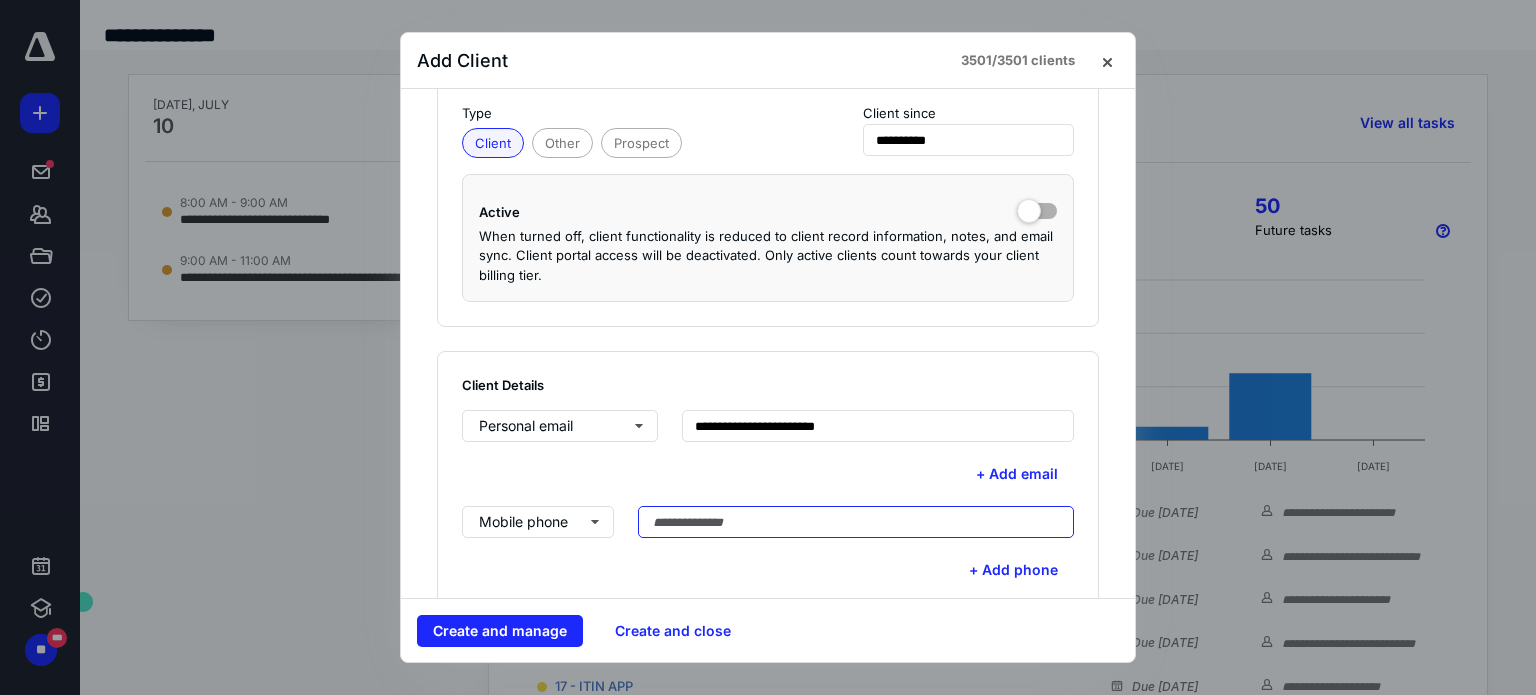 click at bounding box center [856, 522] 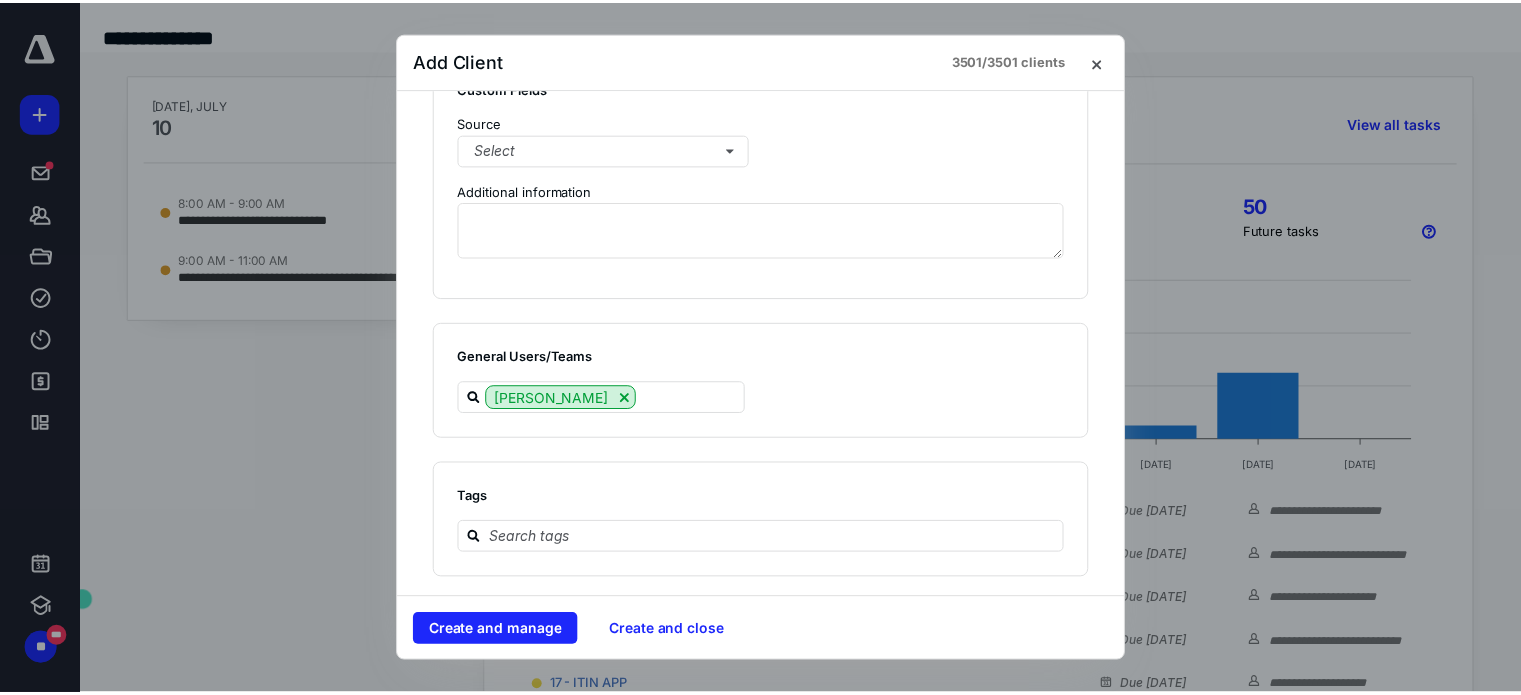 scroll, scrollTop: 1570, scrollLeft: 0, axis: vertical 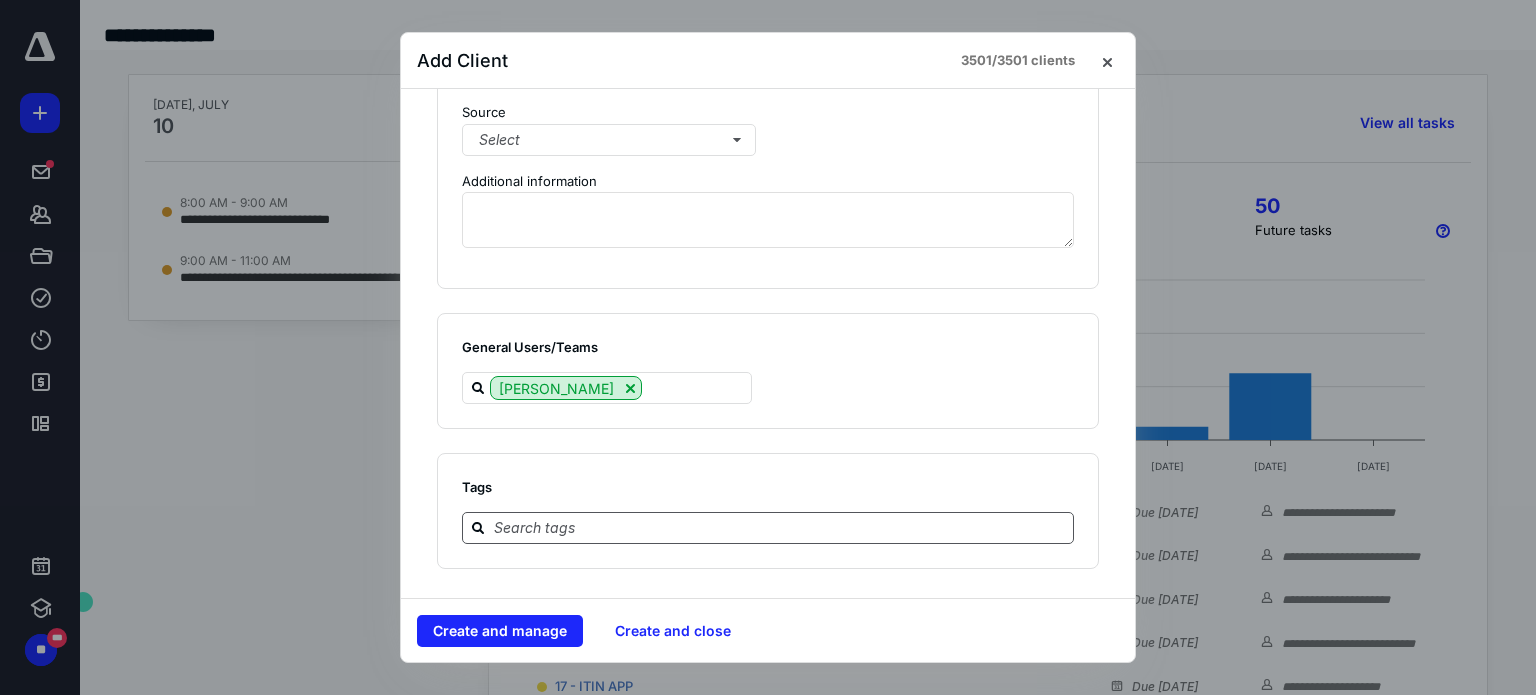 click at bounding box center (780, 527) 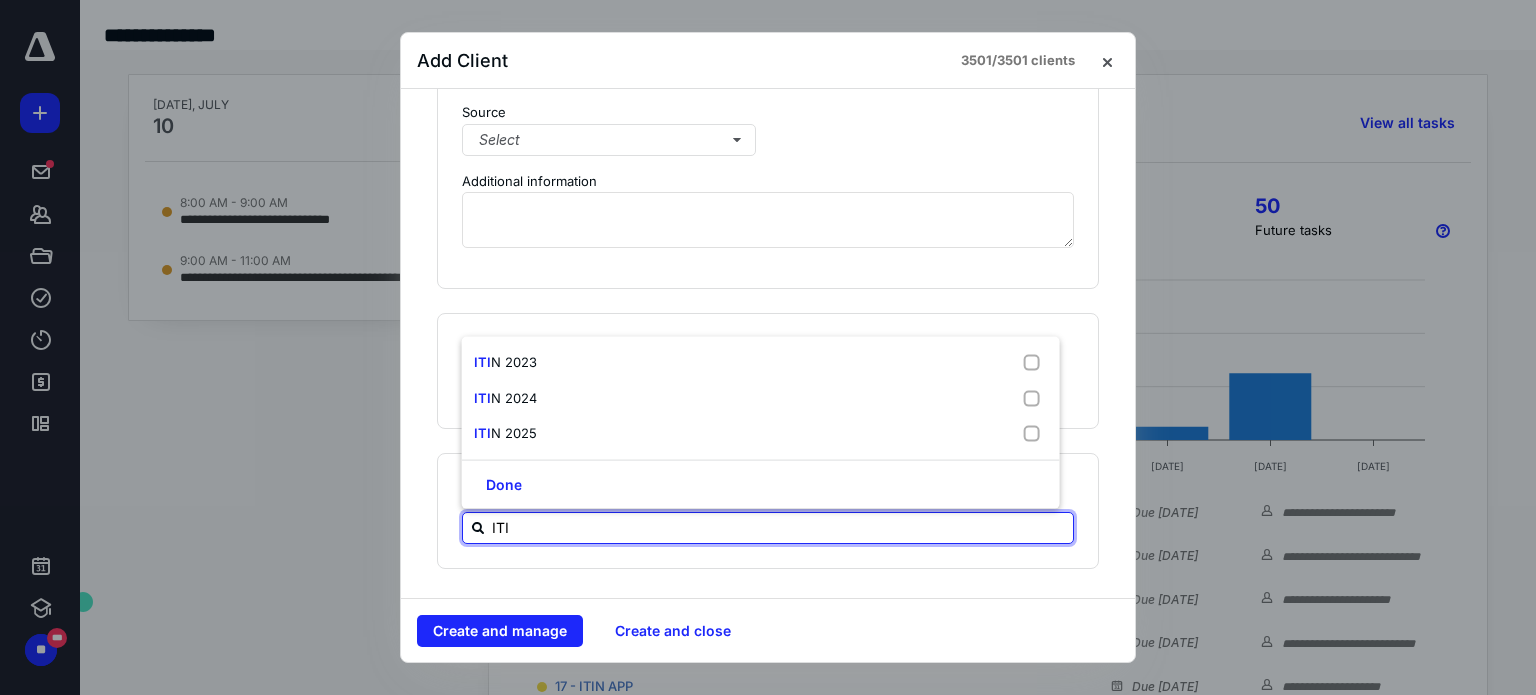 type on "ITIN" 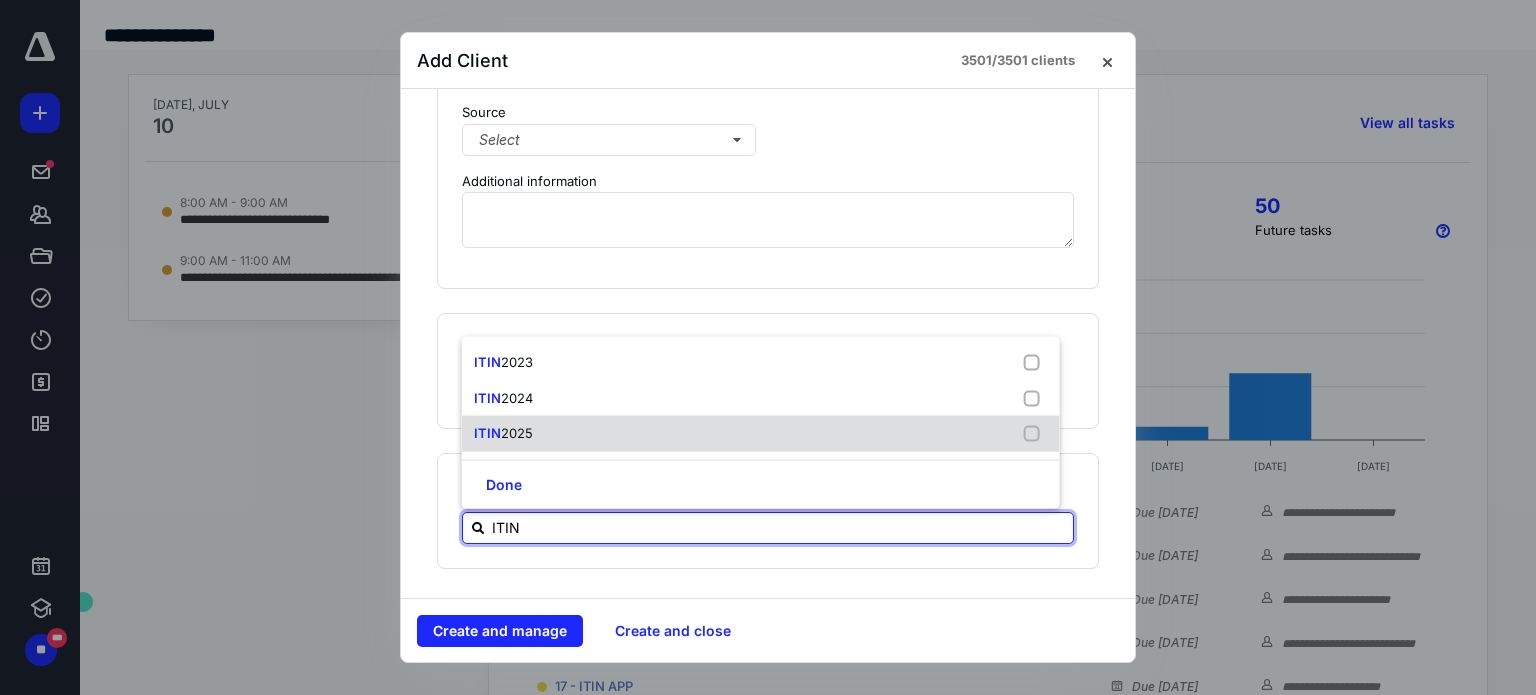 click on "ITIN  2025" at bounding box center [761, 434] 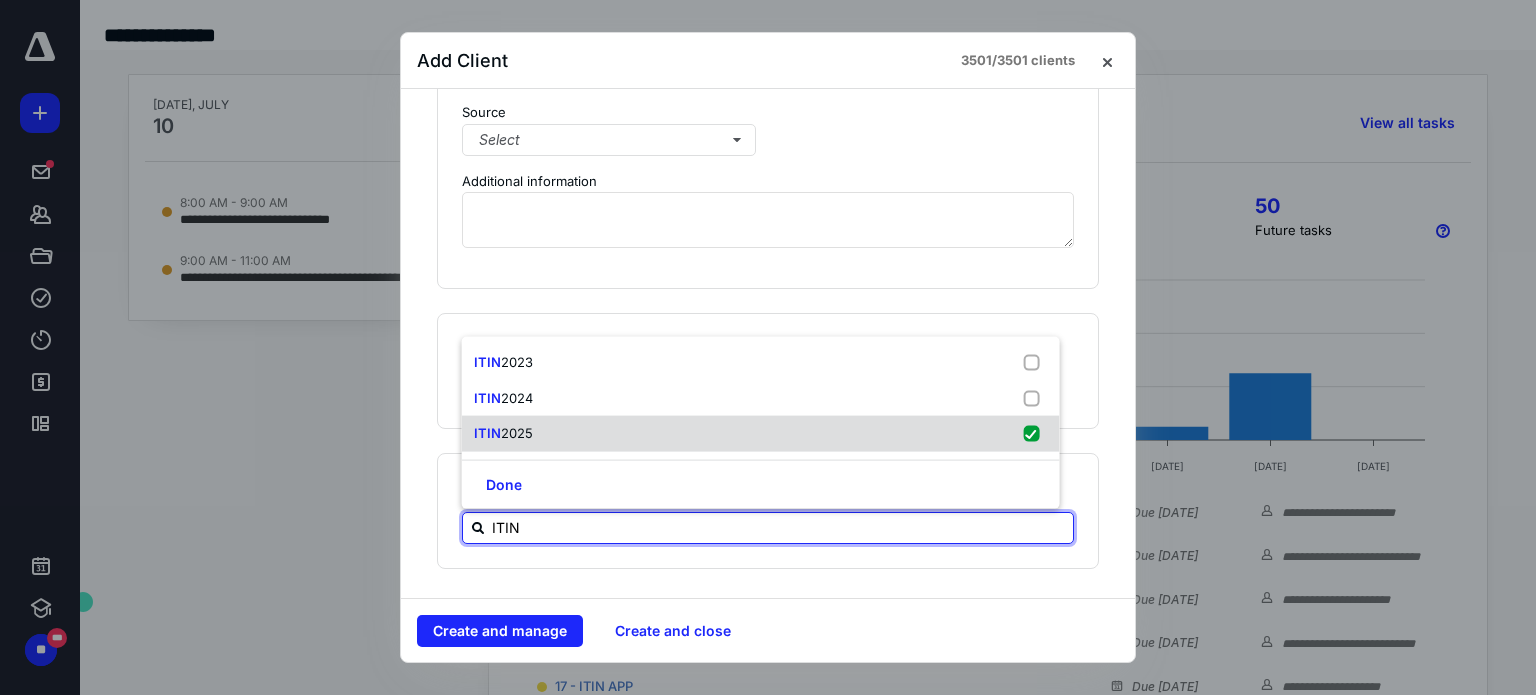 checkbox on "true" 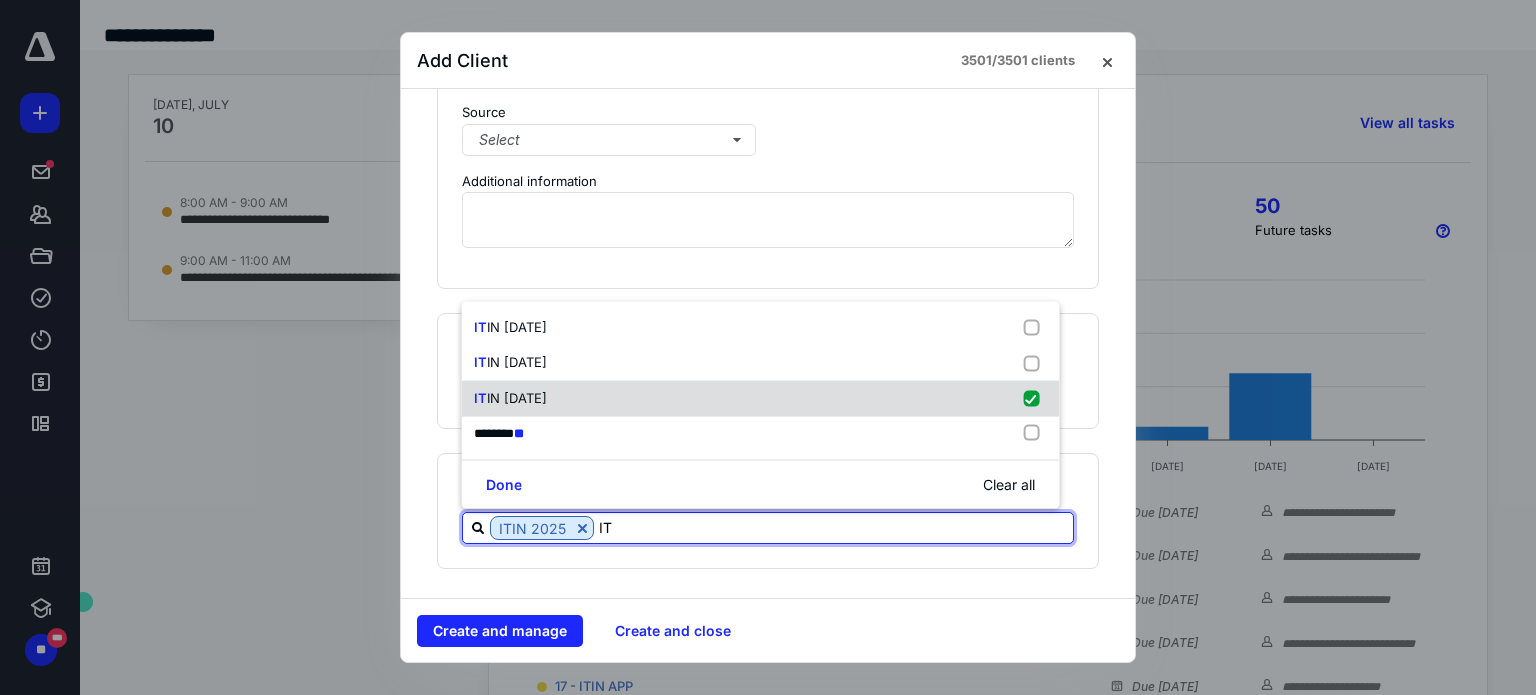 type on "I" 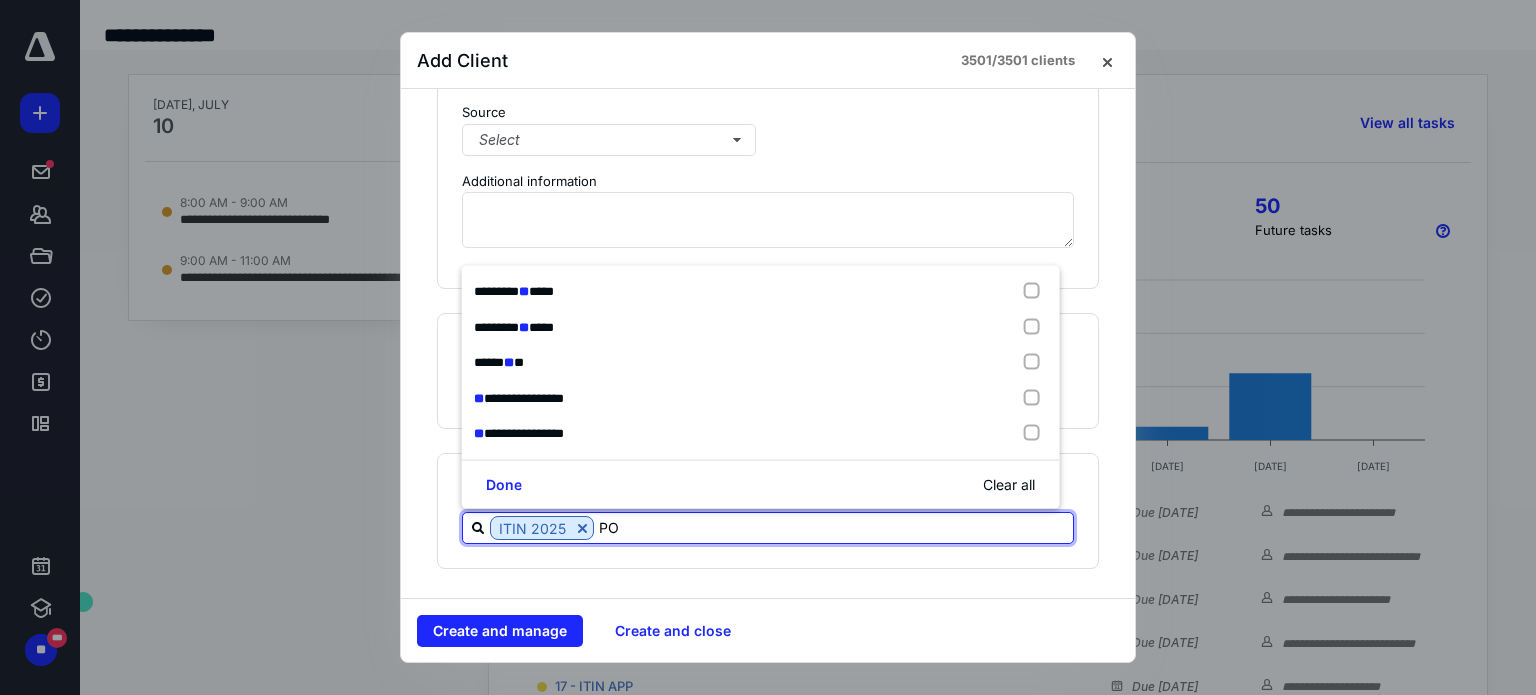 type on "POR" 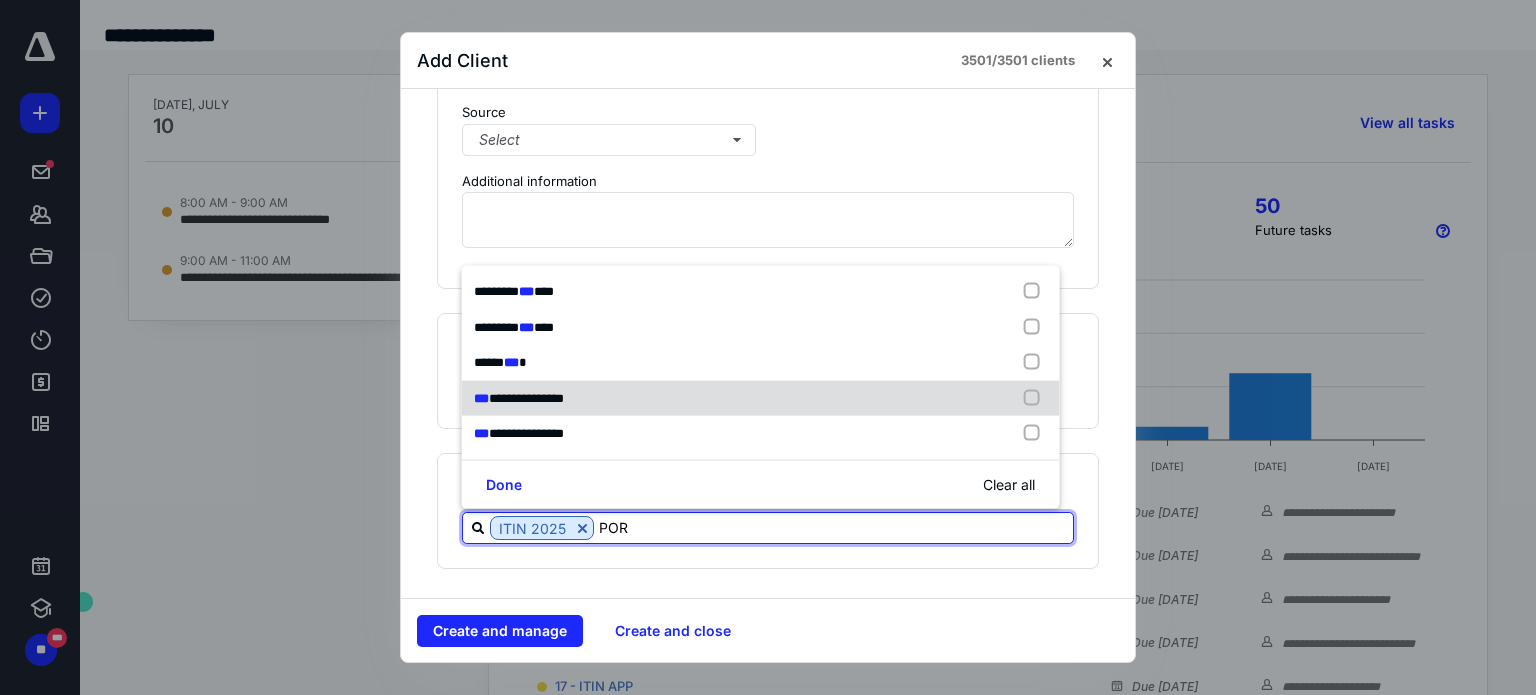 click on "**********" at bounding box center [526, 397] 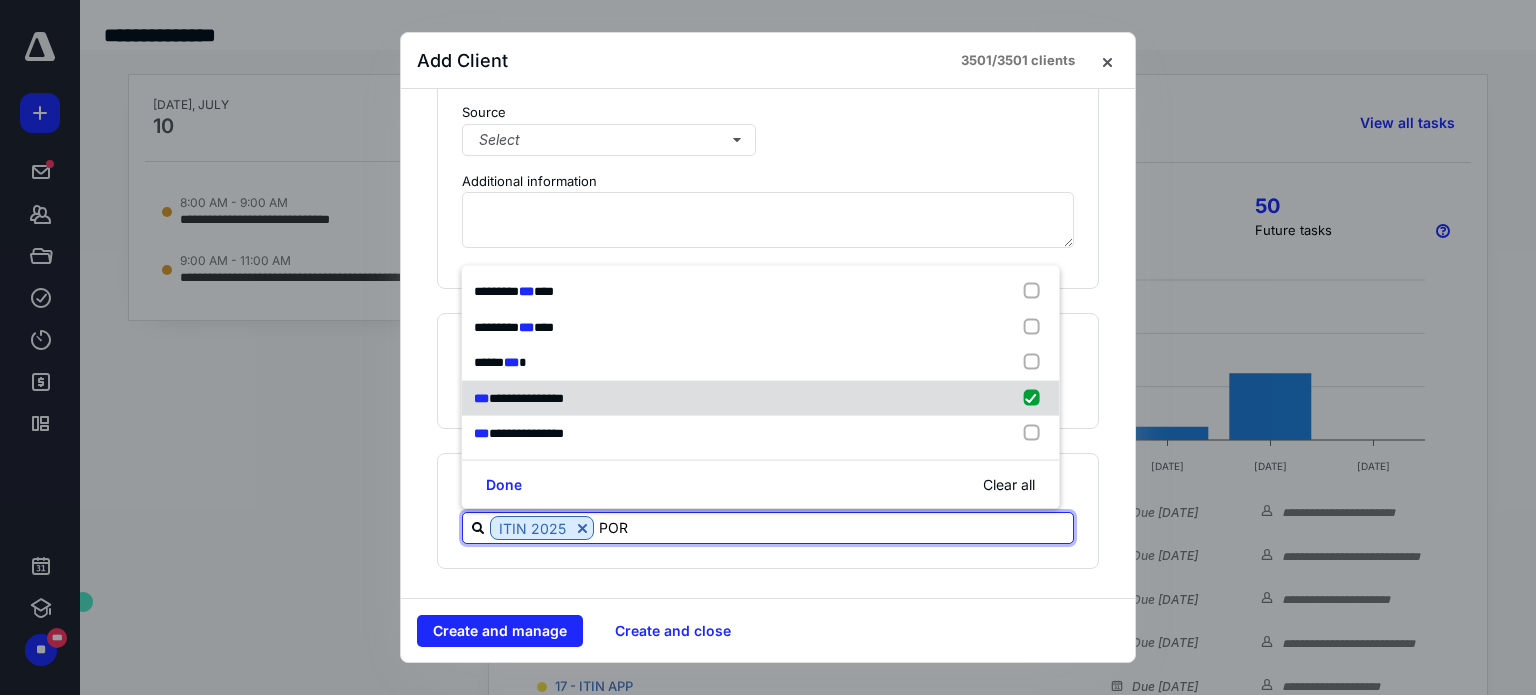 checkbox on "true" 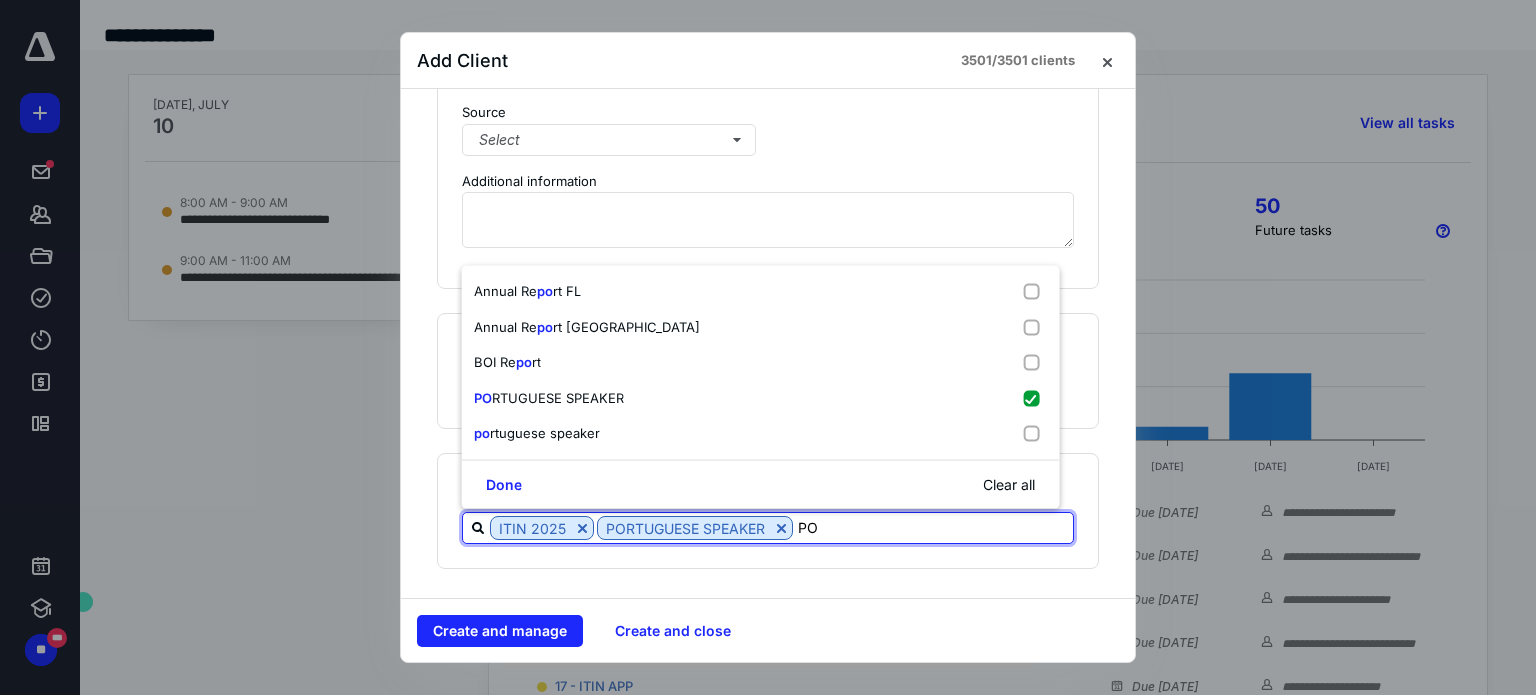 type on "P" 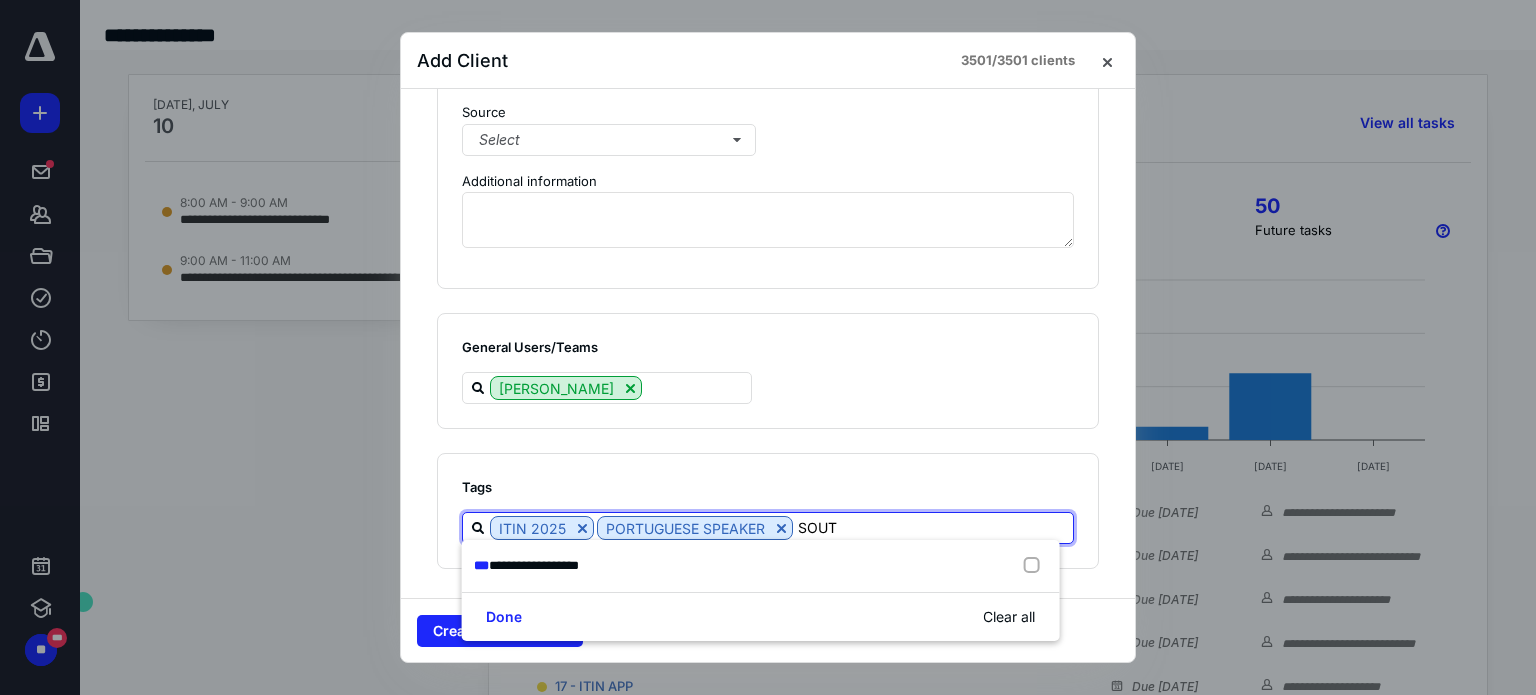 type on "SOUTH" 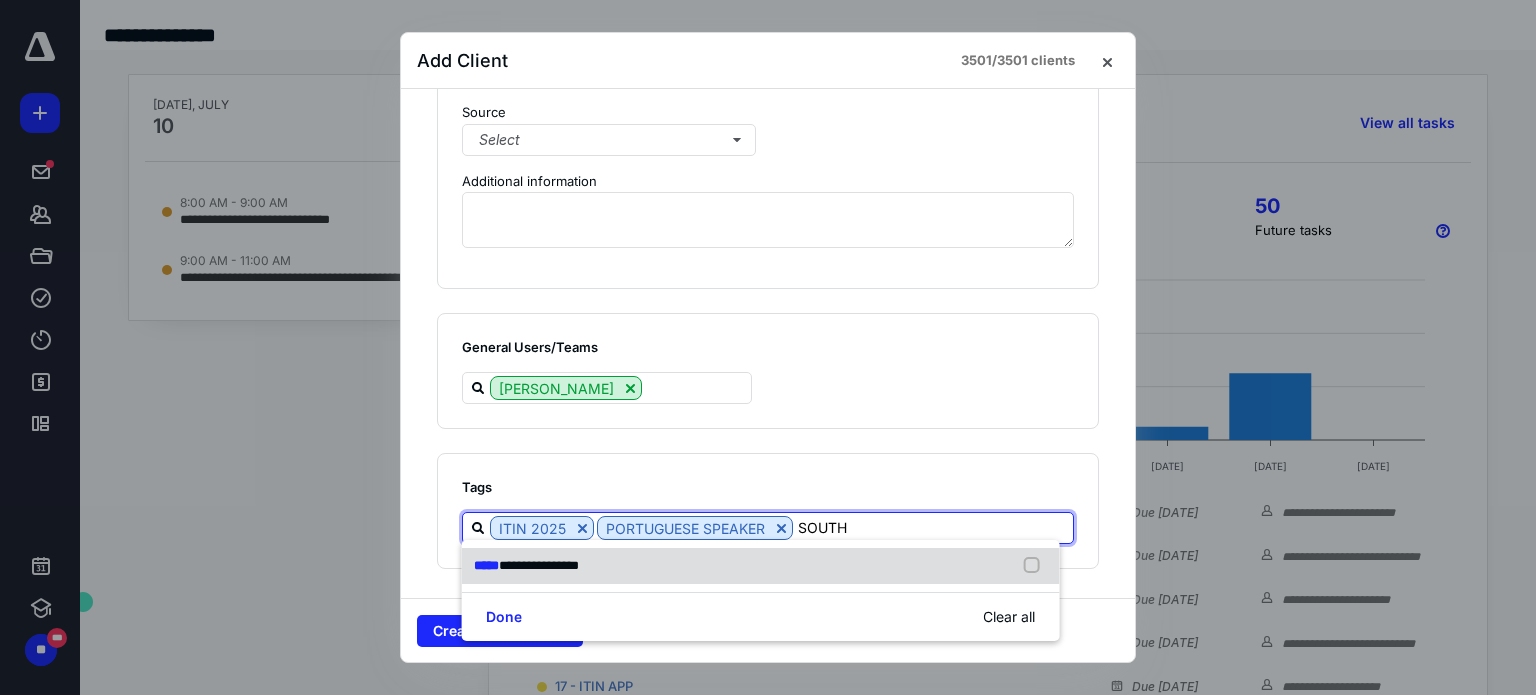 click on "**********" at bounding box center [761, 566] 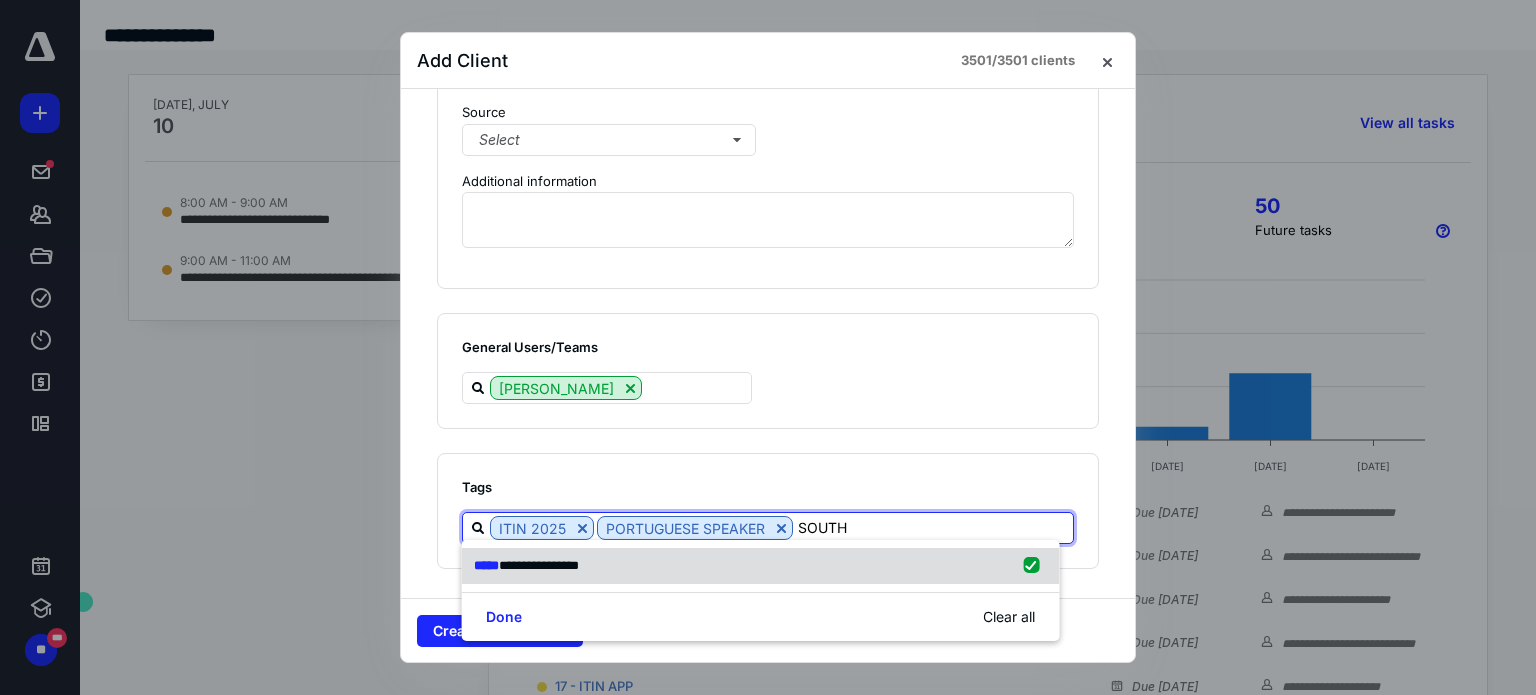 checkbox on "true" 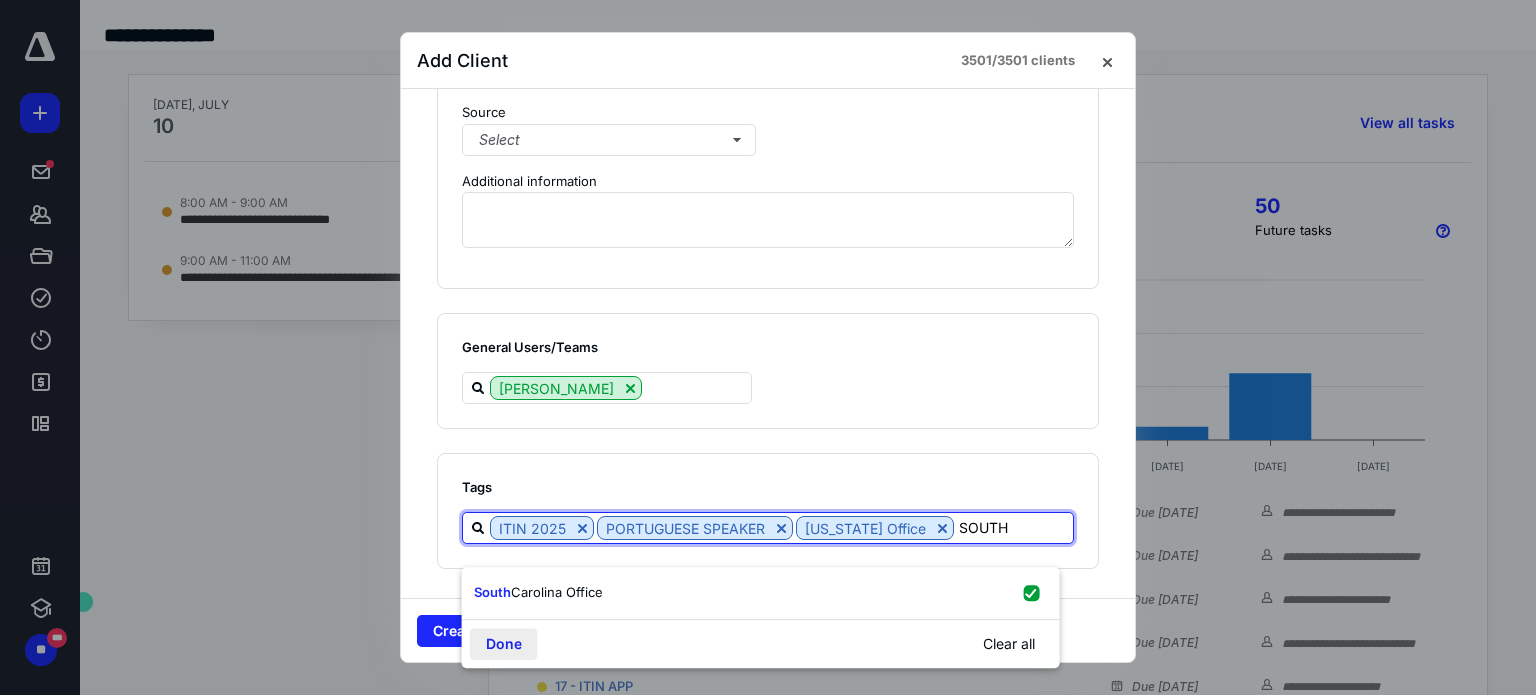 type on "SOUTH" 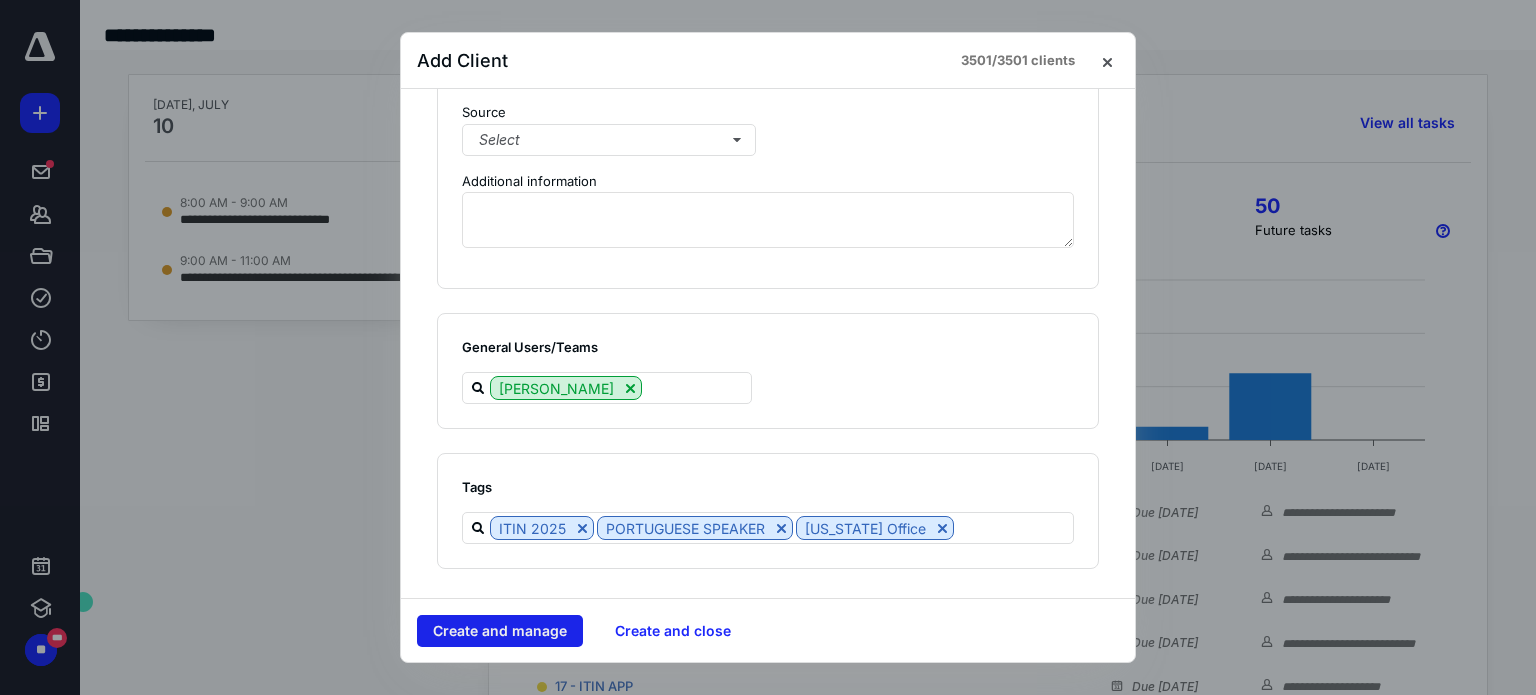 click on "Create and manage" at bounding box center [500, 631] 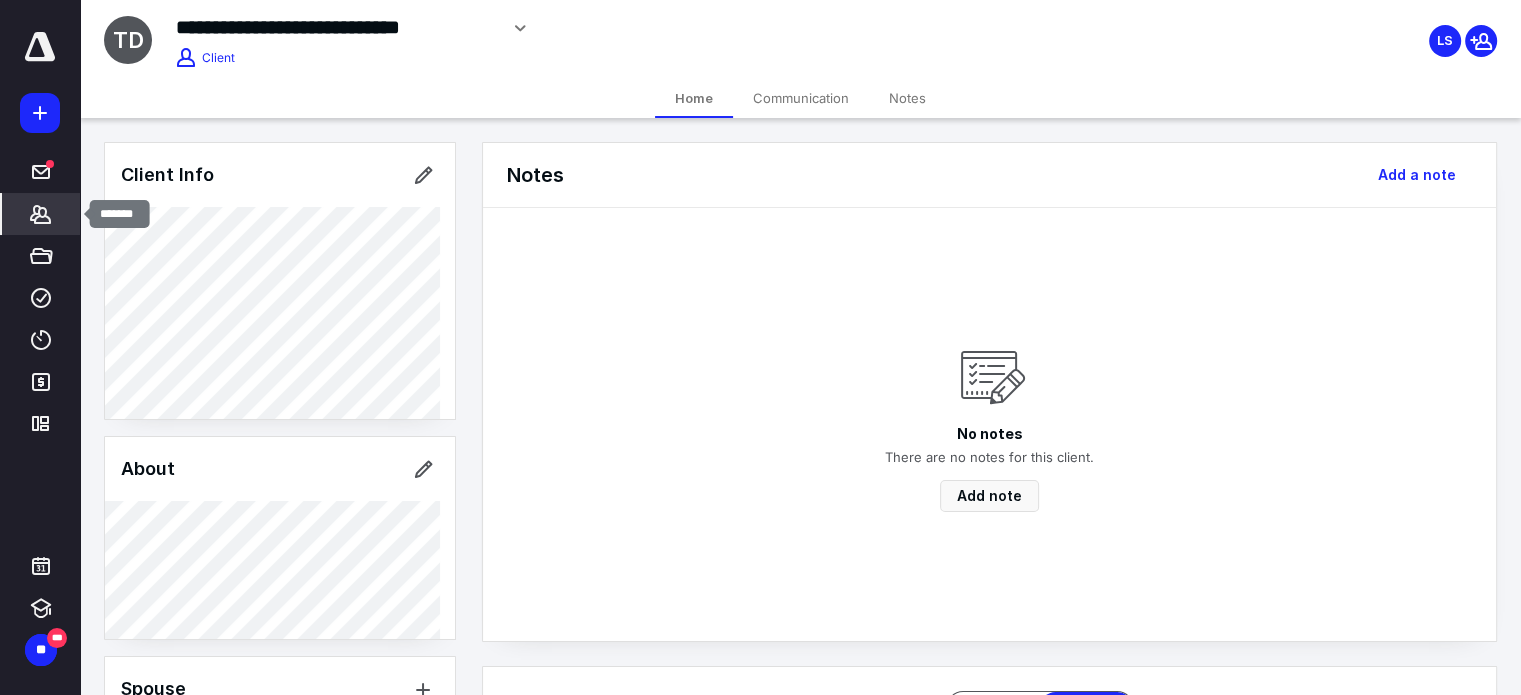 click 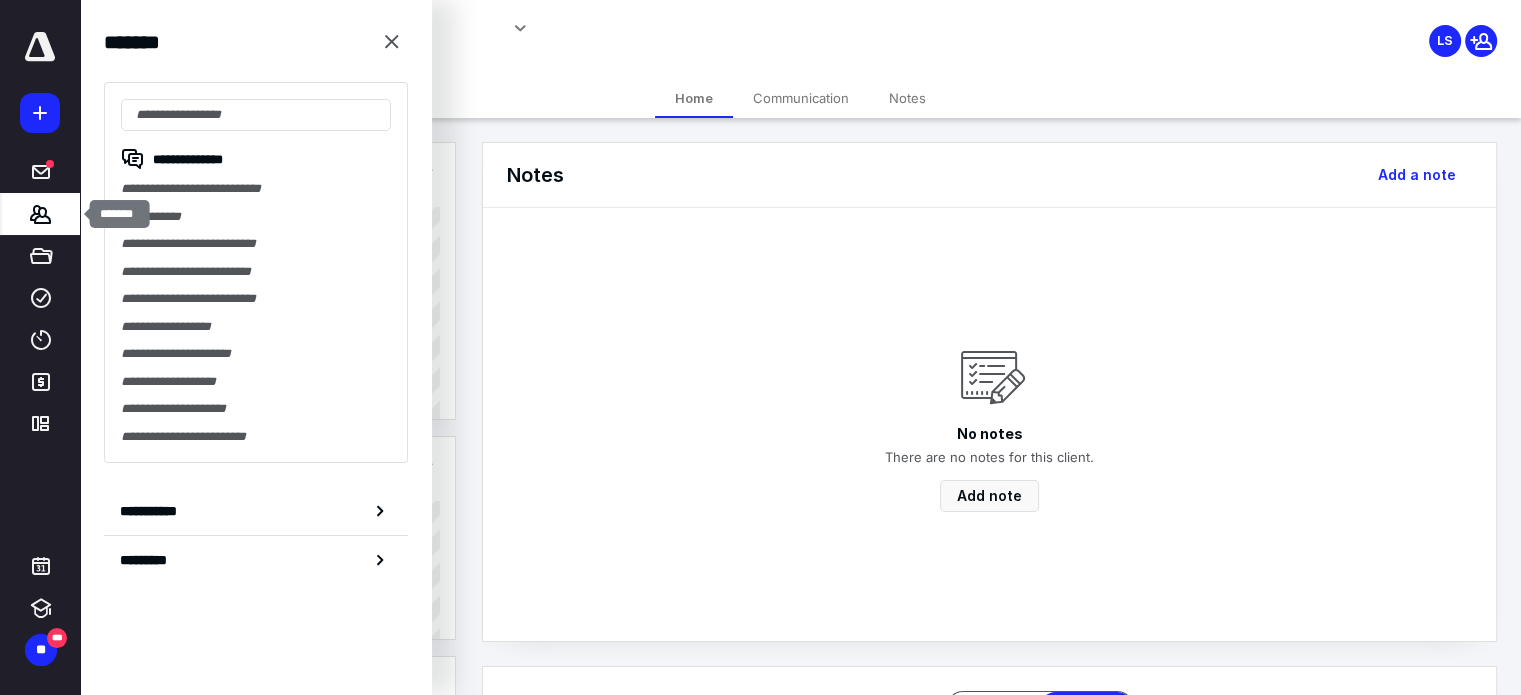 click 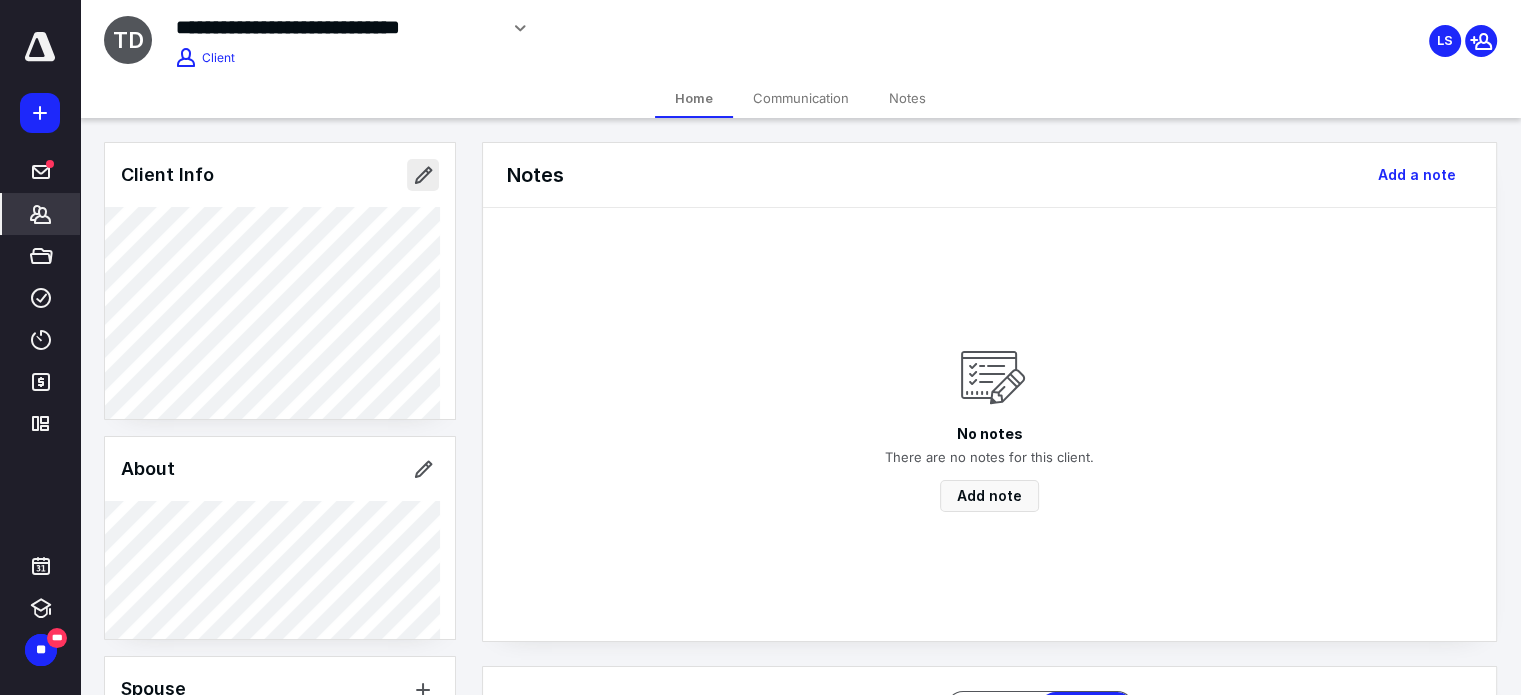 click at bounding box center (423, 175) 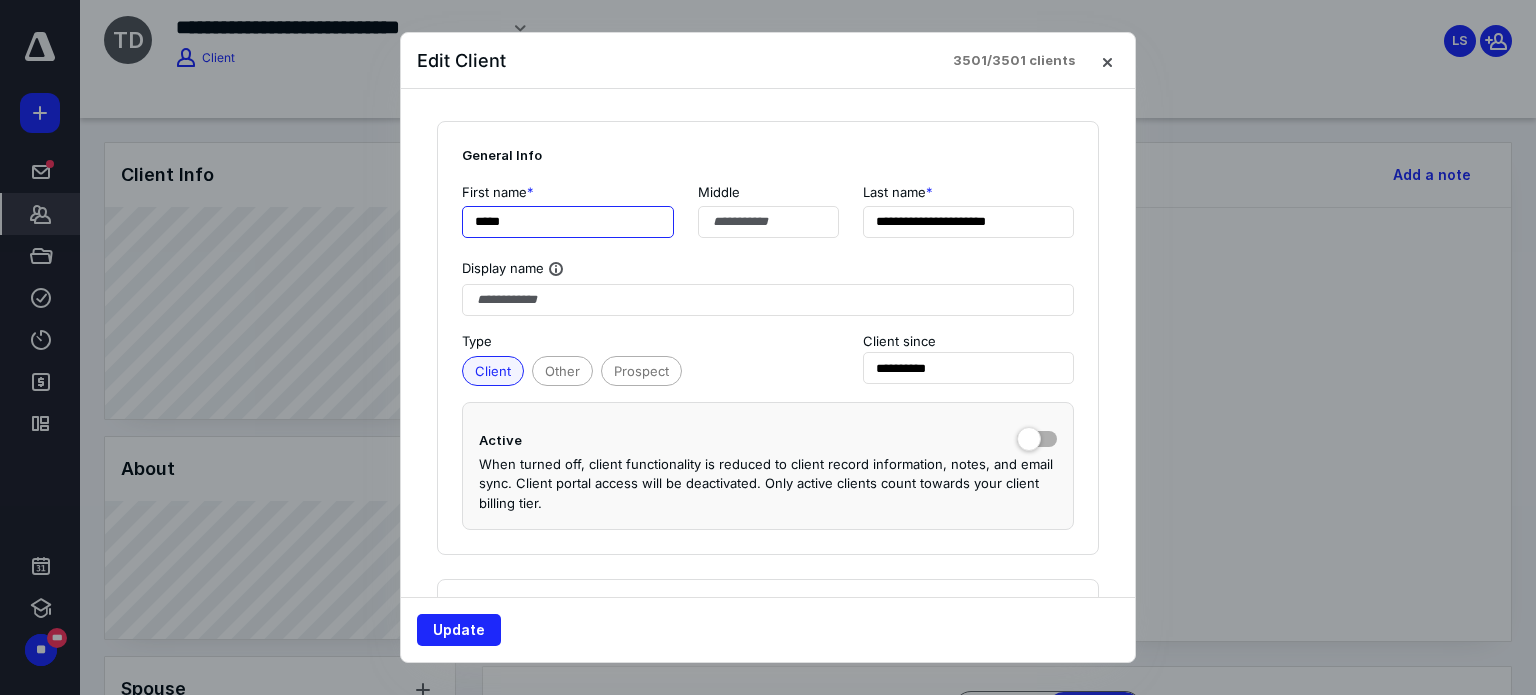 click on "*****" at bounding box center (568, 222) 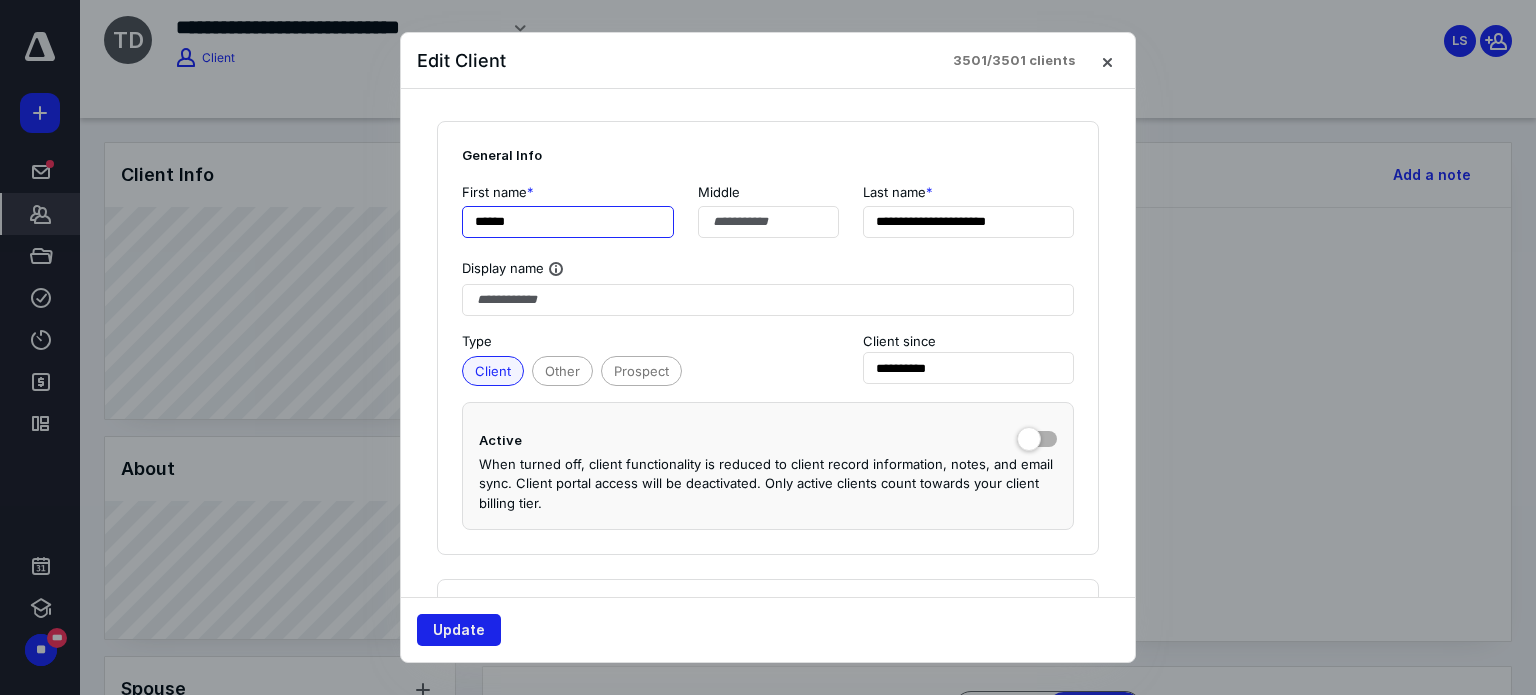 type on "******" 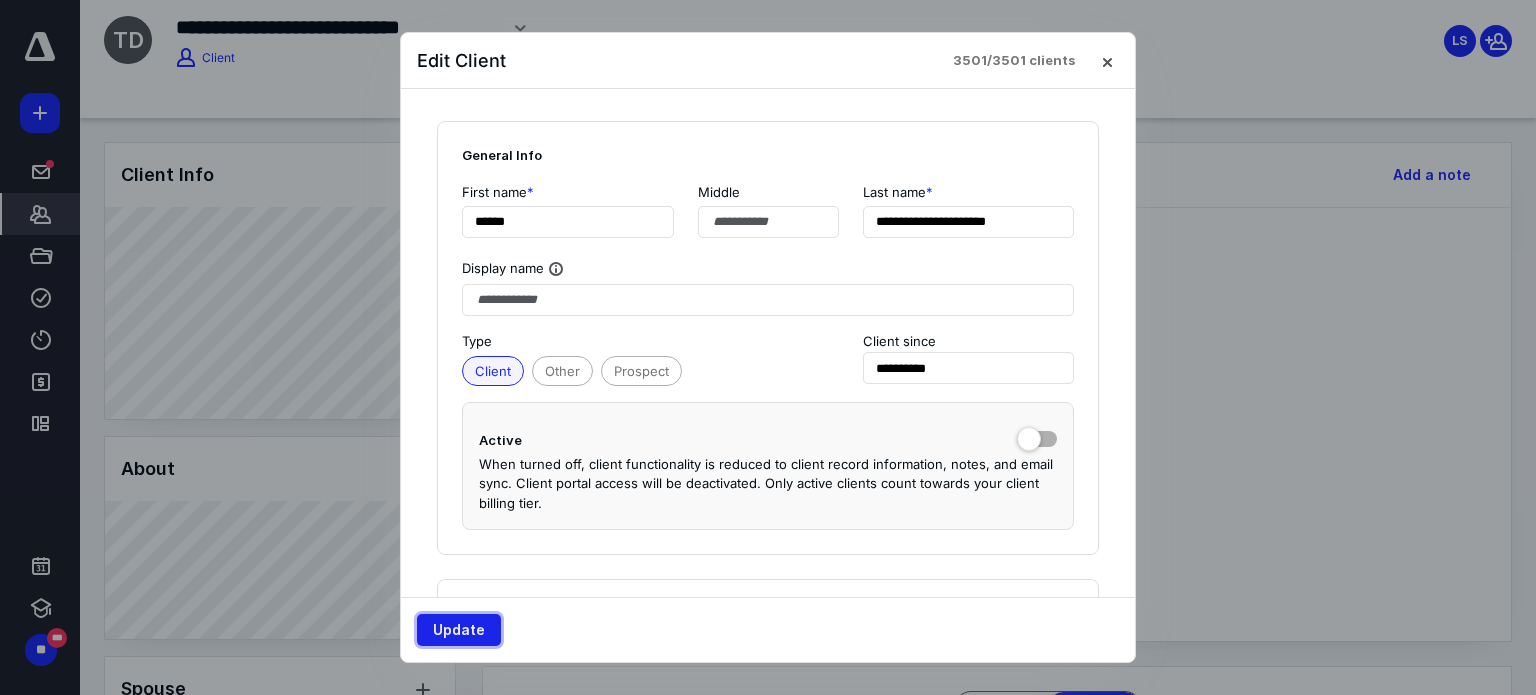 click on "Update" at bounding box center [459, 630] 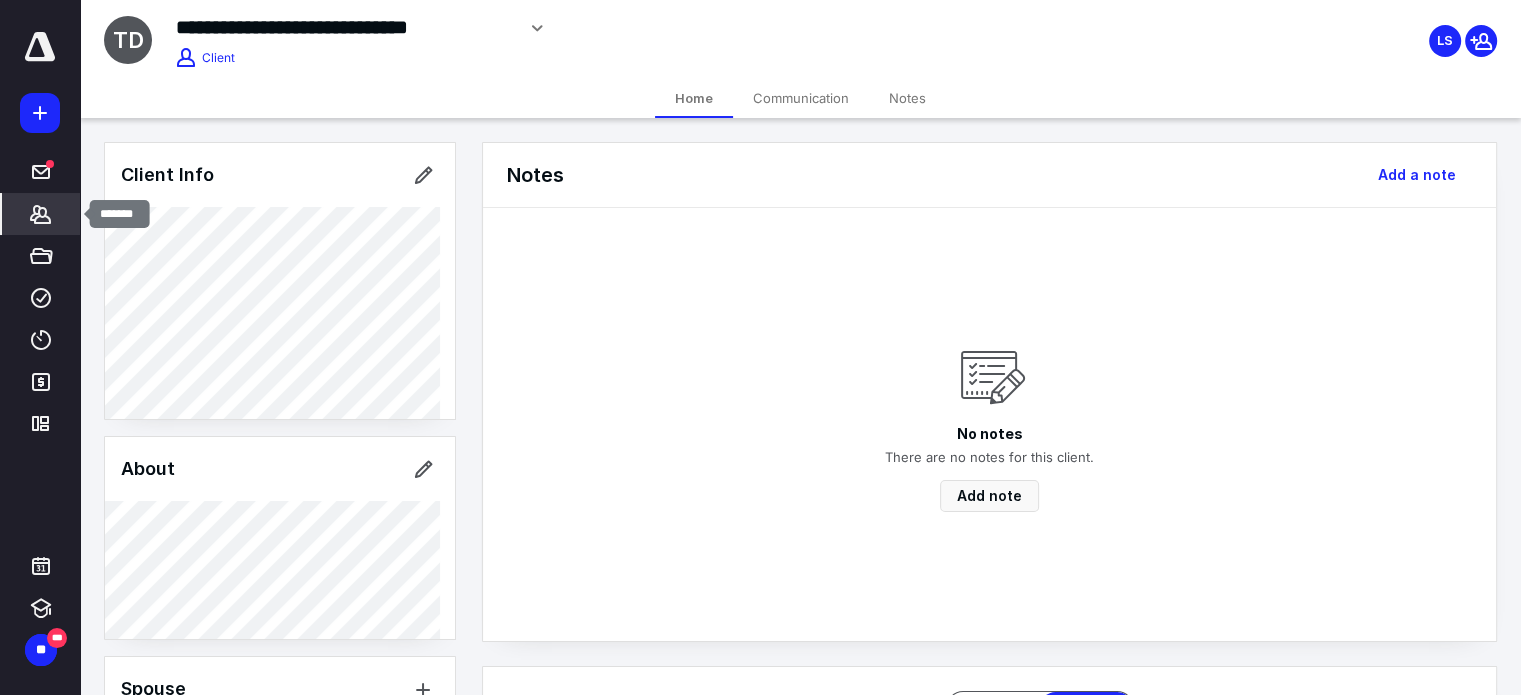 click 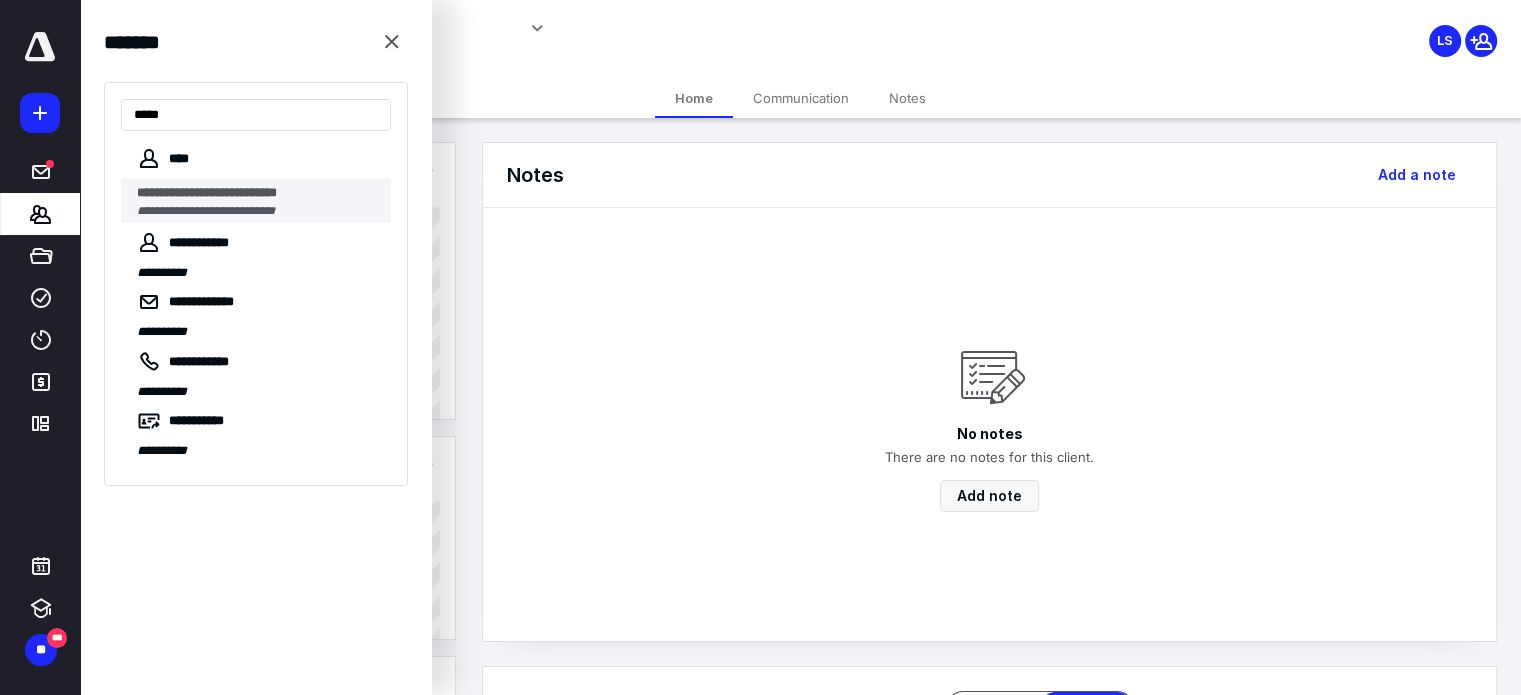 type on "*****" 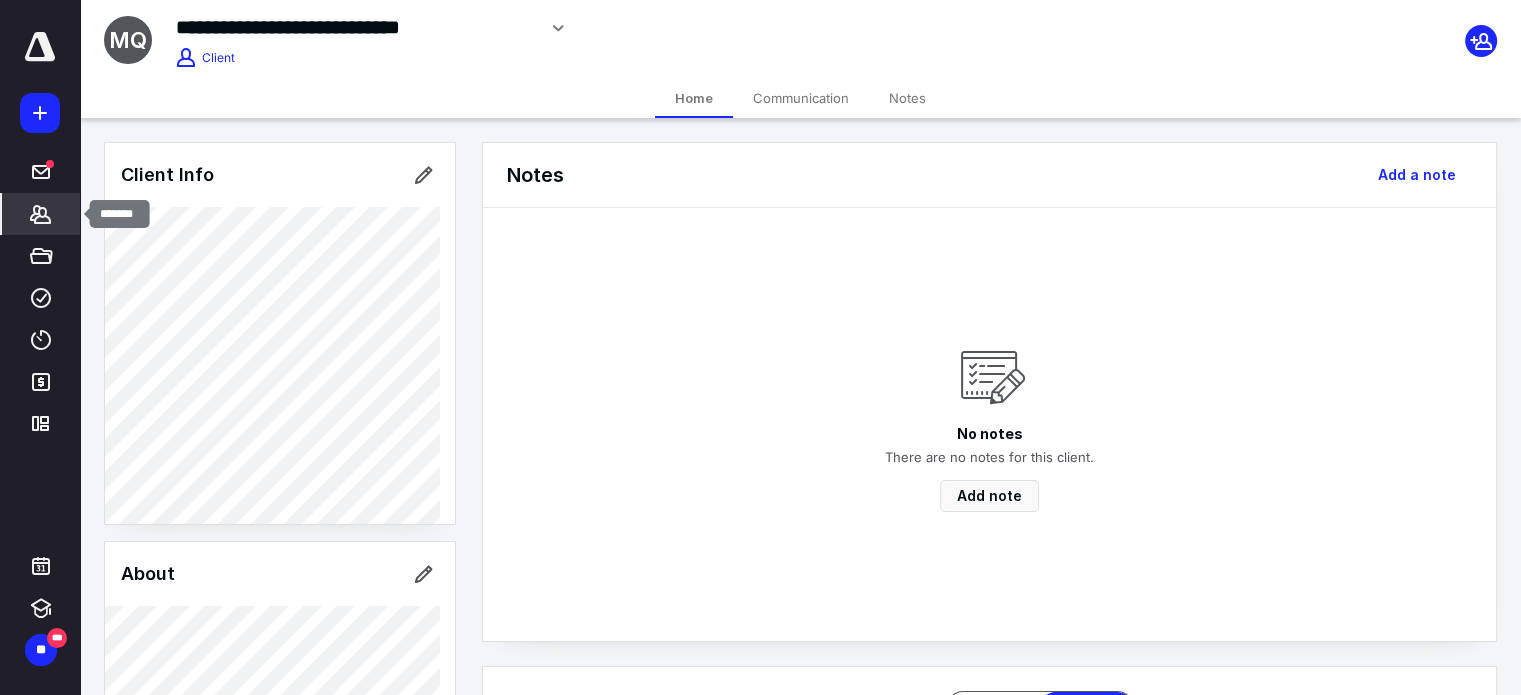 click on "*******" at bounding box center [41, 214] 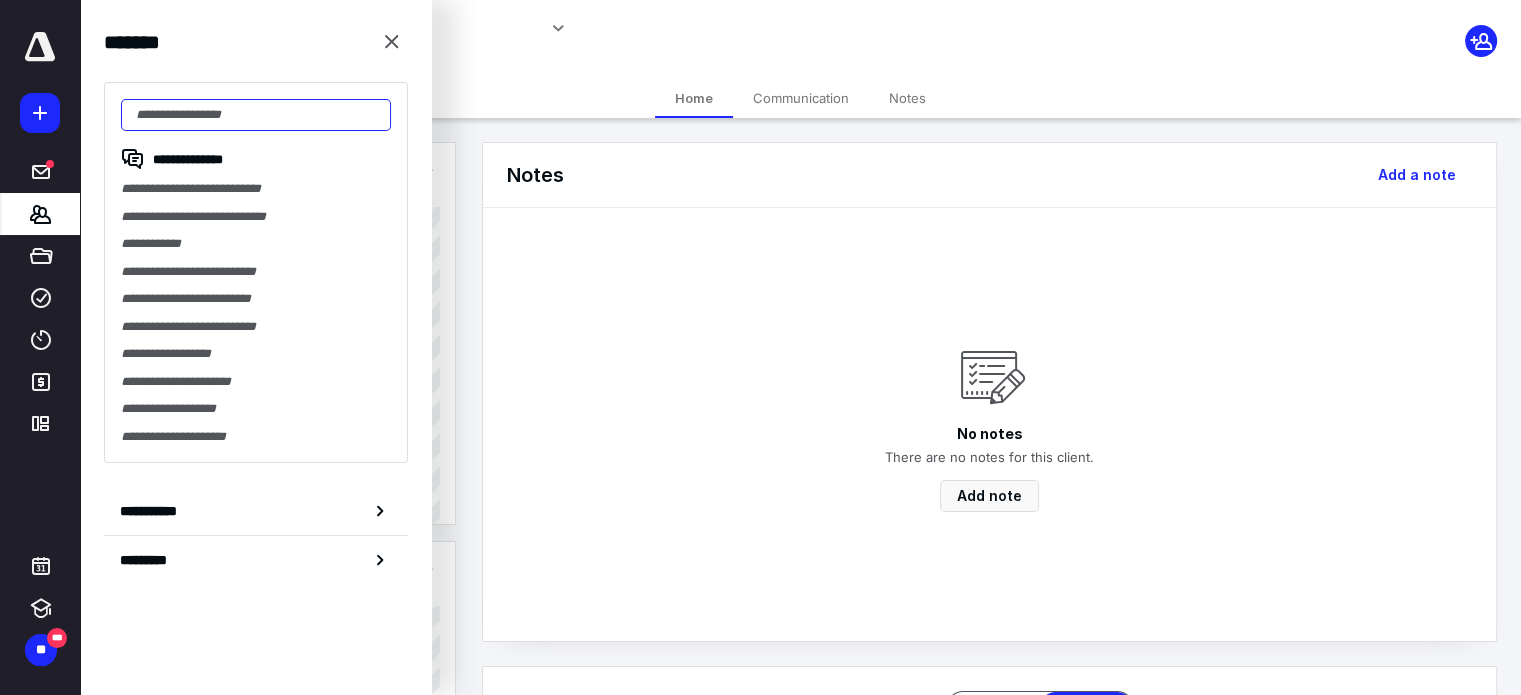 click at bounding box center (256, 115) 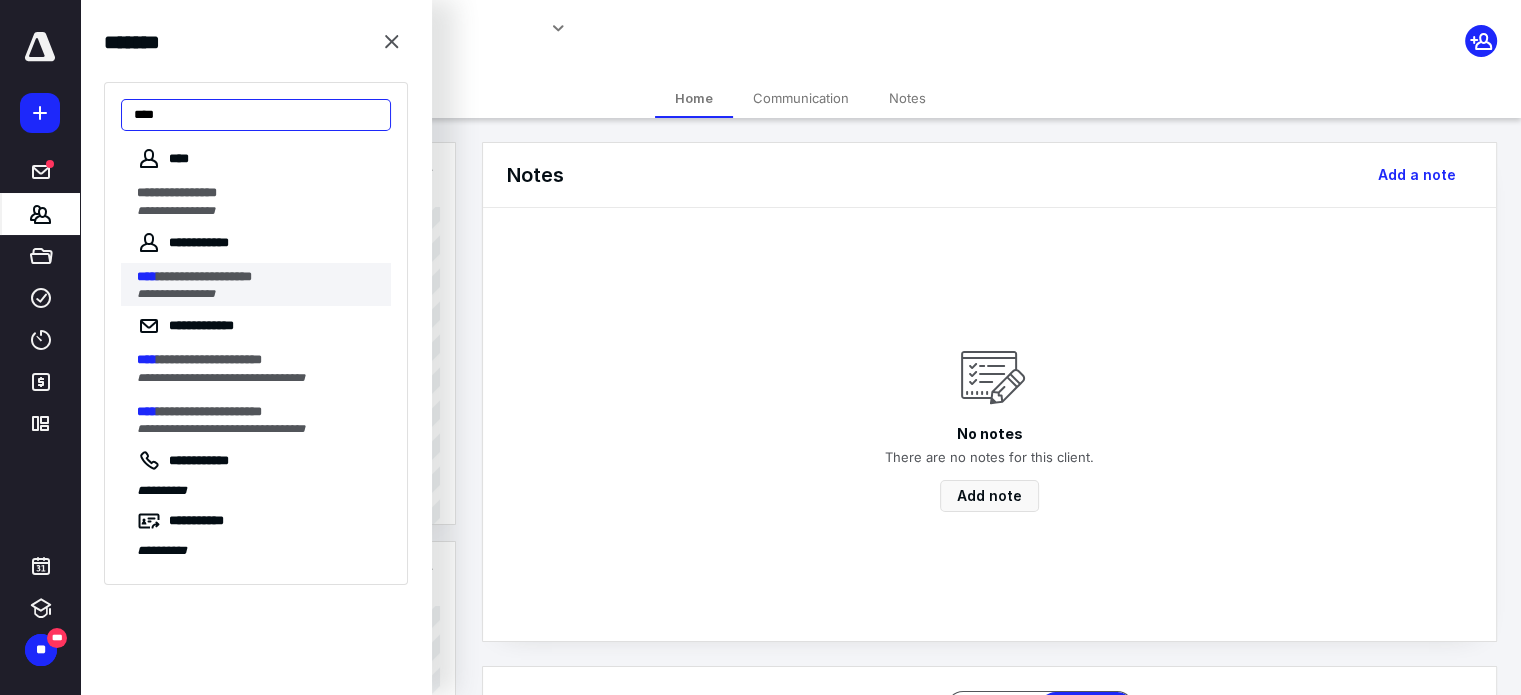 type on "****" 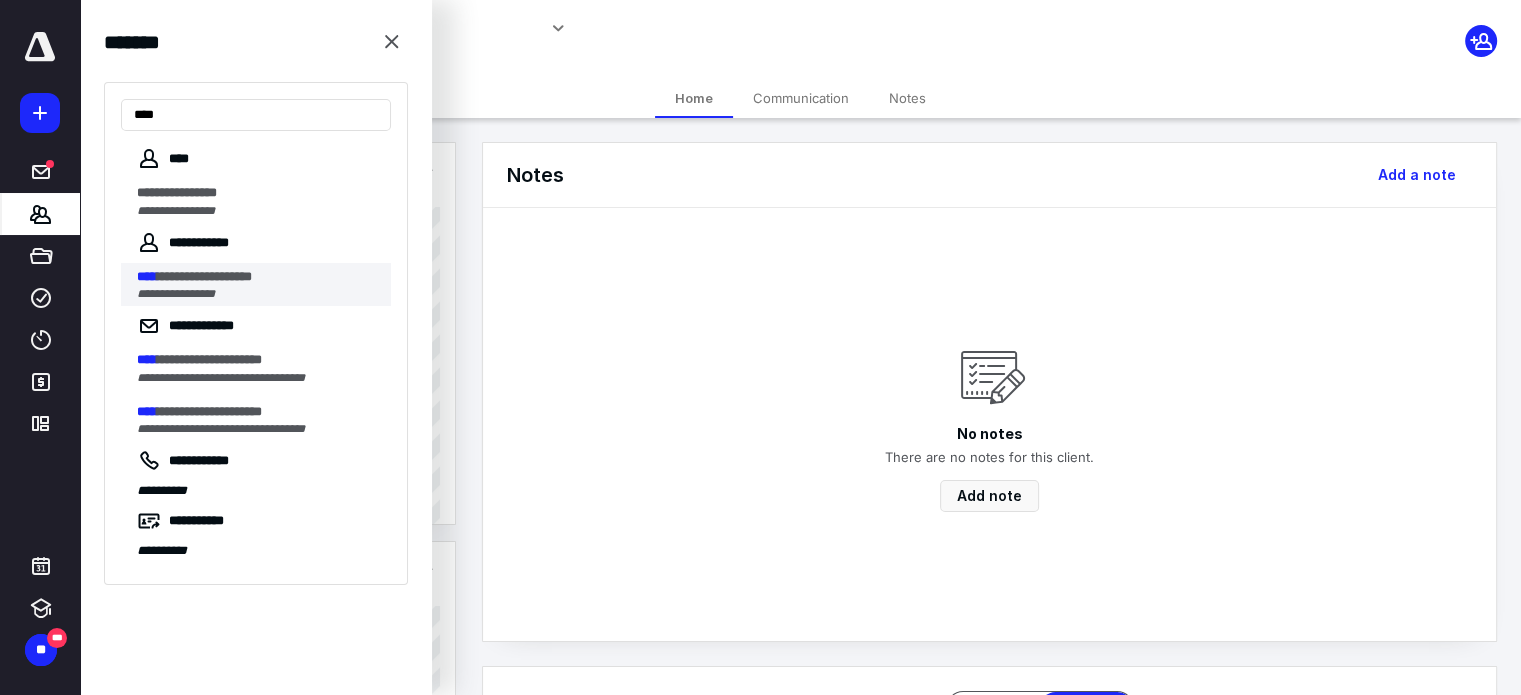 click on "**********" at bounding box center (258, 294) 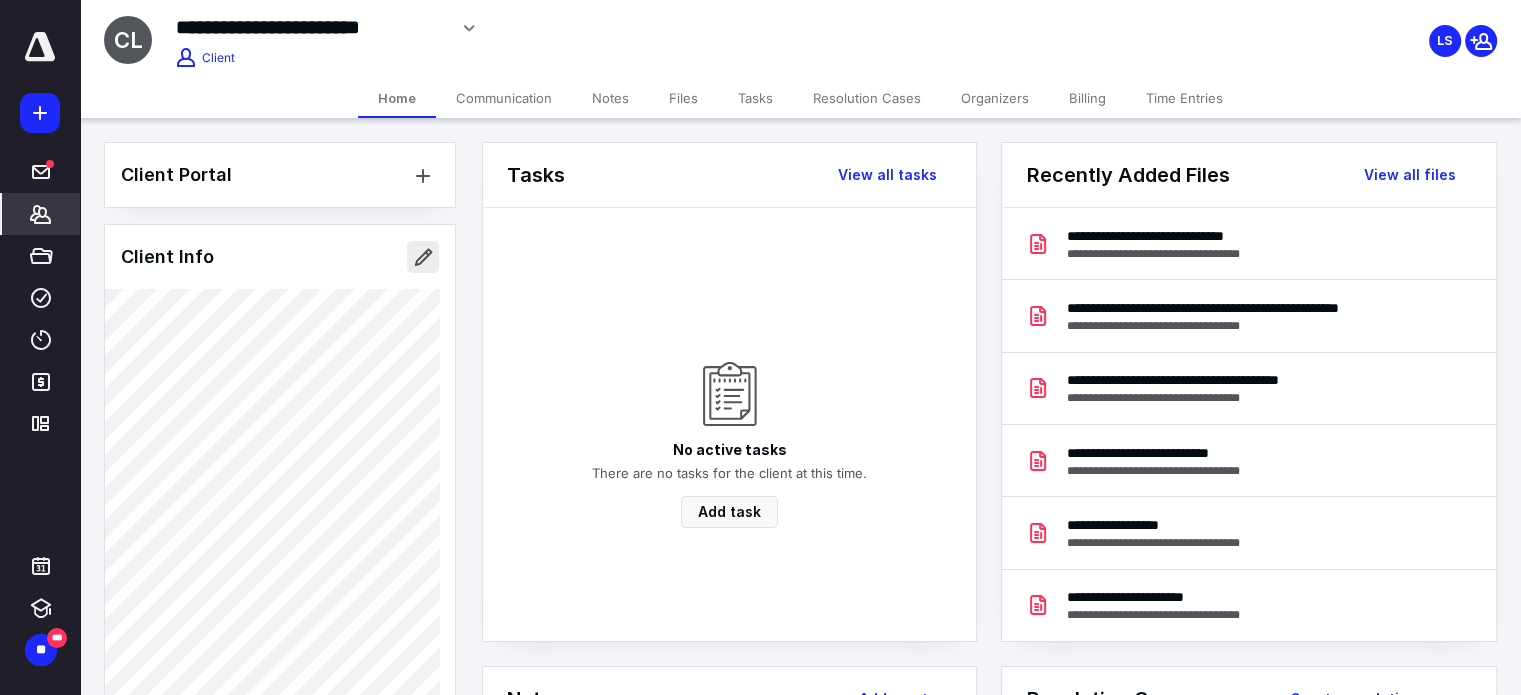 click at bounding box center [423, 257] 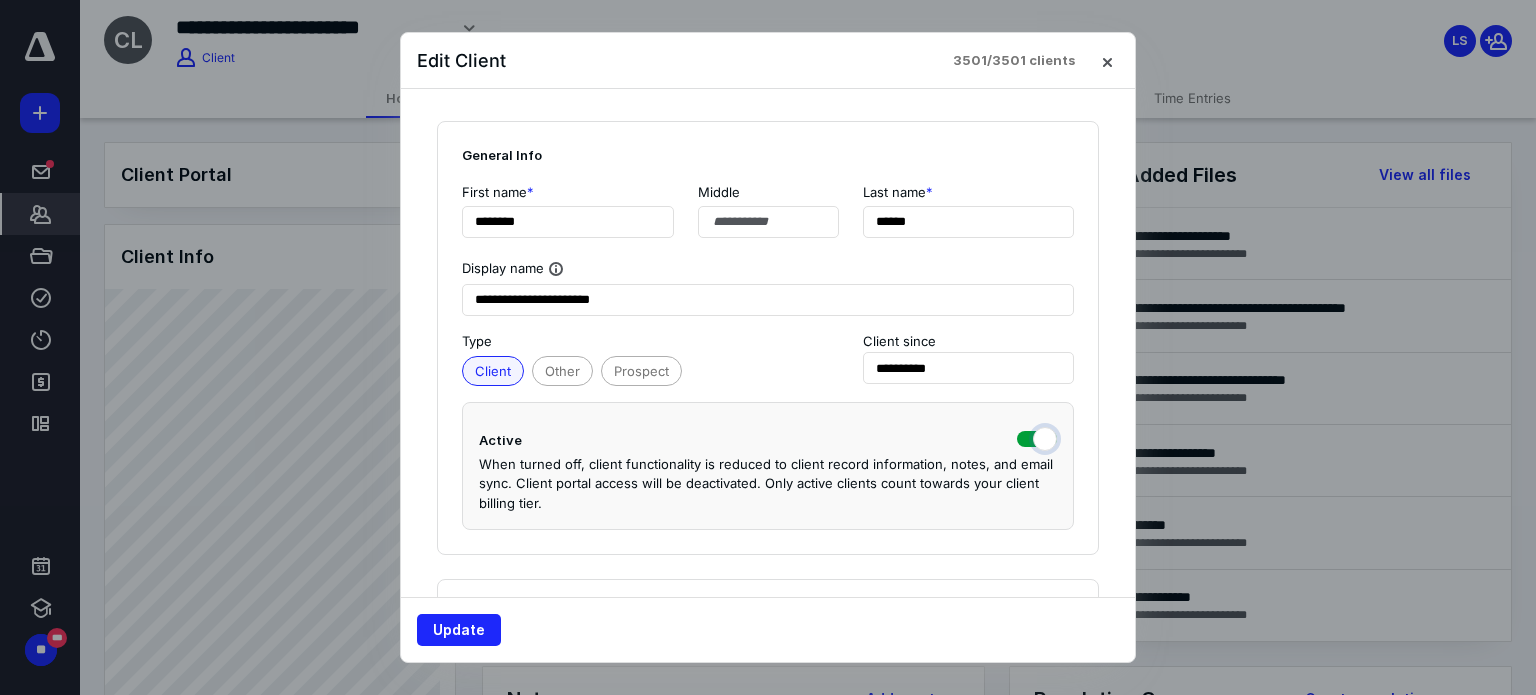 click at bounding box center (1037, 437) 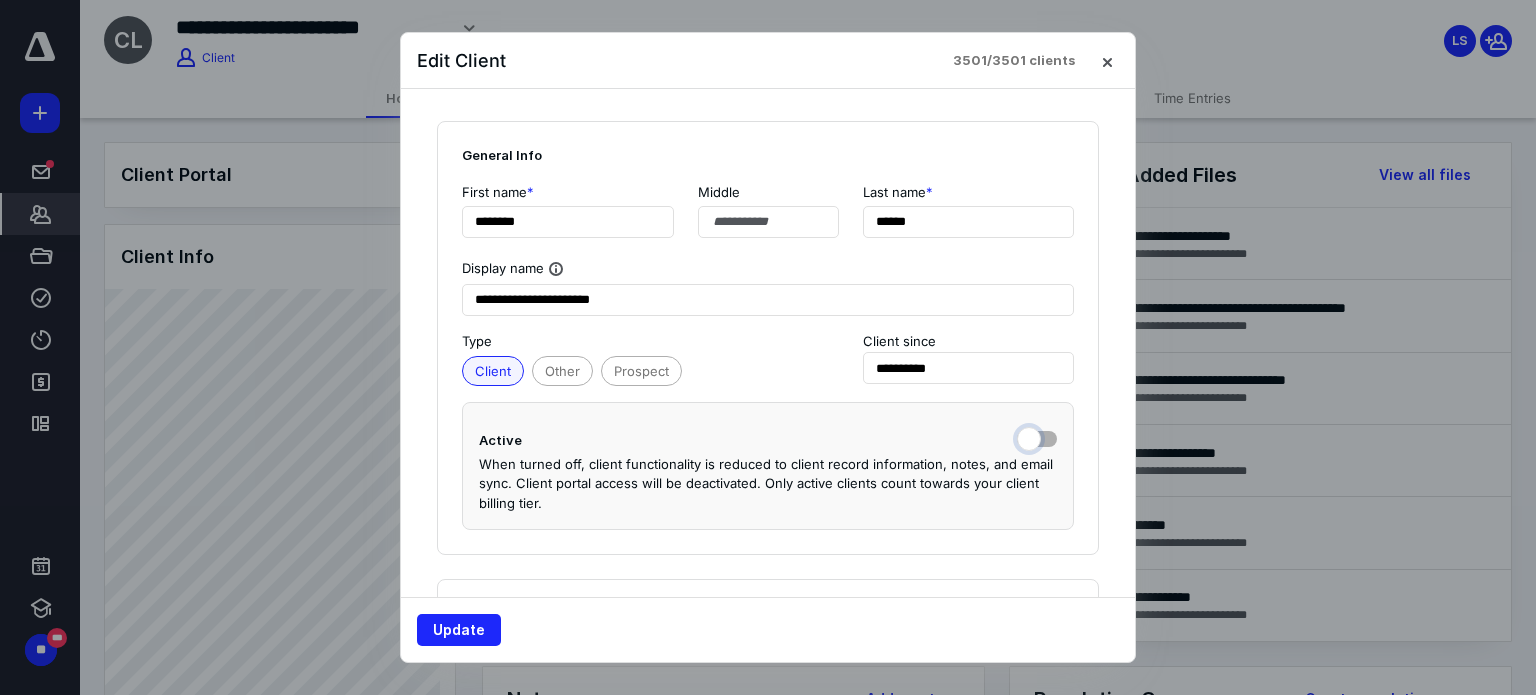 checkbox on "false" 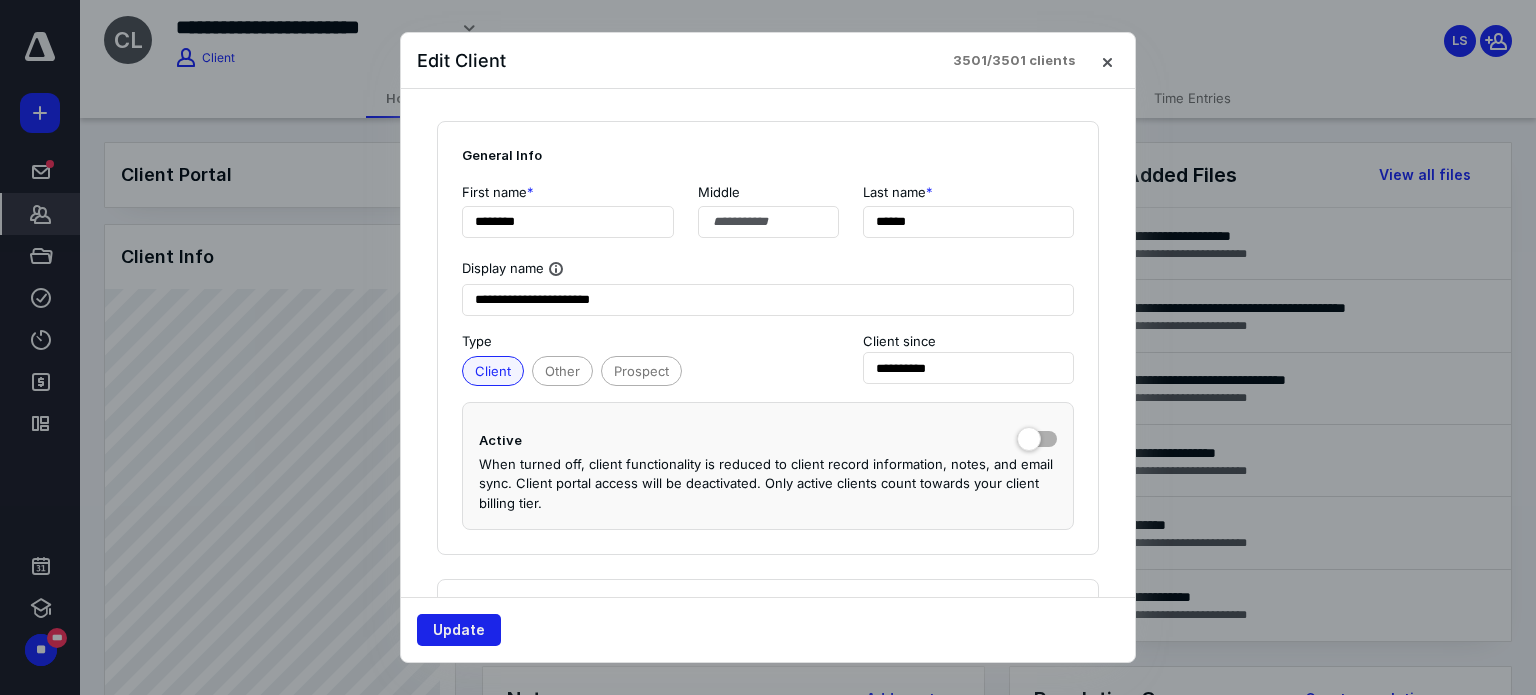 click on "Update" at bounding box center [459, 630] 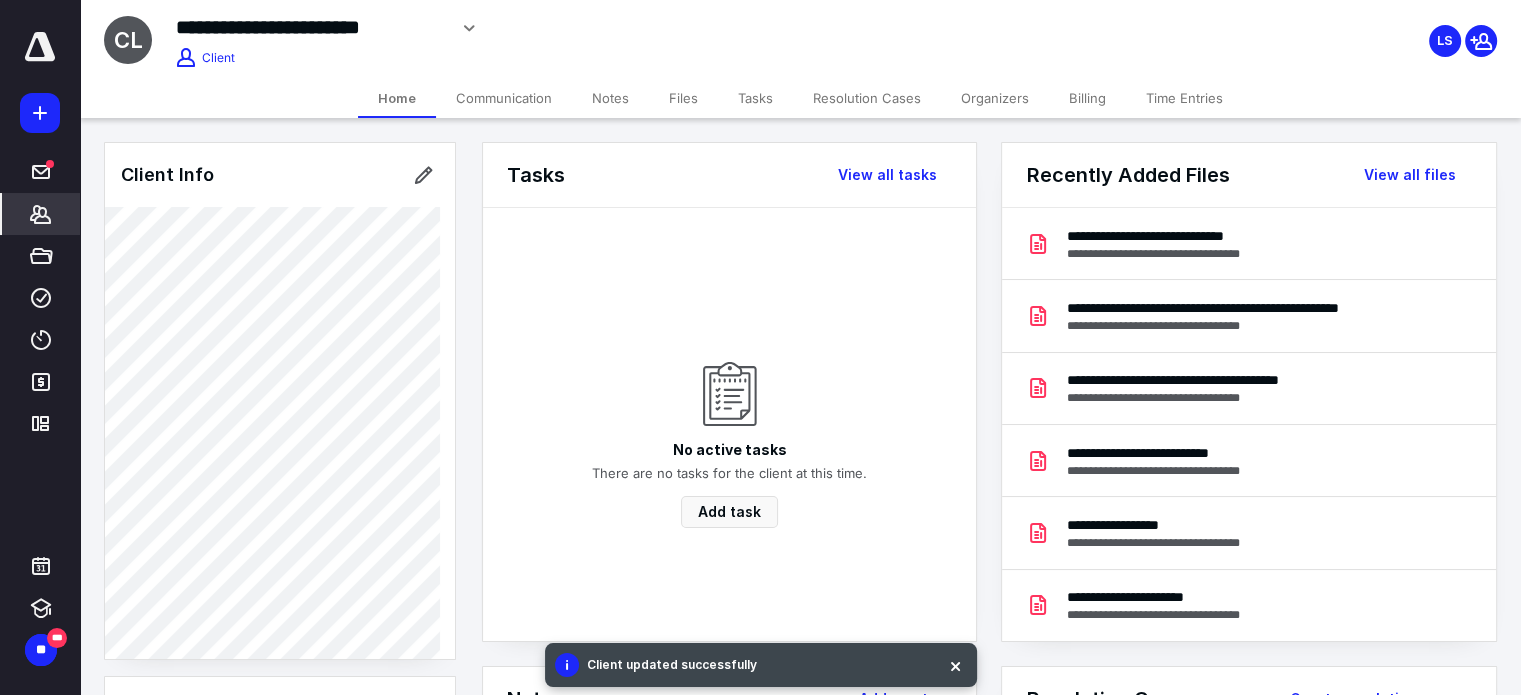 click 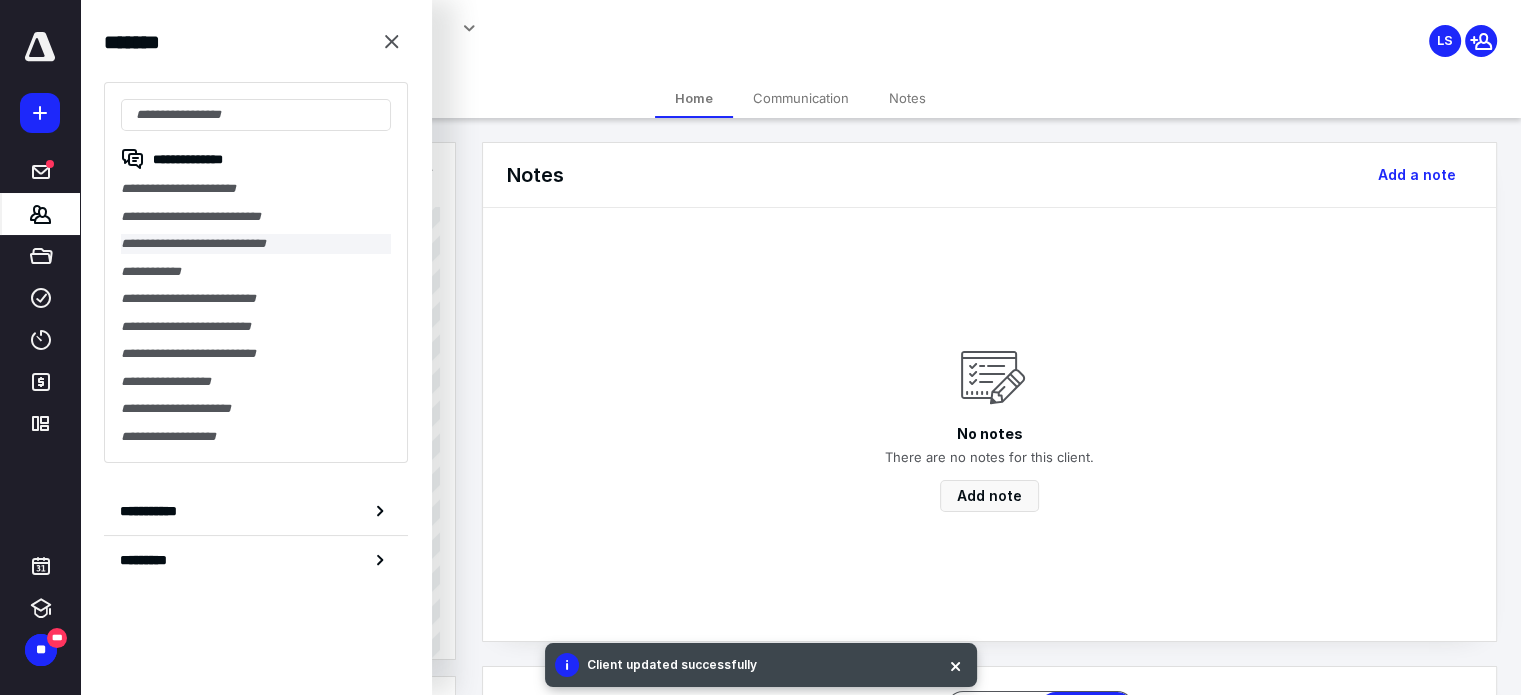 click on "**********" at bounding box center (256, 244) 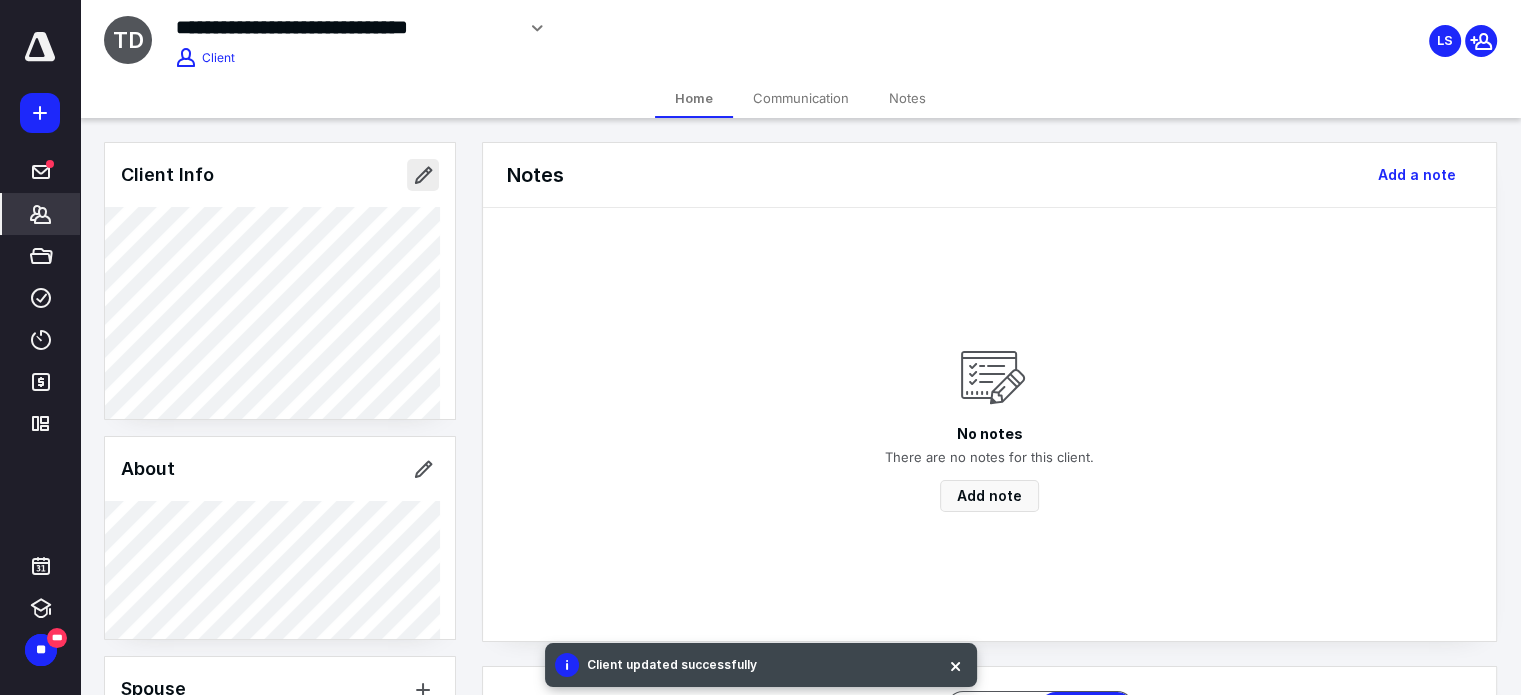 click at bounding box center [423, 175] 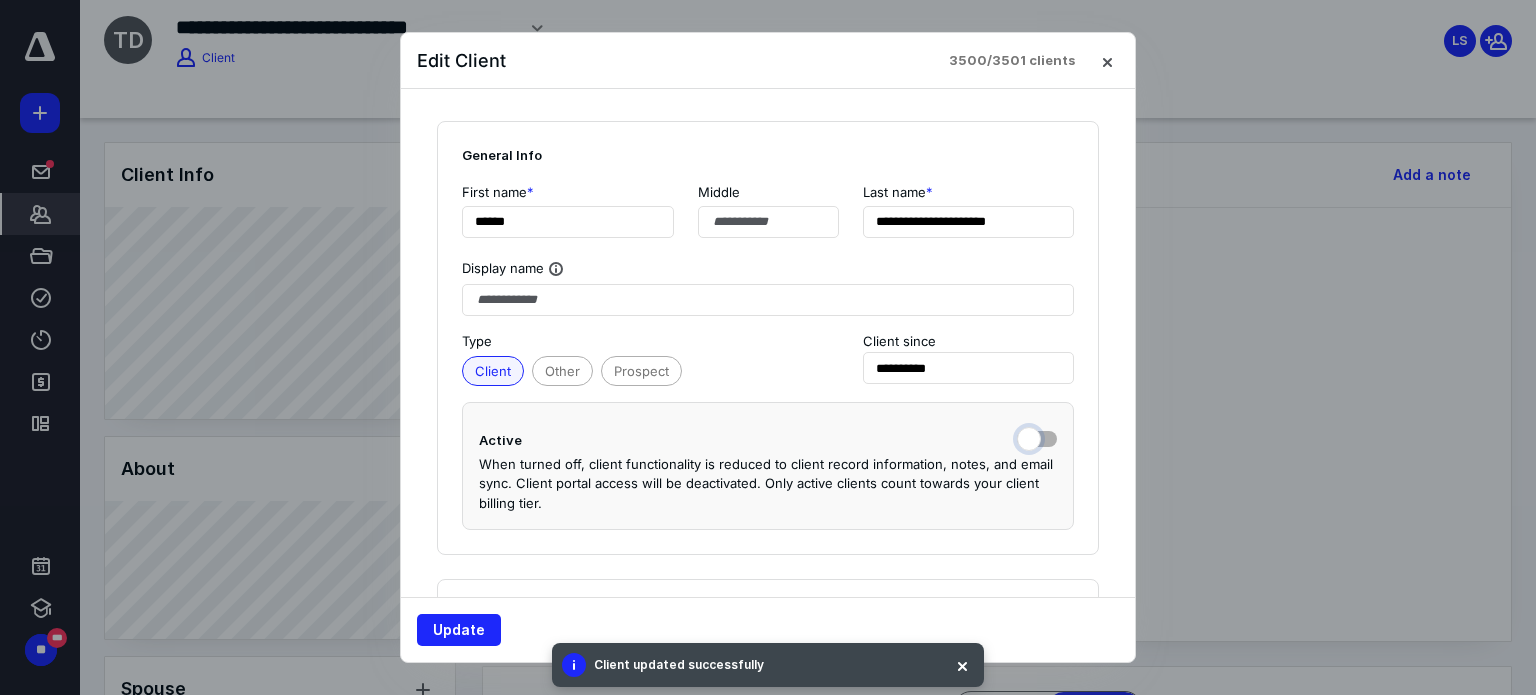 click at bounding box center [1037, 437] 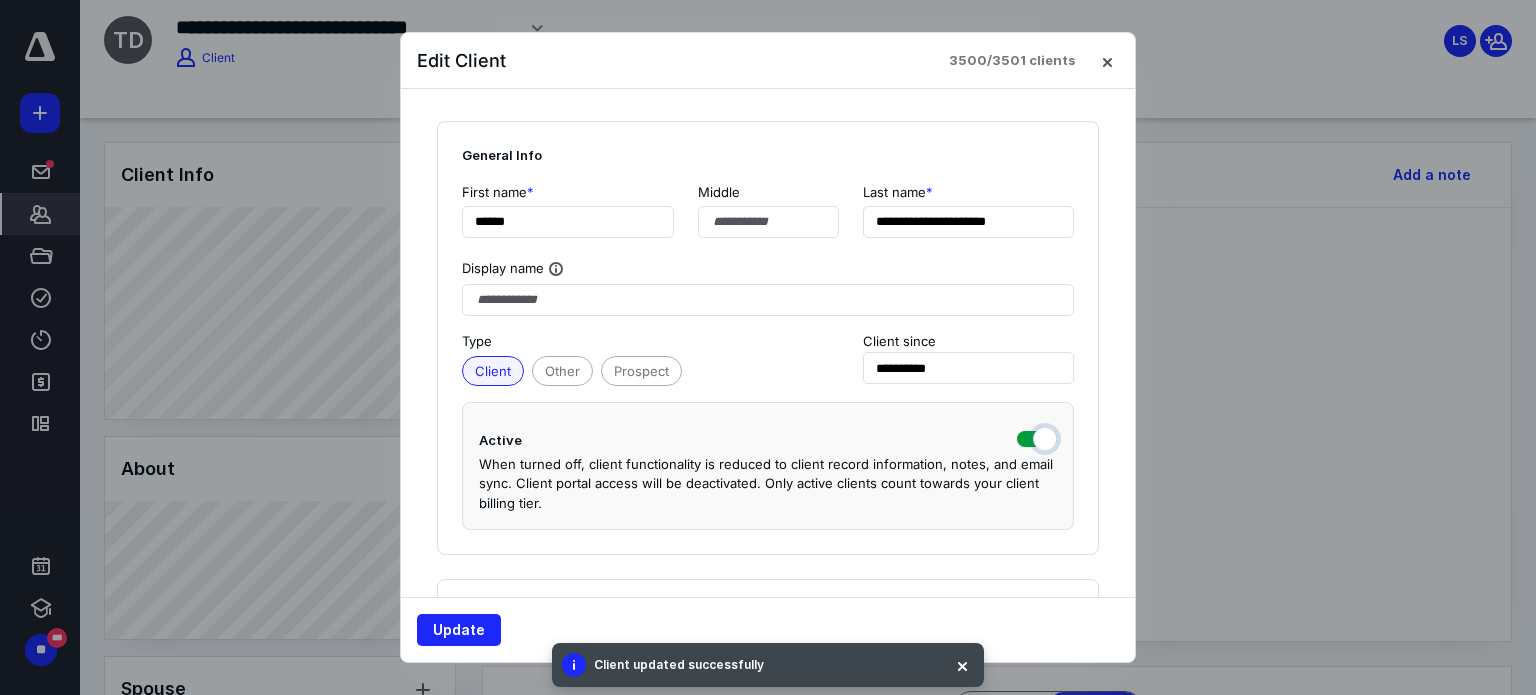 checkbox on "true" 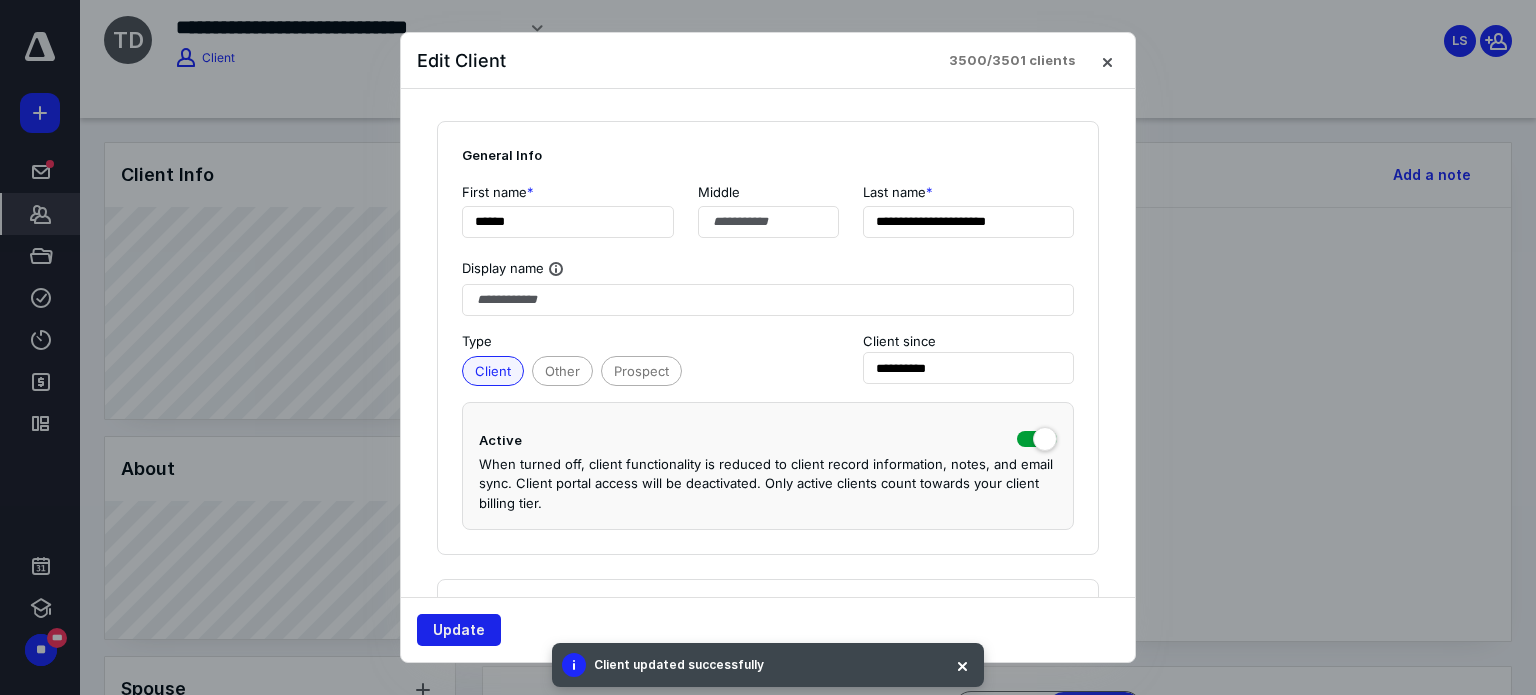 click on "Update" at bounding box center (459, 630) 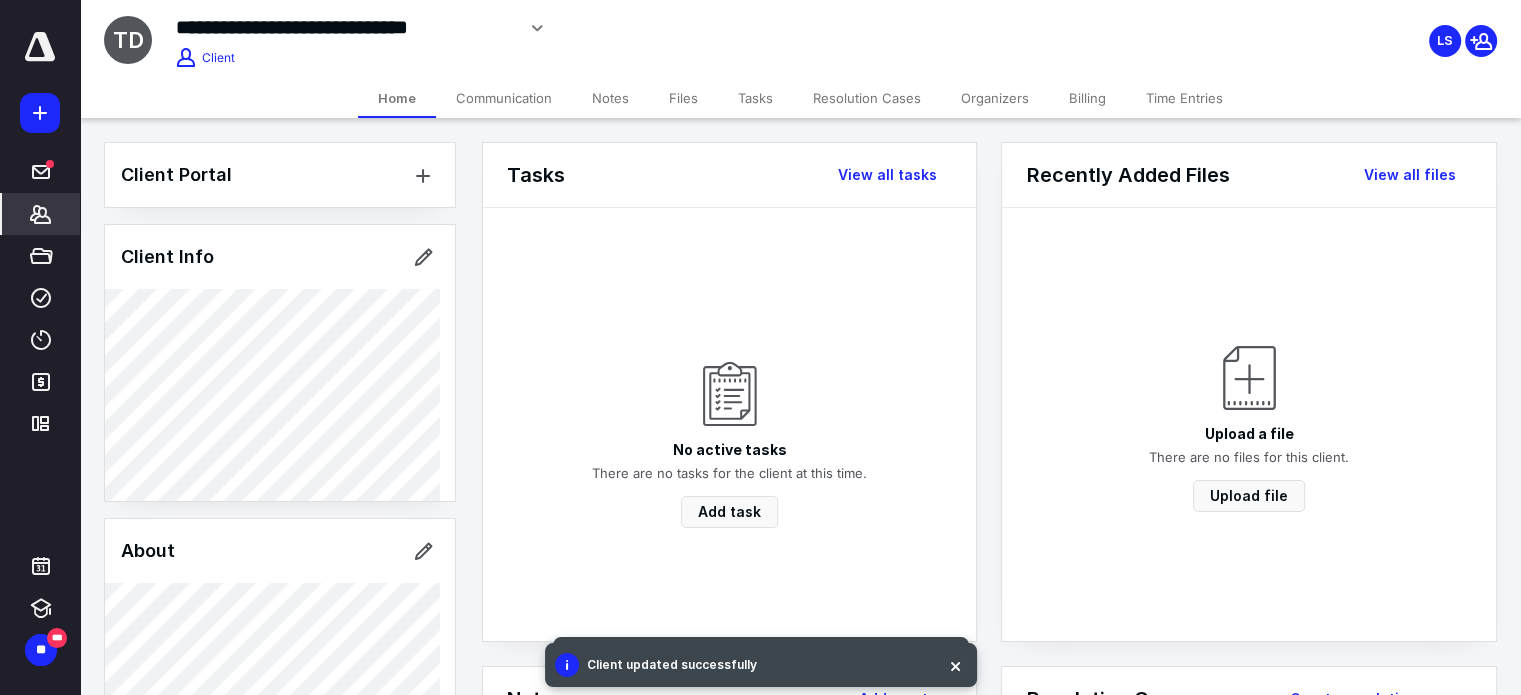 click on "Billing" at bounding box center [1087, 98] 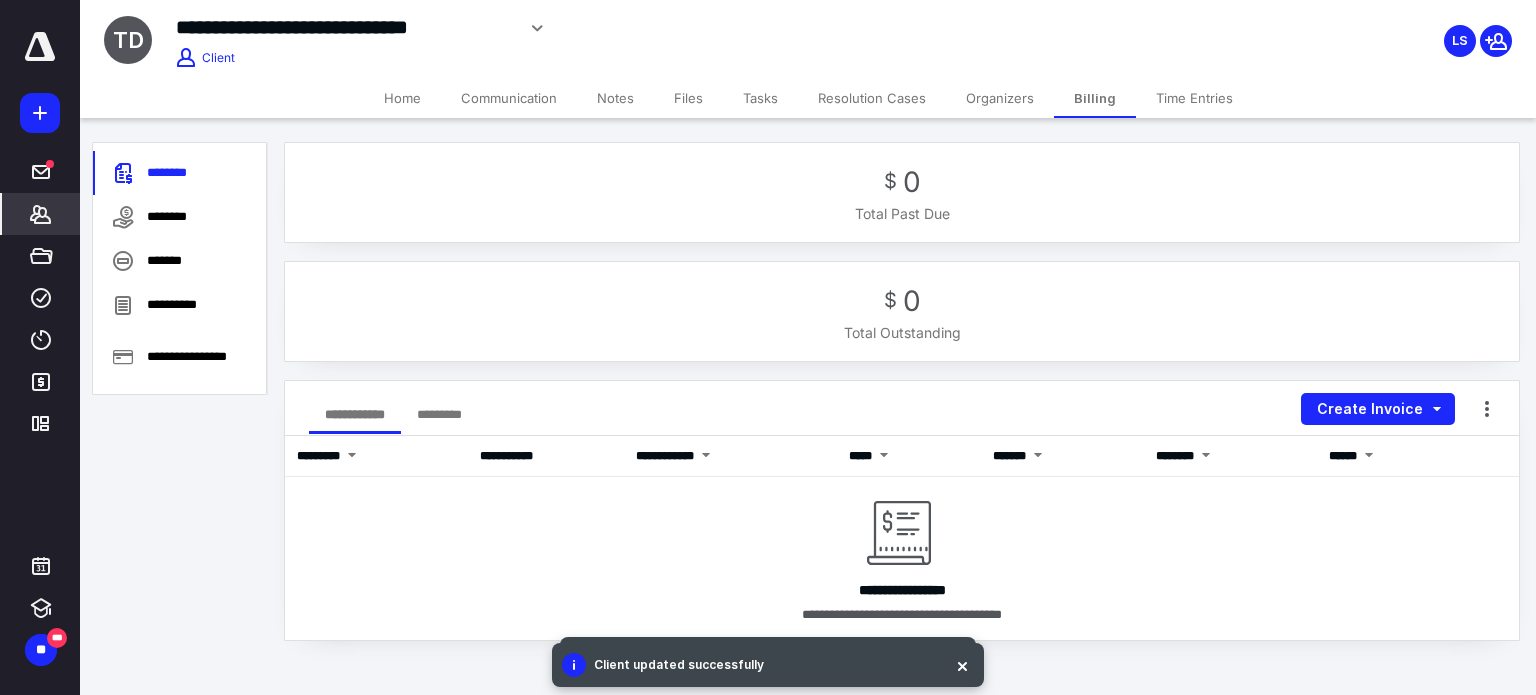 click on "Create Invoice" at bounding box center (1394, 414) 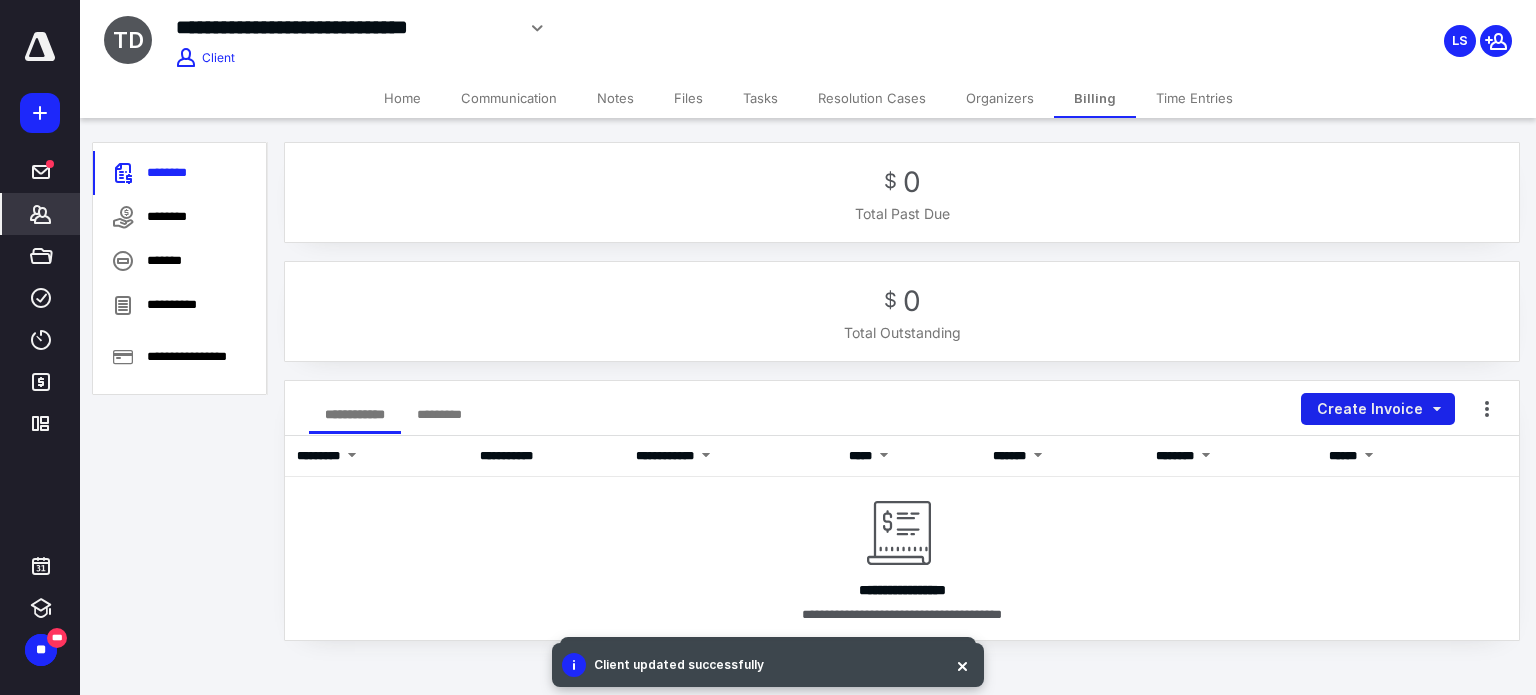 click on "Create Invoice" at bounding box center [1378, 409] 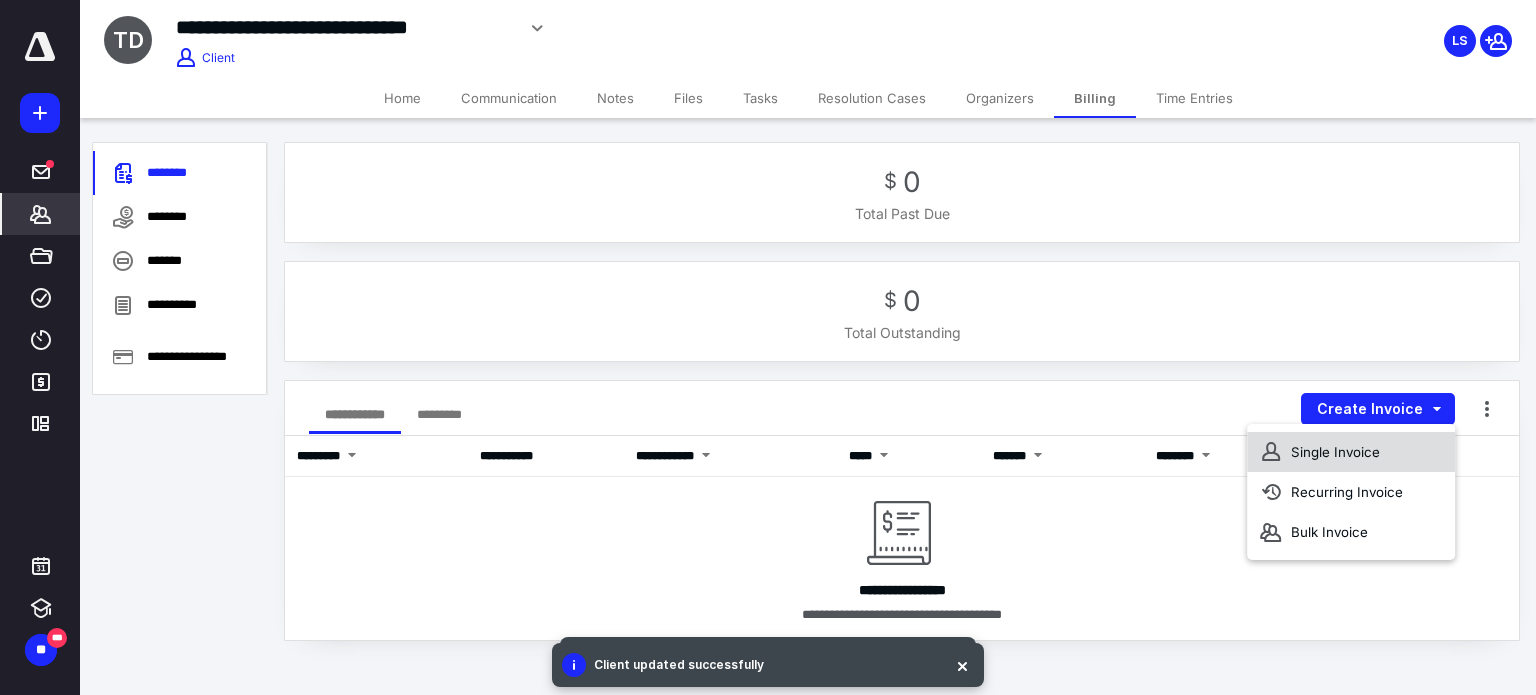 click on "Single Invoice" at bounding box center [1351, 452] 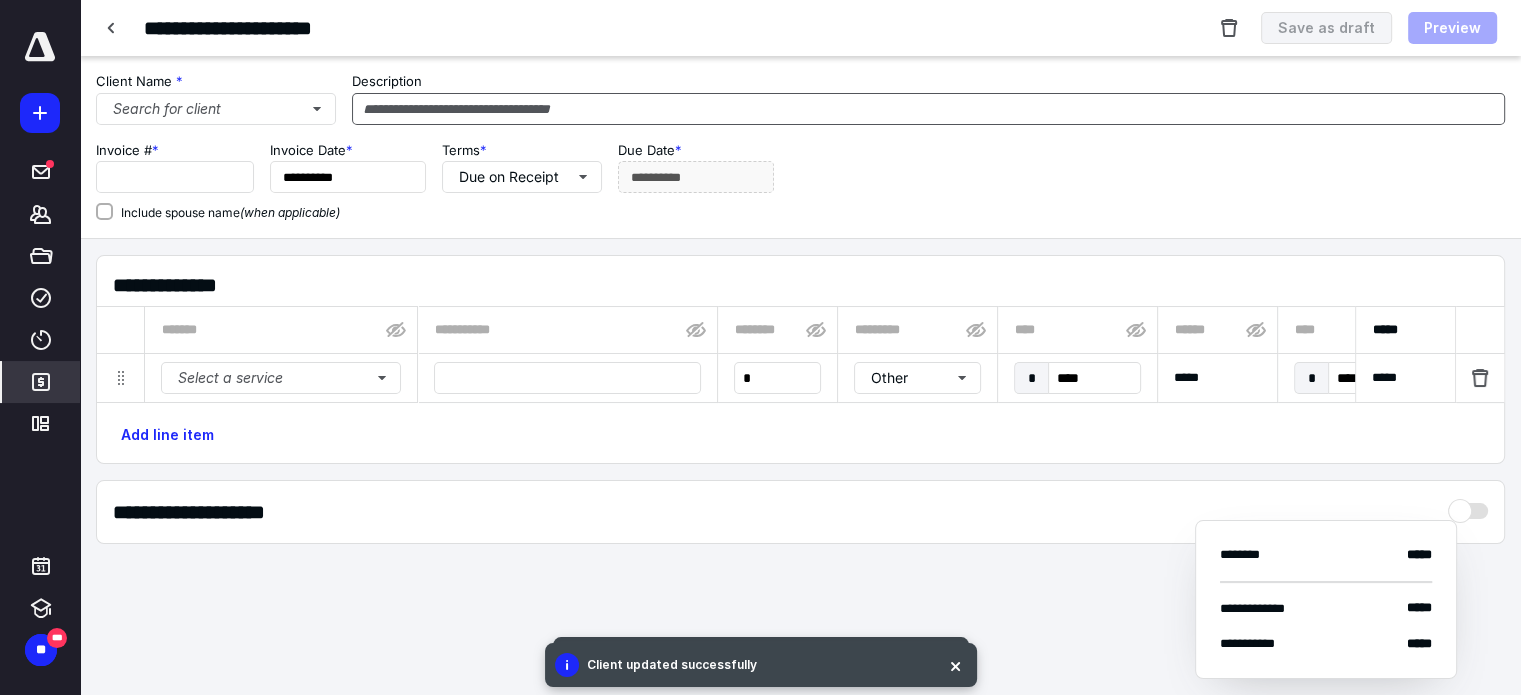 type on "****" 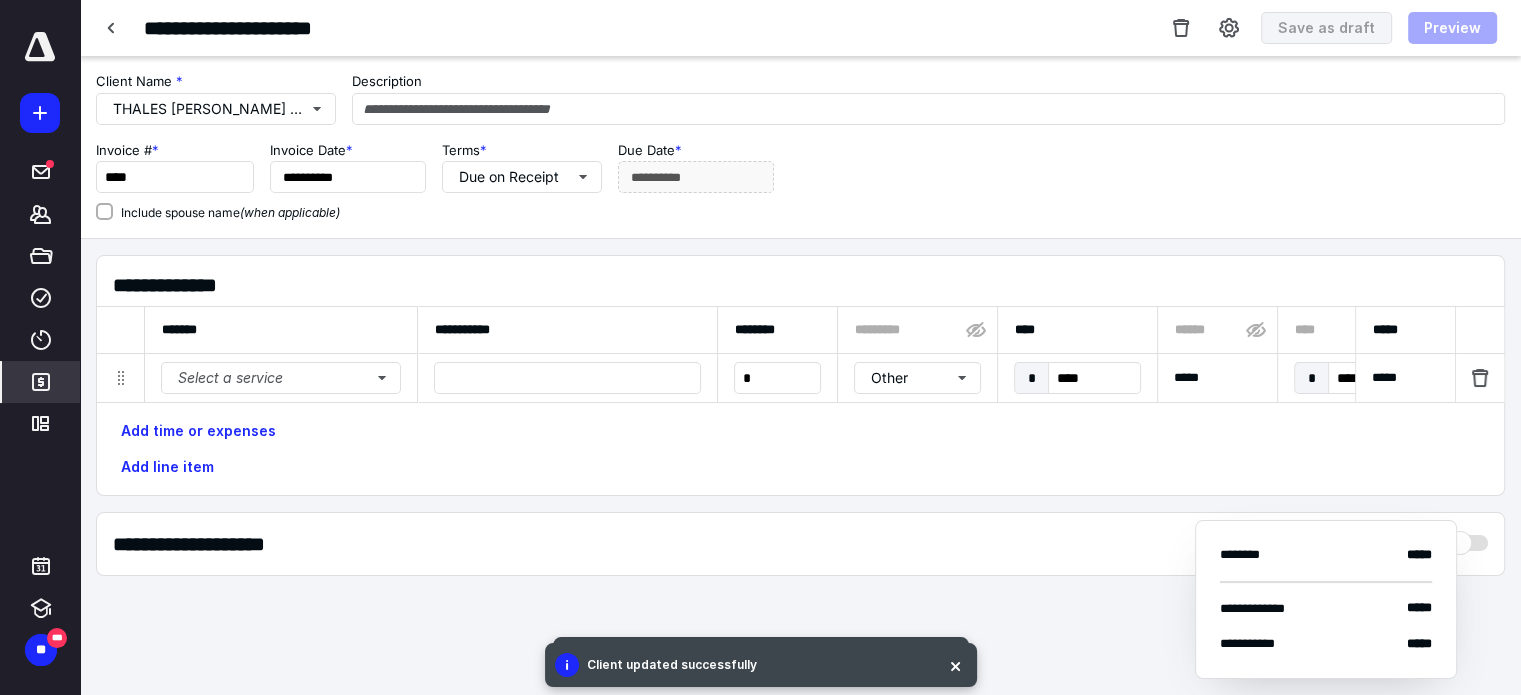 click on "**********" at bounding box center [800, 132] 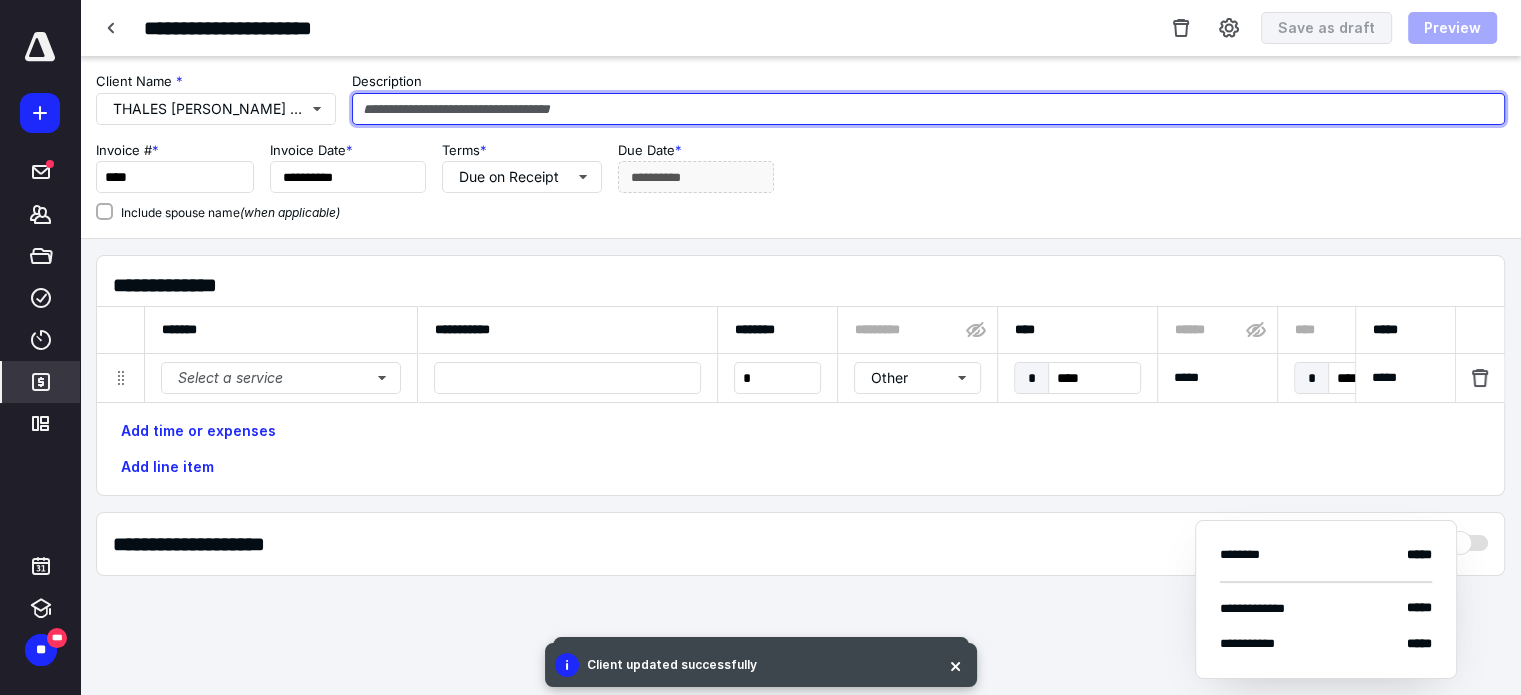 click at bounding box center (928, 109) 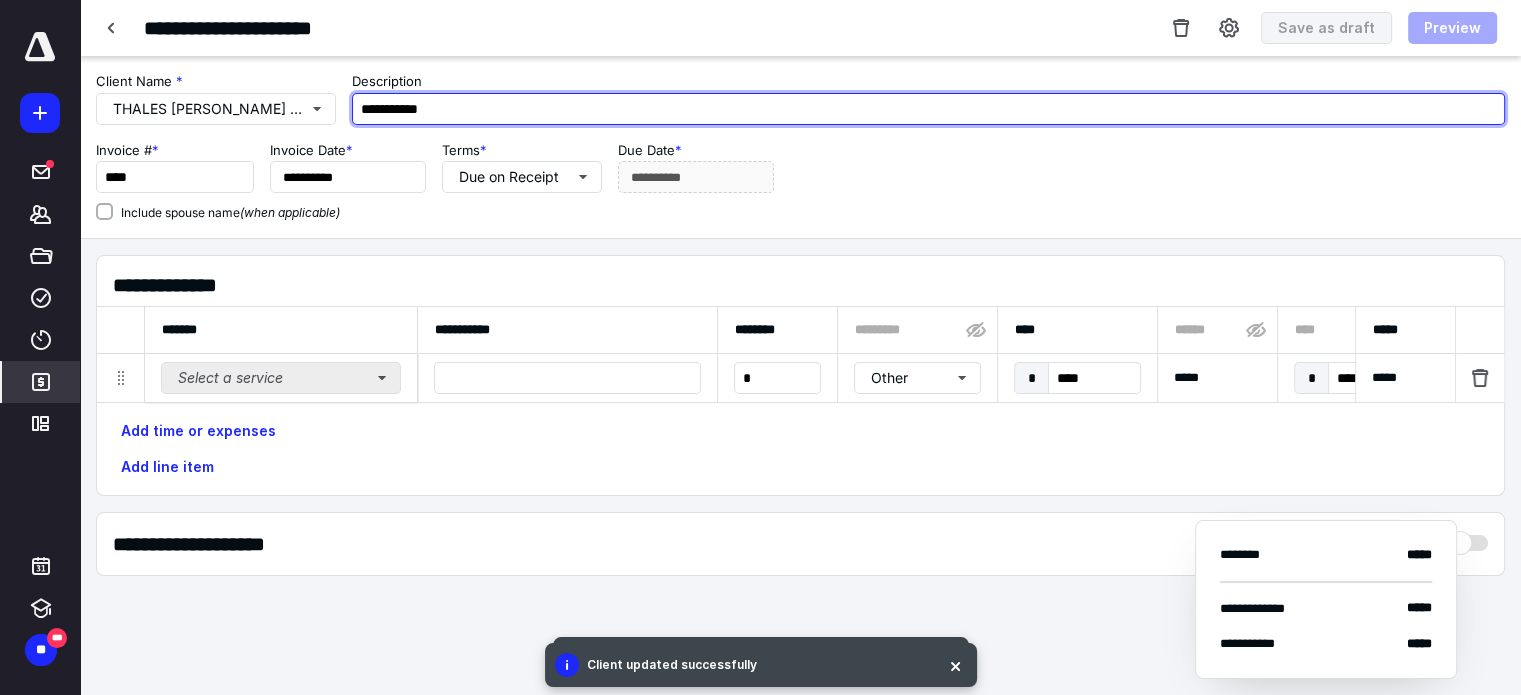 type on "**********" 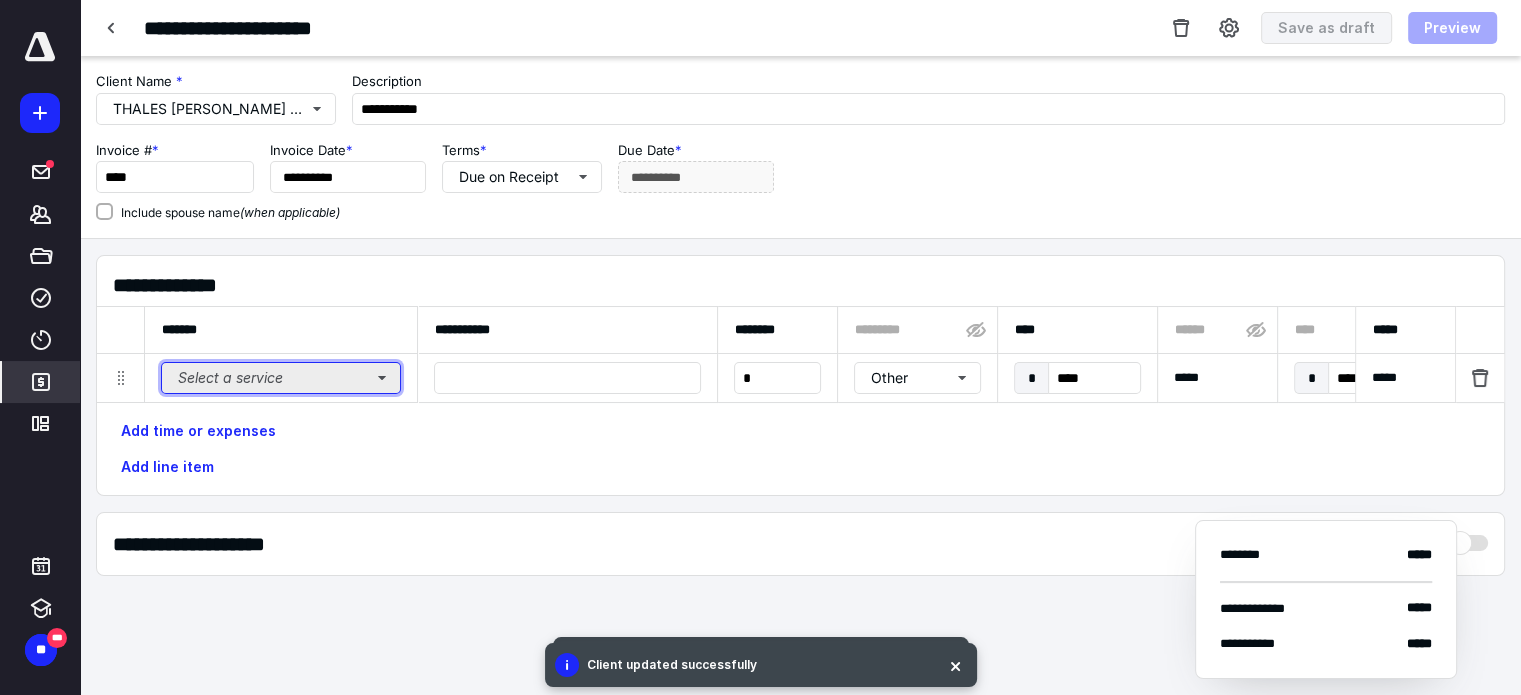 click on "Select a service" at bounding box center [281, 378] 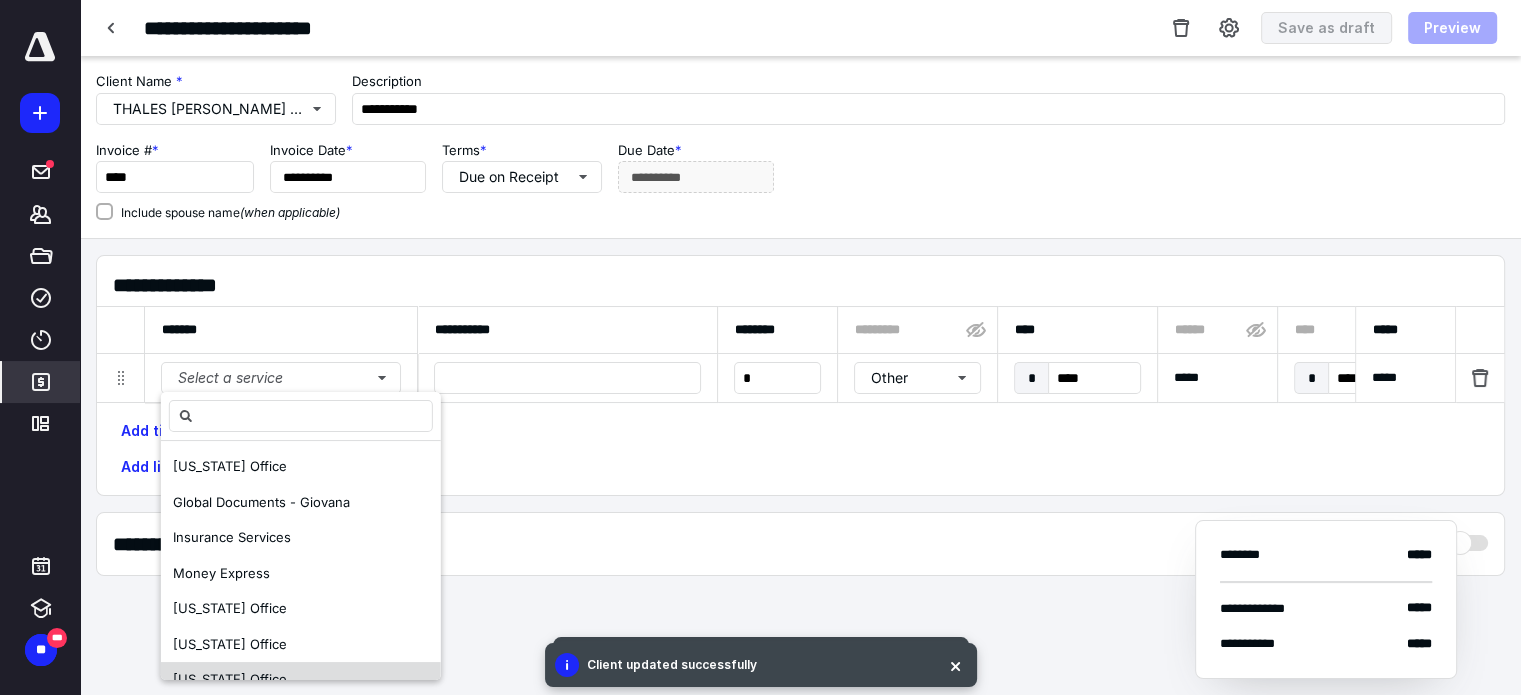 click on "[US_STATE] Office" at bounding box center [230, 679] 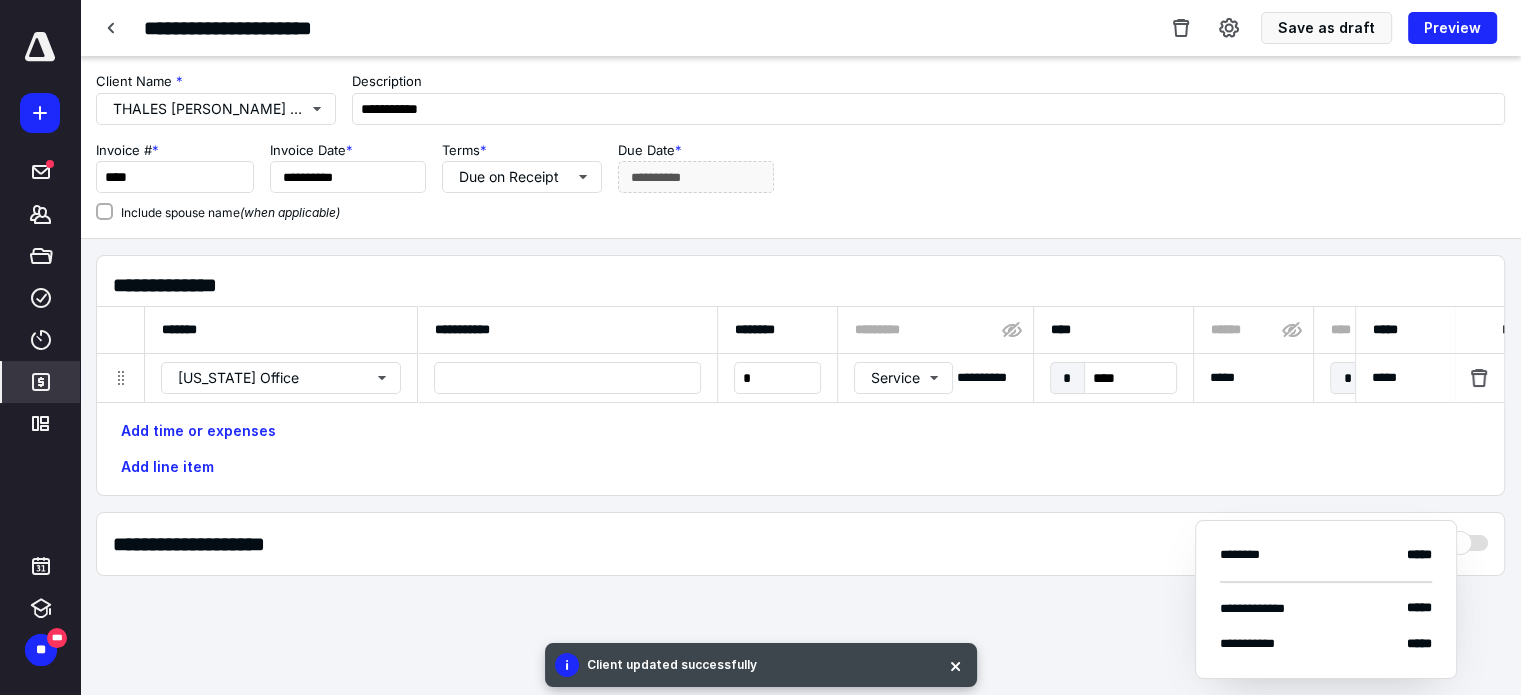 click at bounding box center [567, 378] 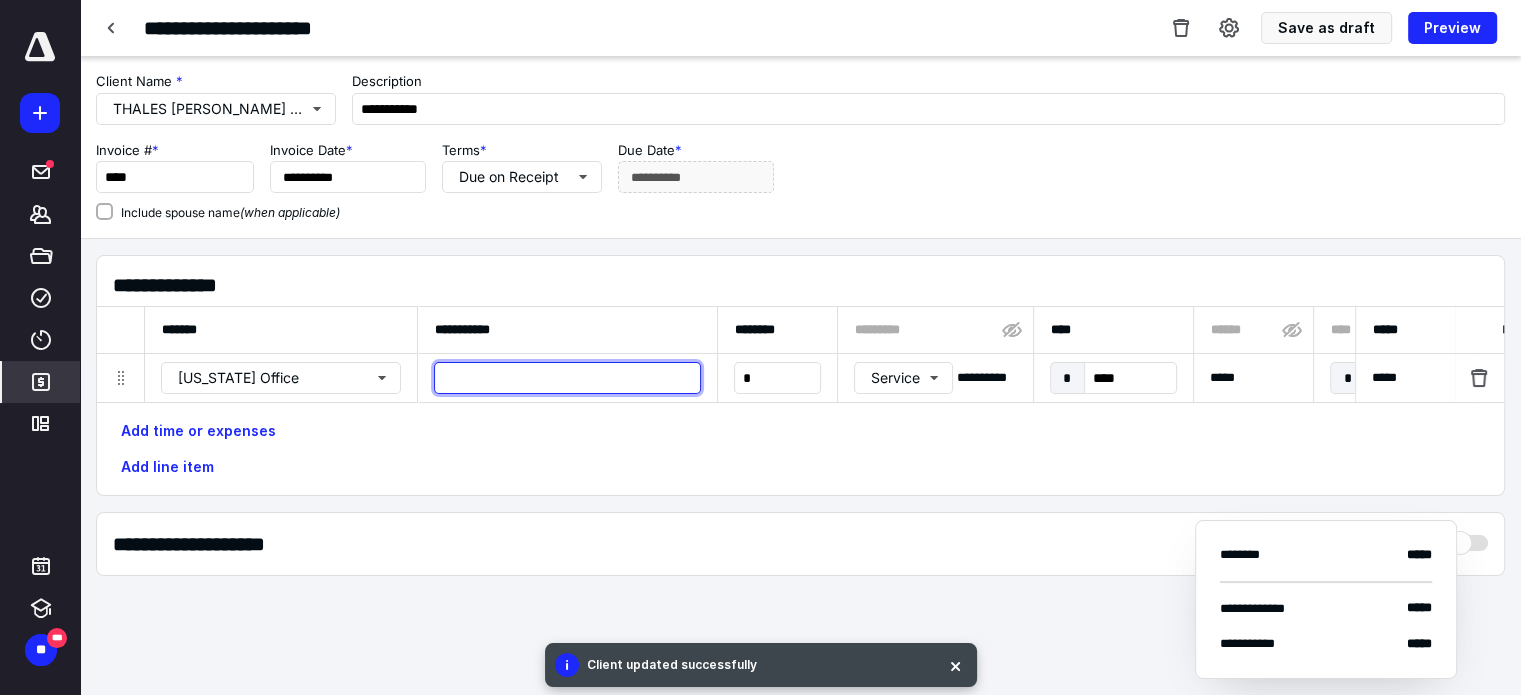click at bounding box center (567, 378) 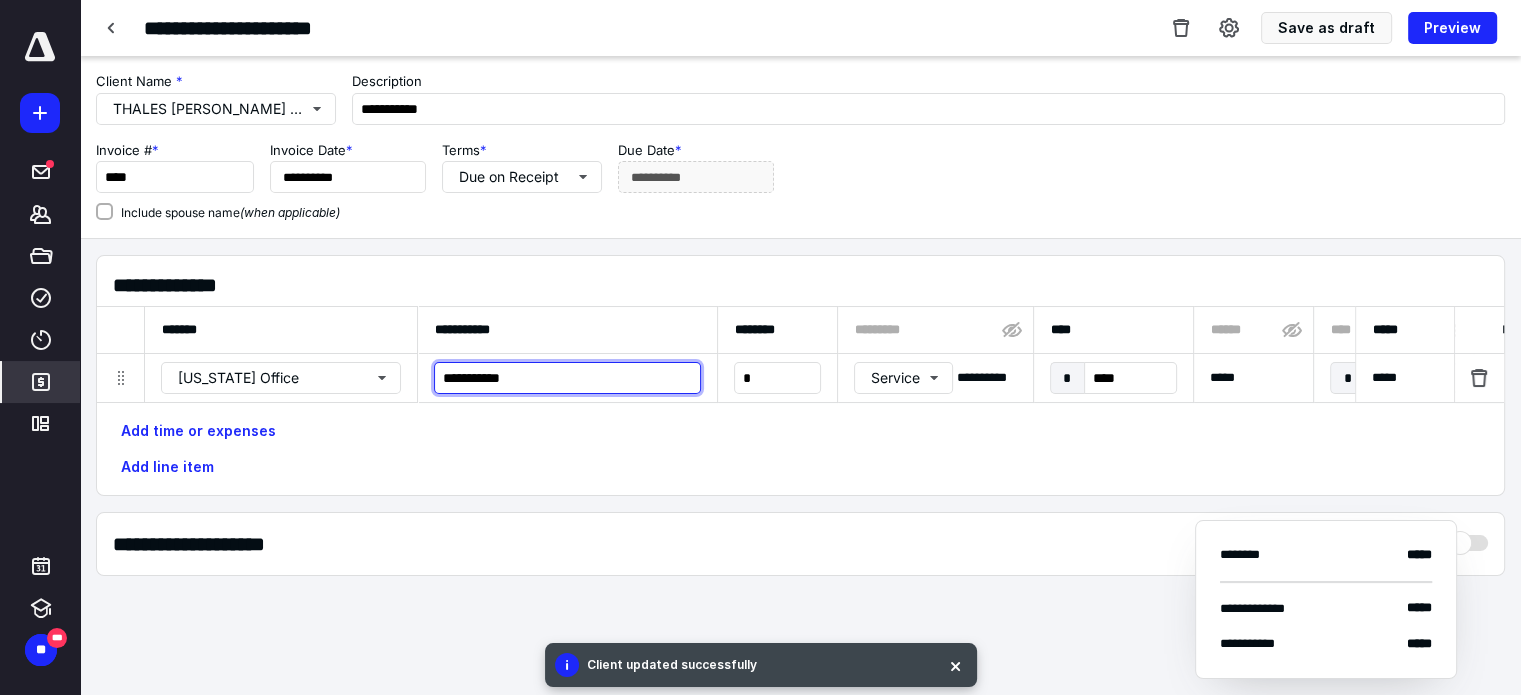 type on "**********" 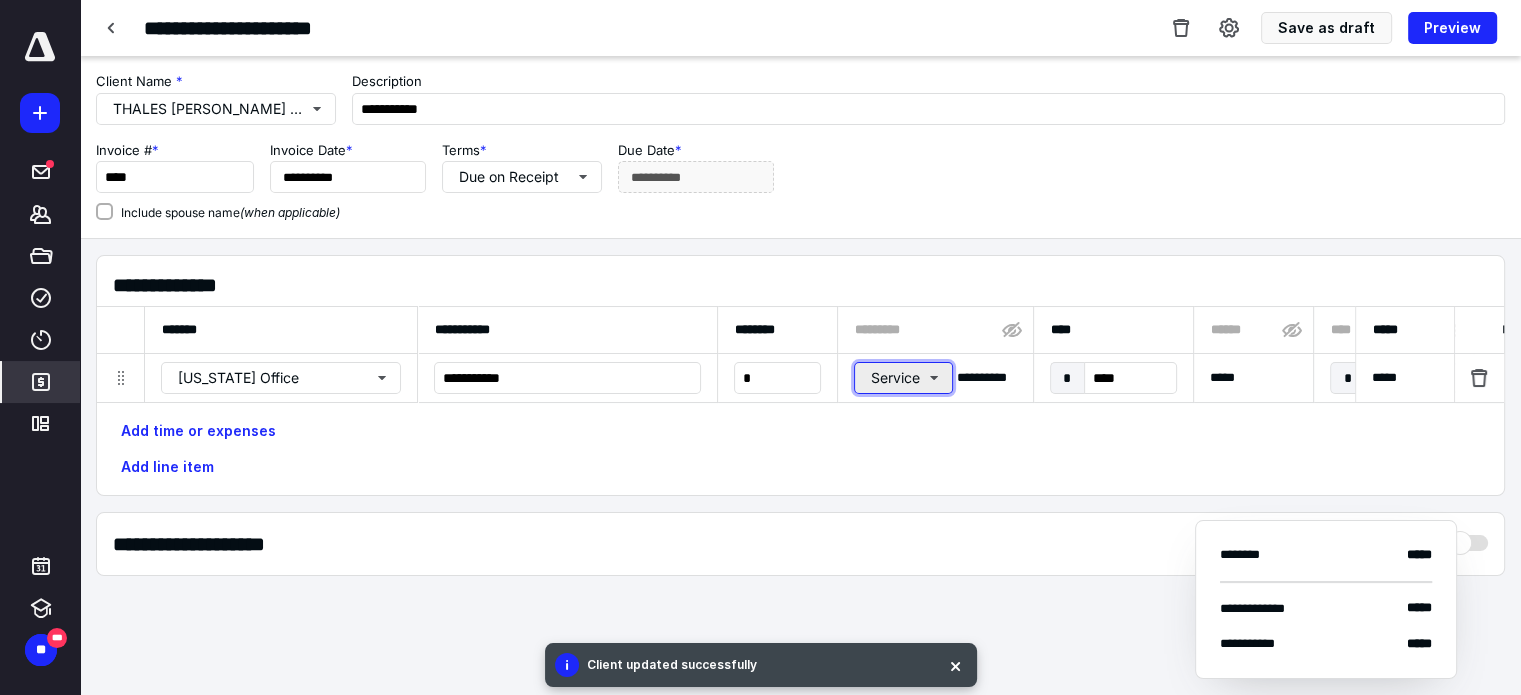 type 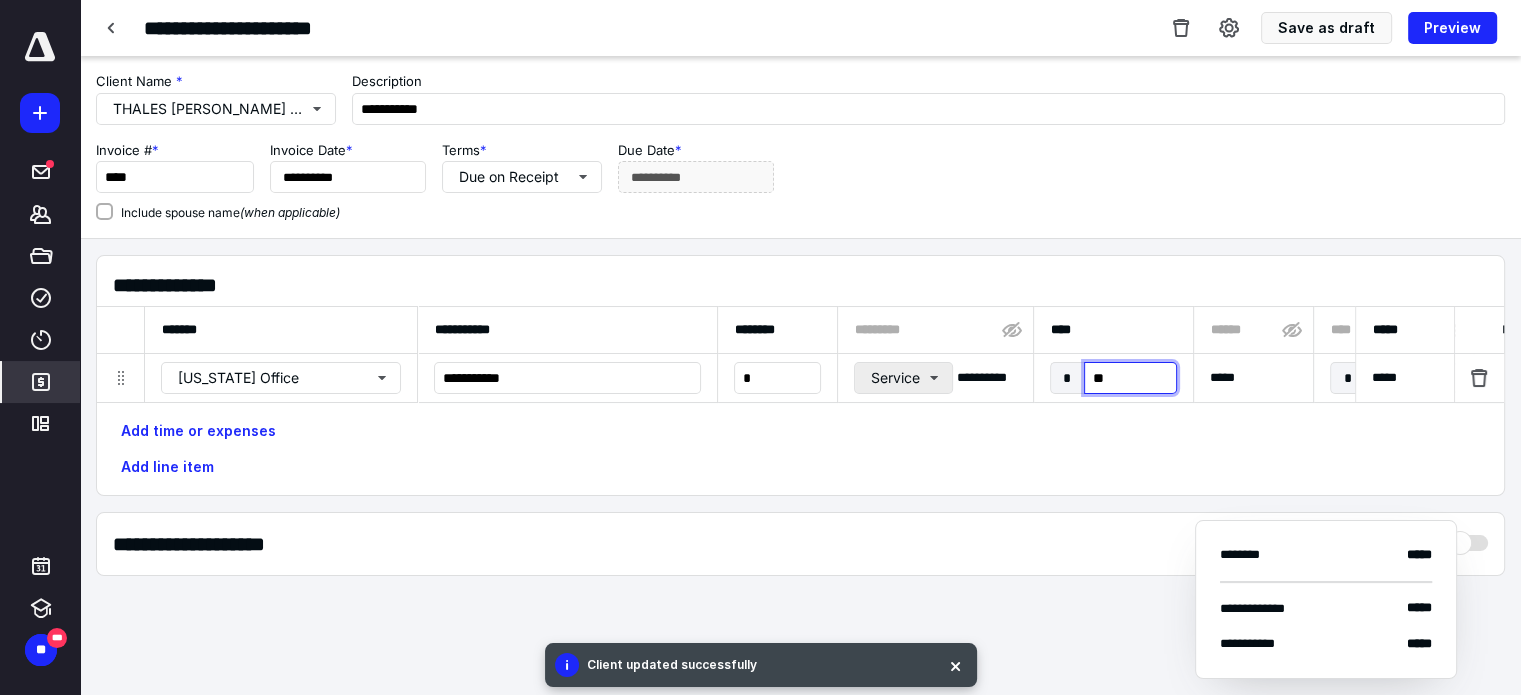 type on "***" 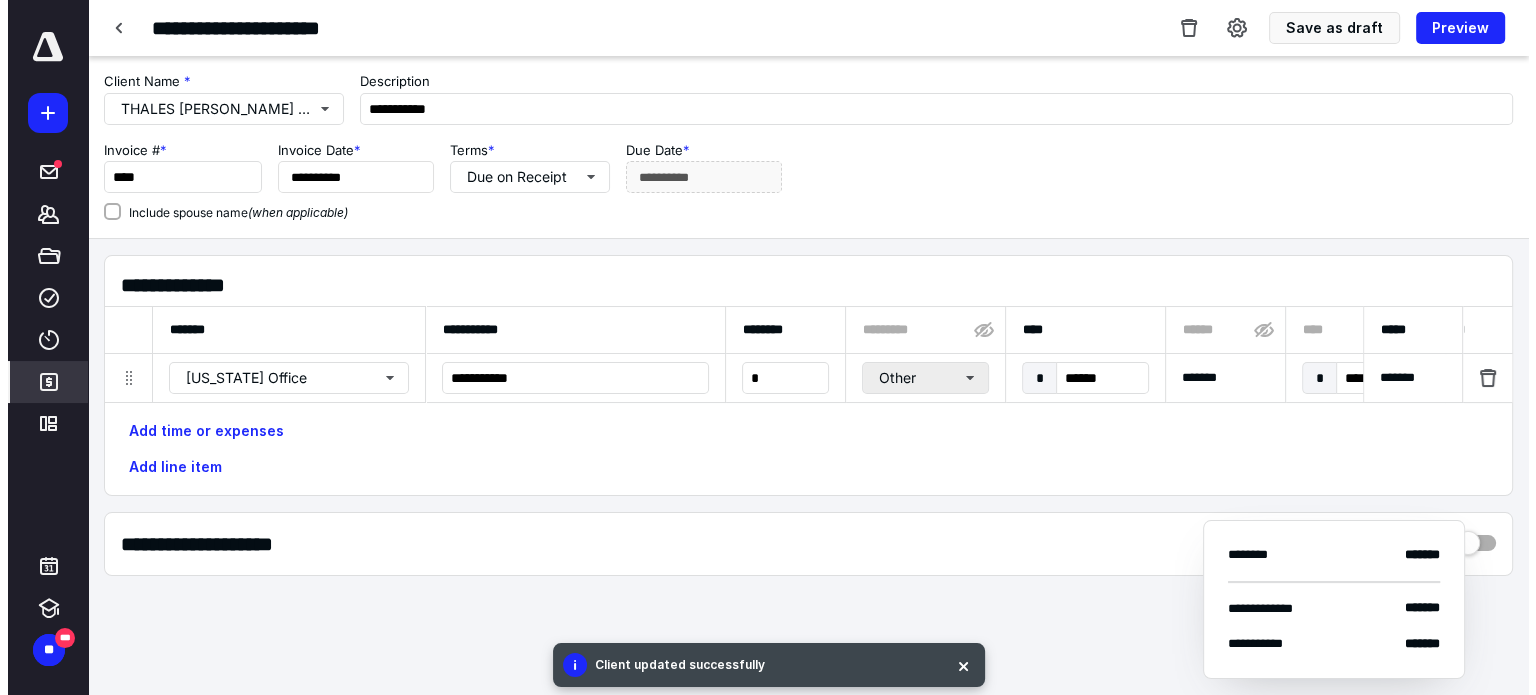scroll, scrollTop: 0, scrollLeft: 1041, axis: horizontal 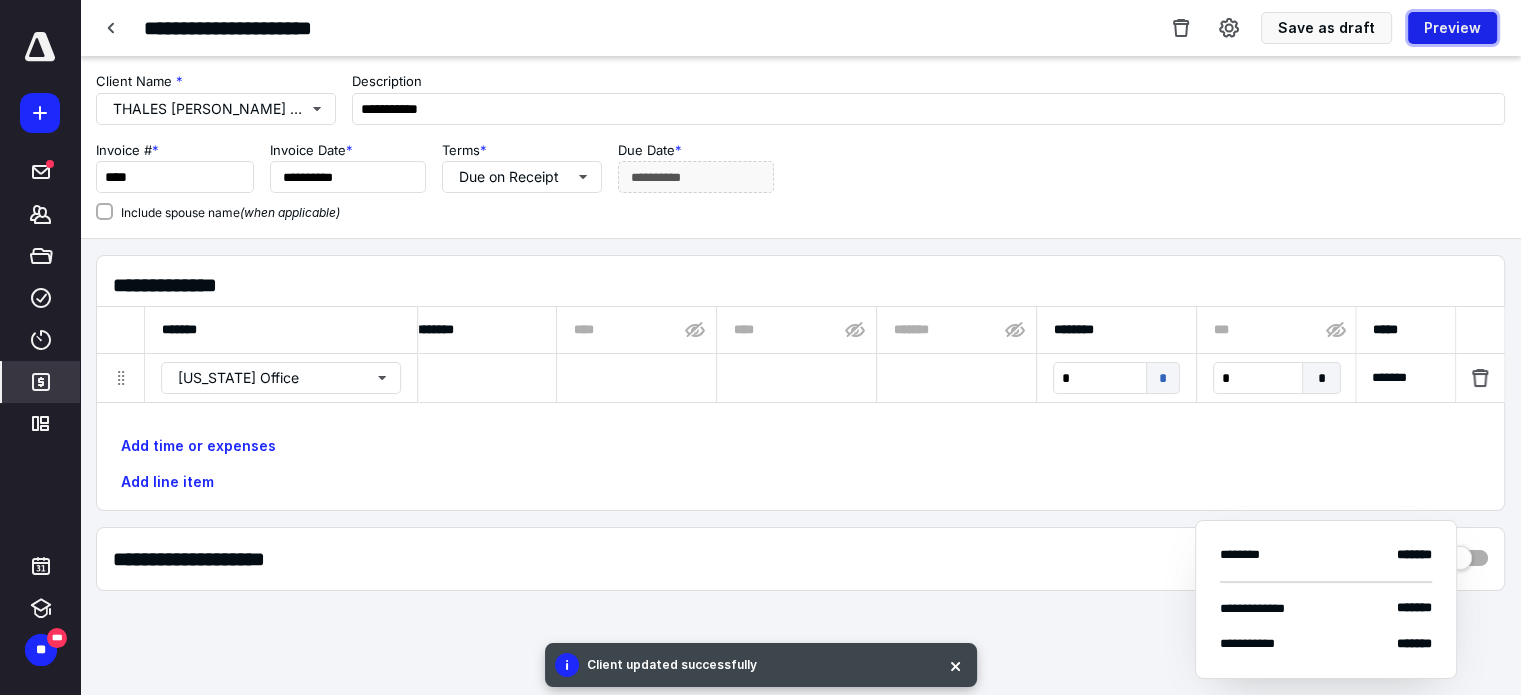 click on "Preview" at bounding box center (1452, 28) 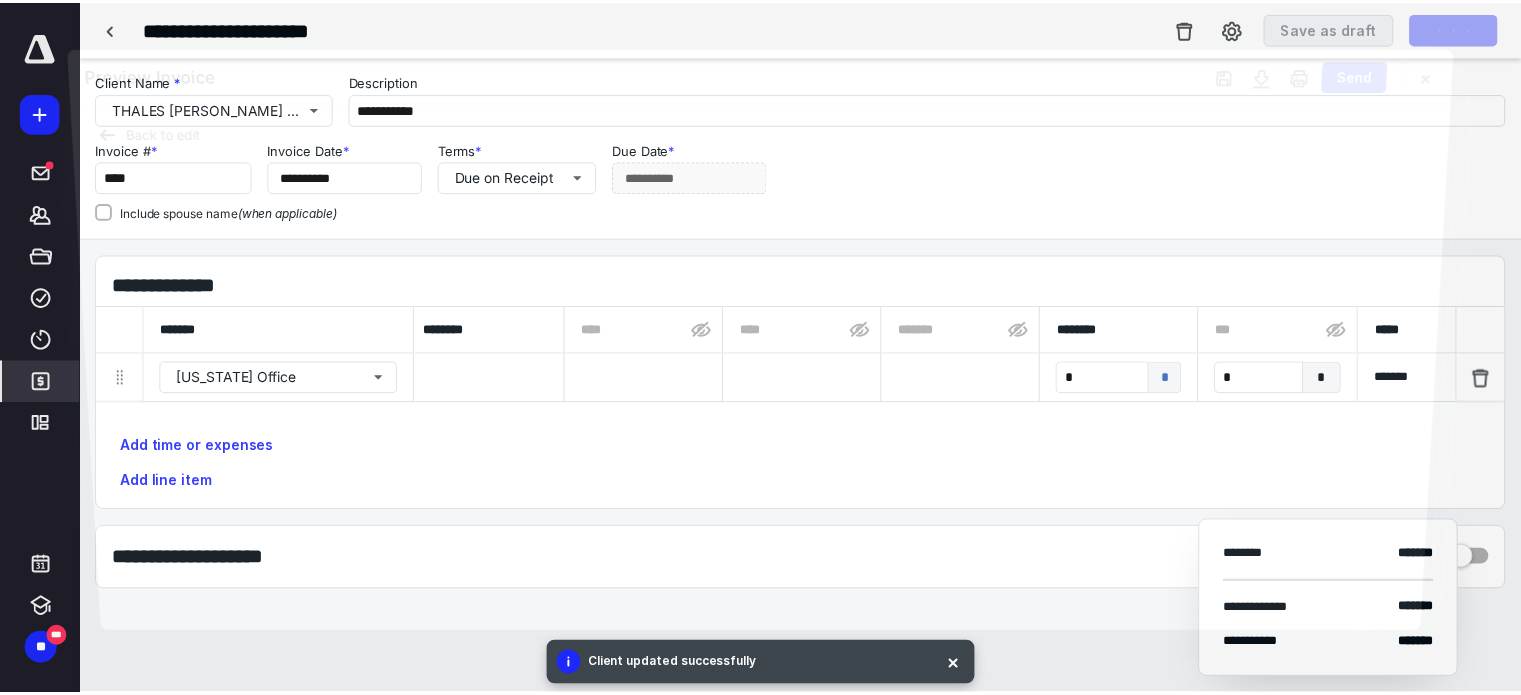 scroll, scrollTop: 0, scrollLeft: 1026, axis: horizontal 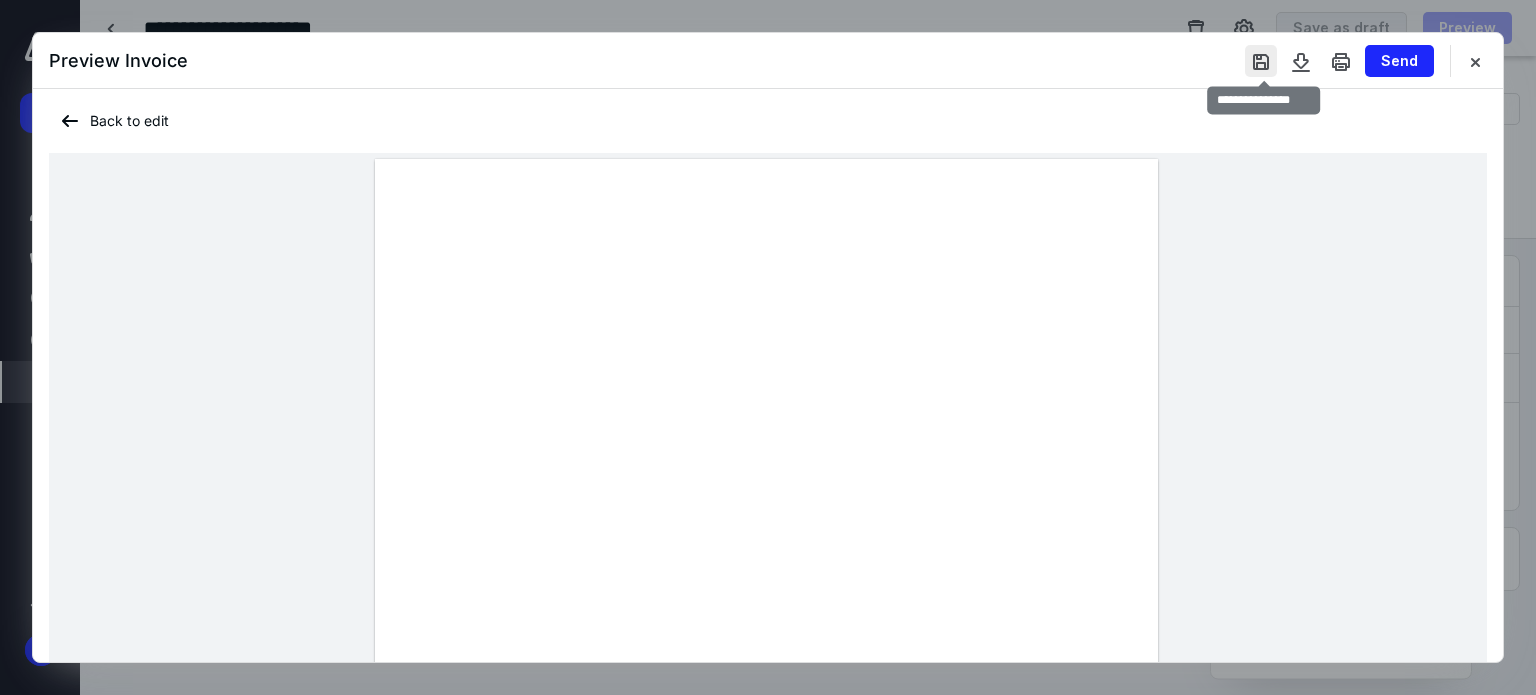 click at bounding box center (1261, 61) 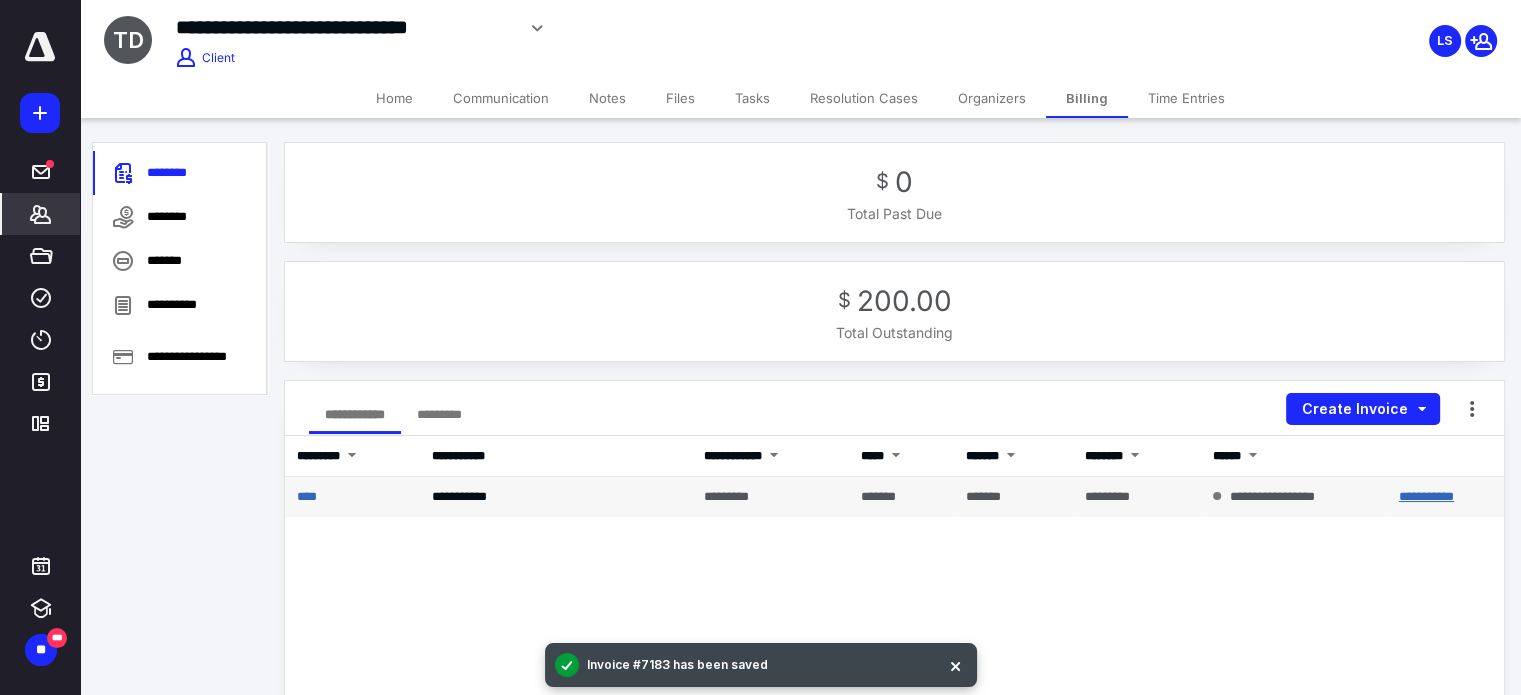 click on "**********" at bounding box center [1426, 496] 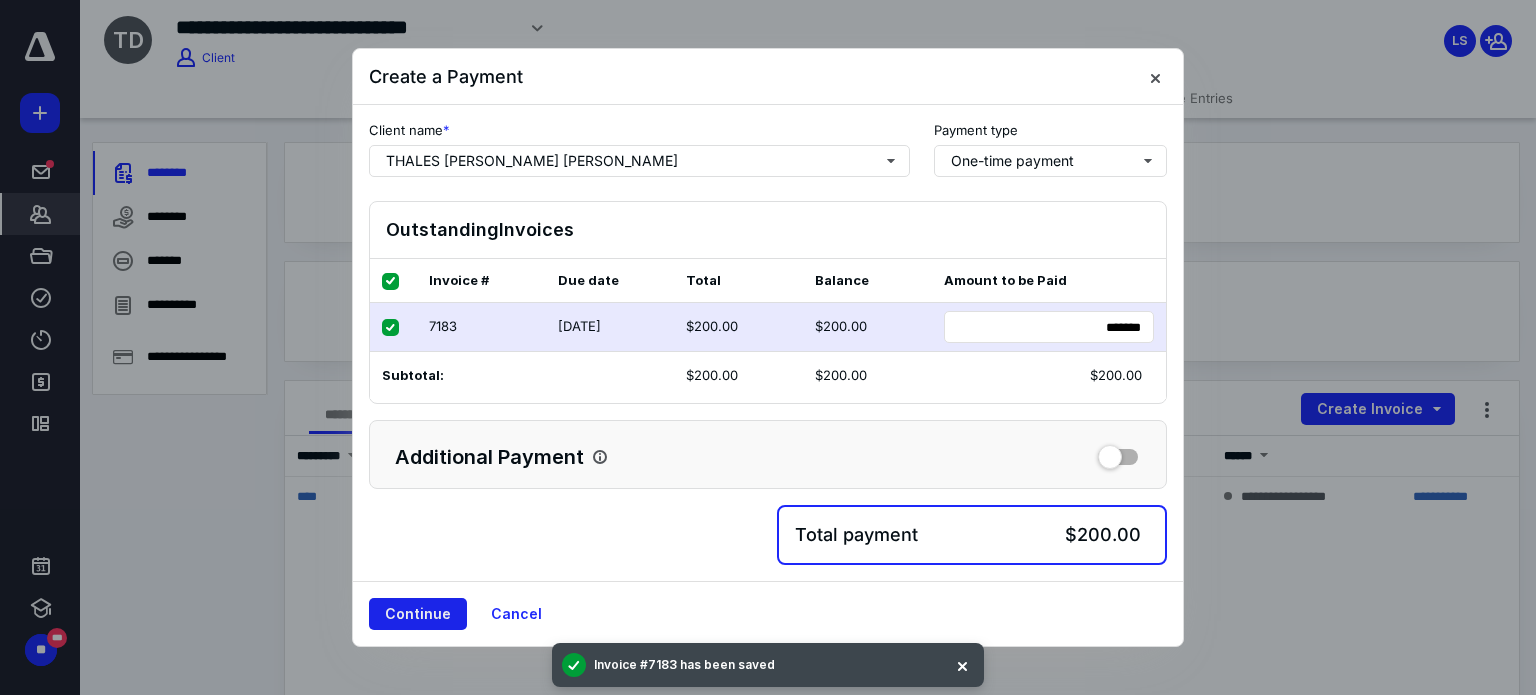 click on "Continue" at bounding box center (418, 614) 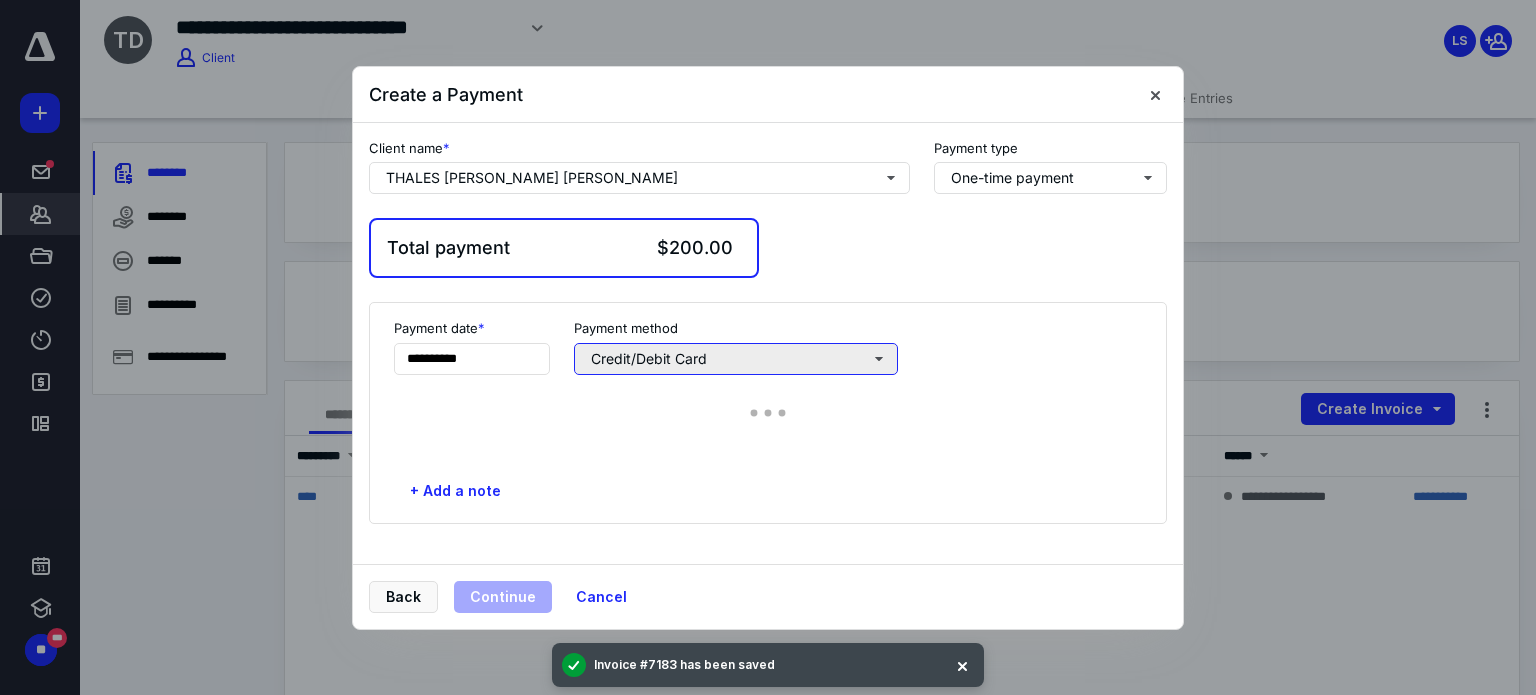 click on "Credit/Debit Card" at bounding box center [736, 359] 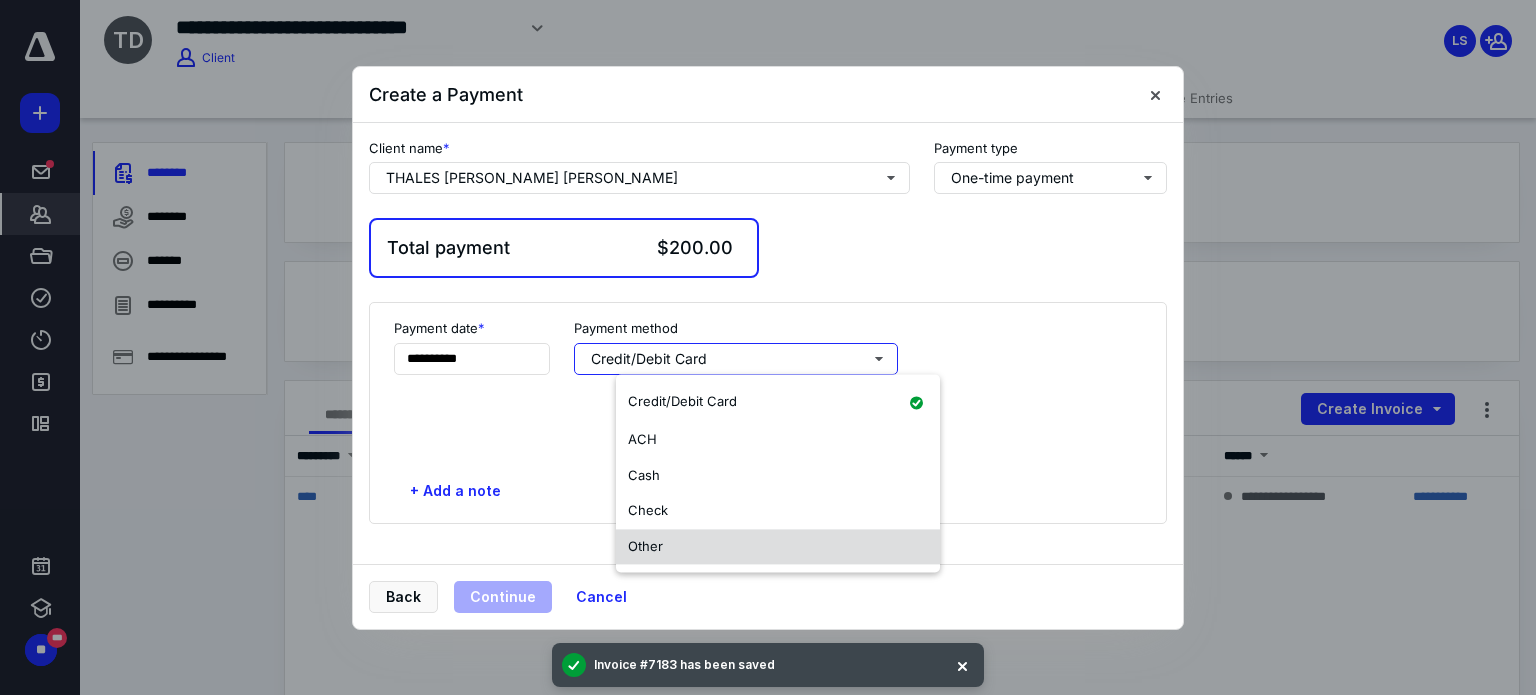 click on "Other" at bounding box center (778, 547) 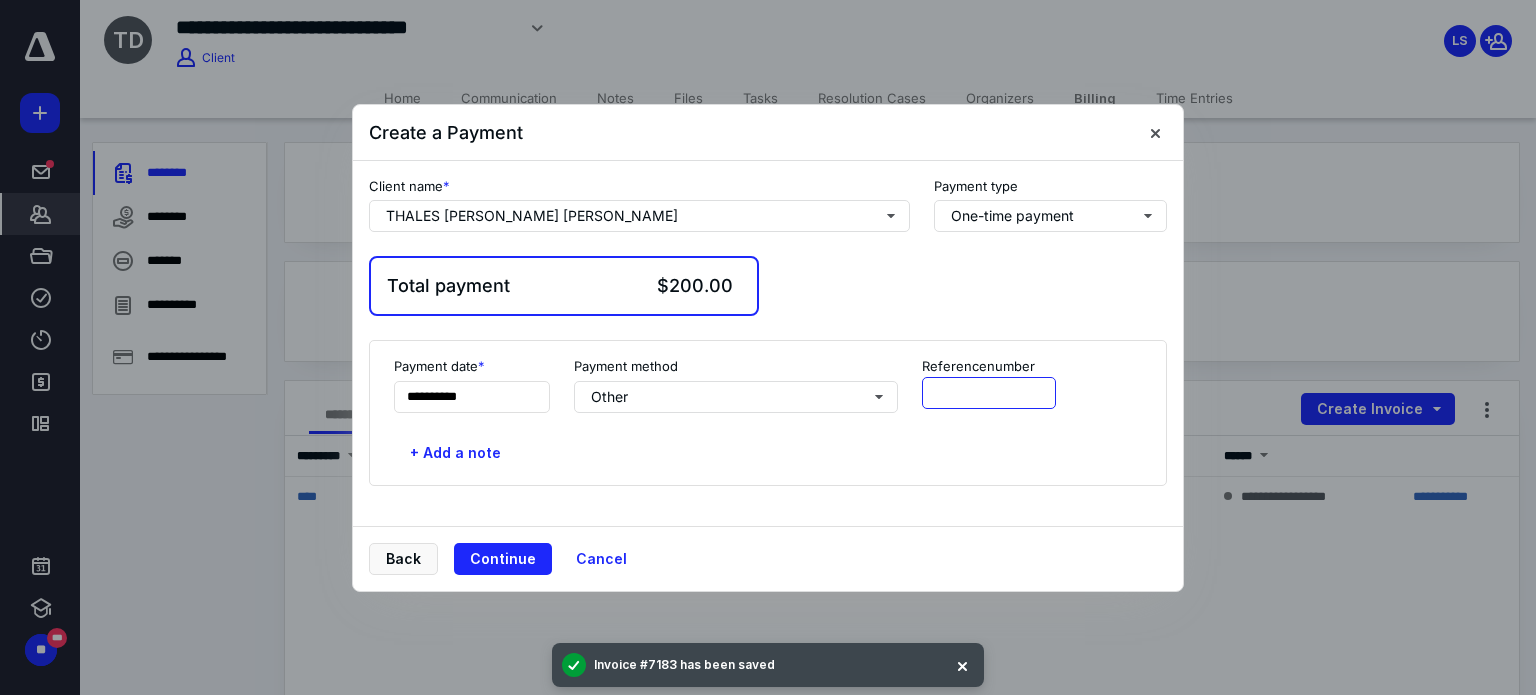 click at bounding box center [989, 393] 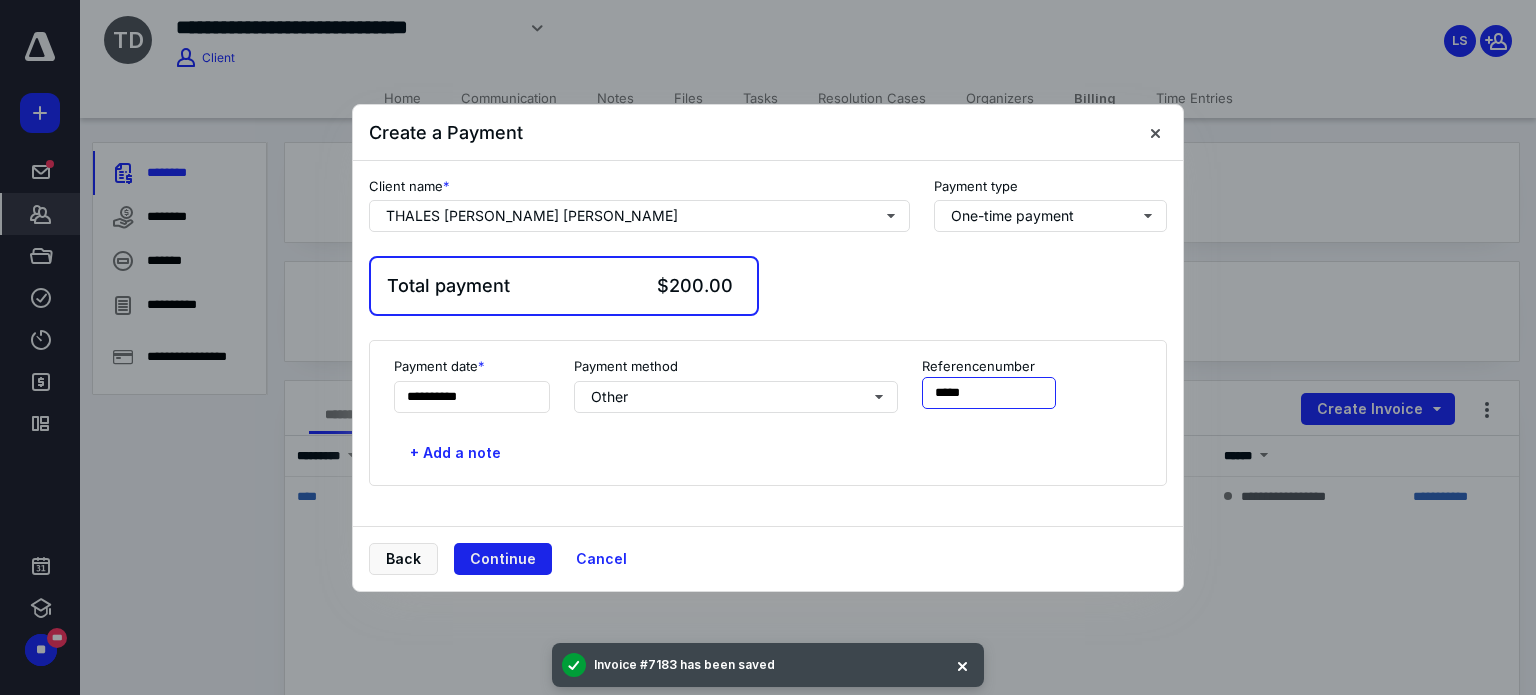 type on "*****" 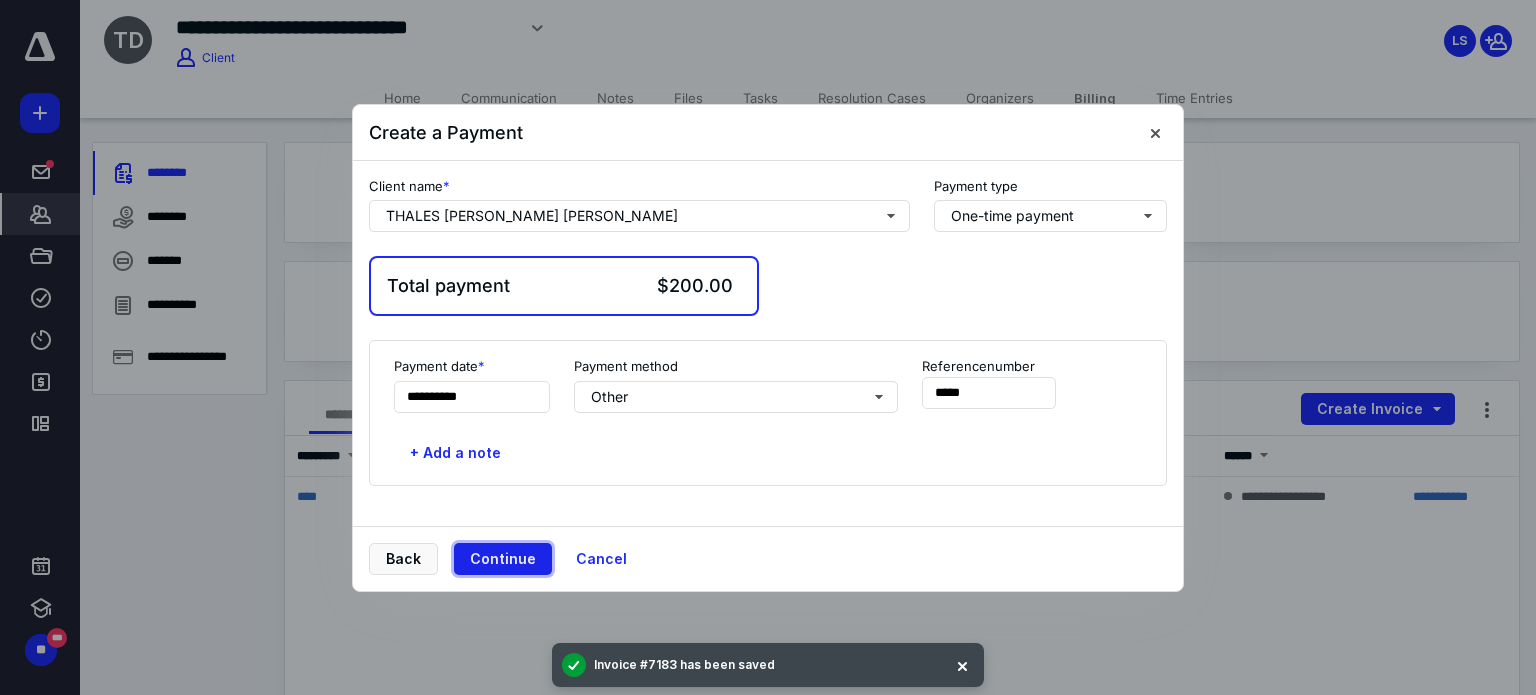 click on "Continue" at bounding box center (503, 559) 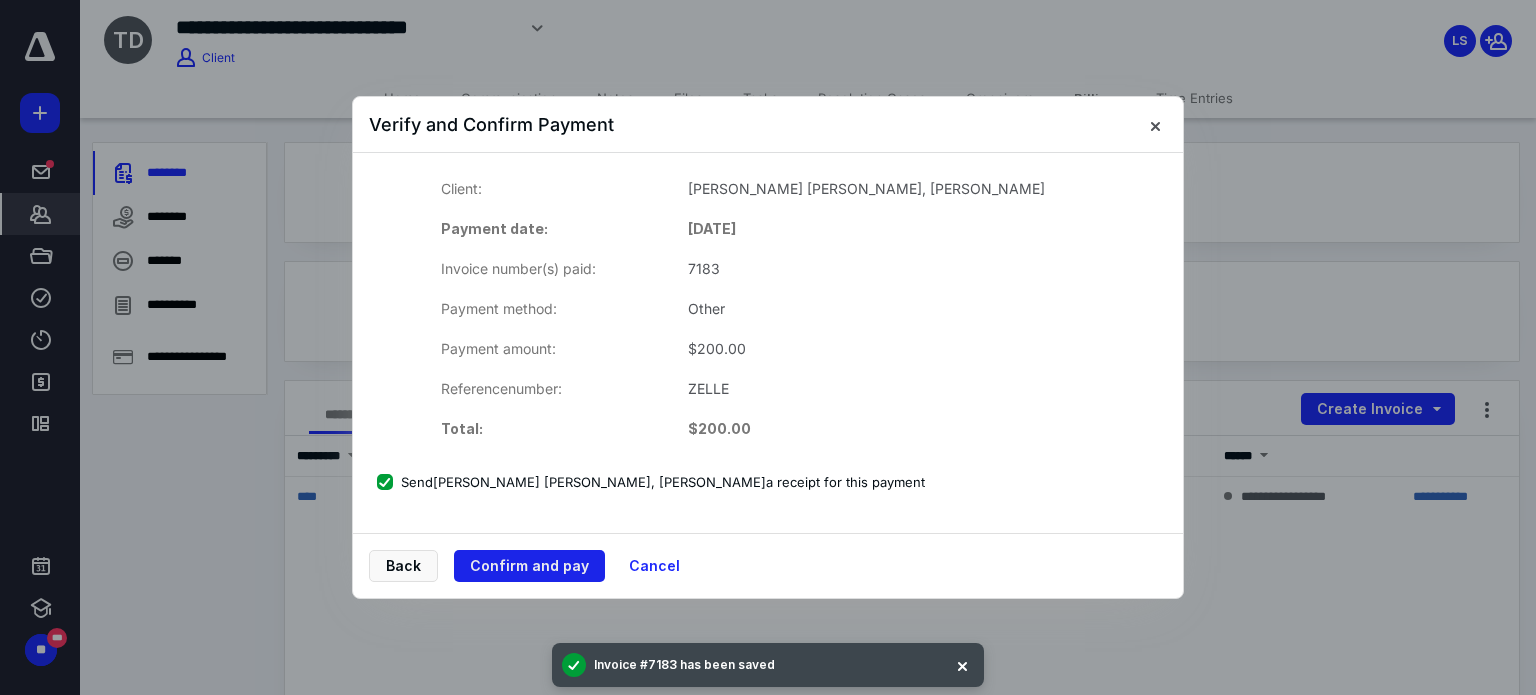 click on "Confirm and pay" at bounding box center [529, 566] 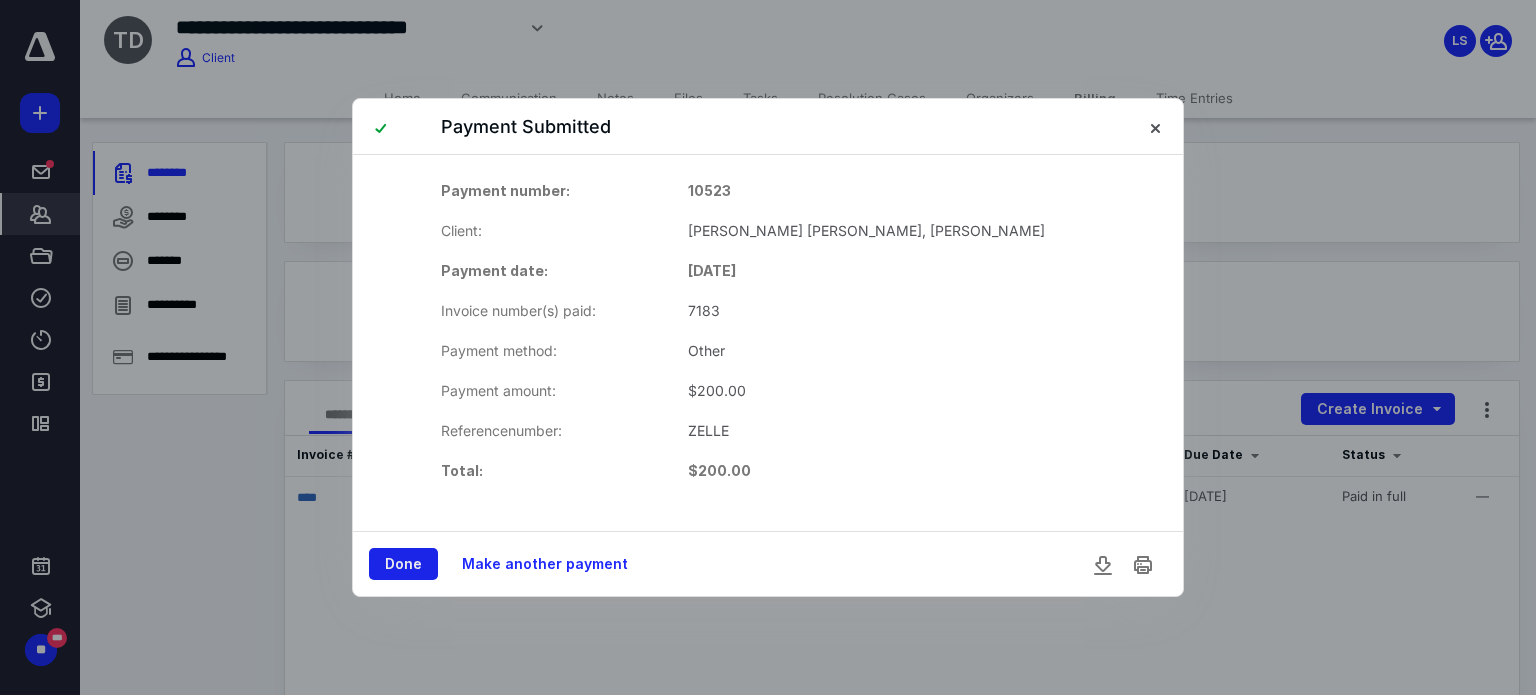 click on "Done" at bounding box center [403, 564] 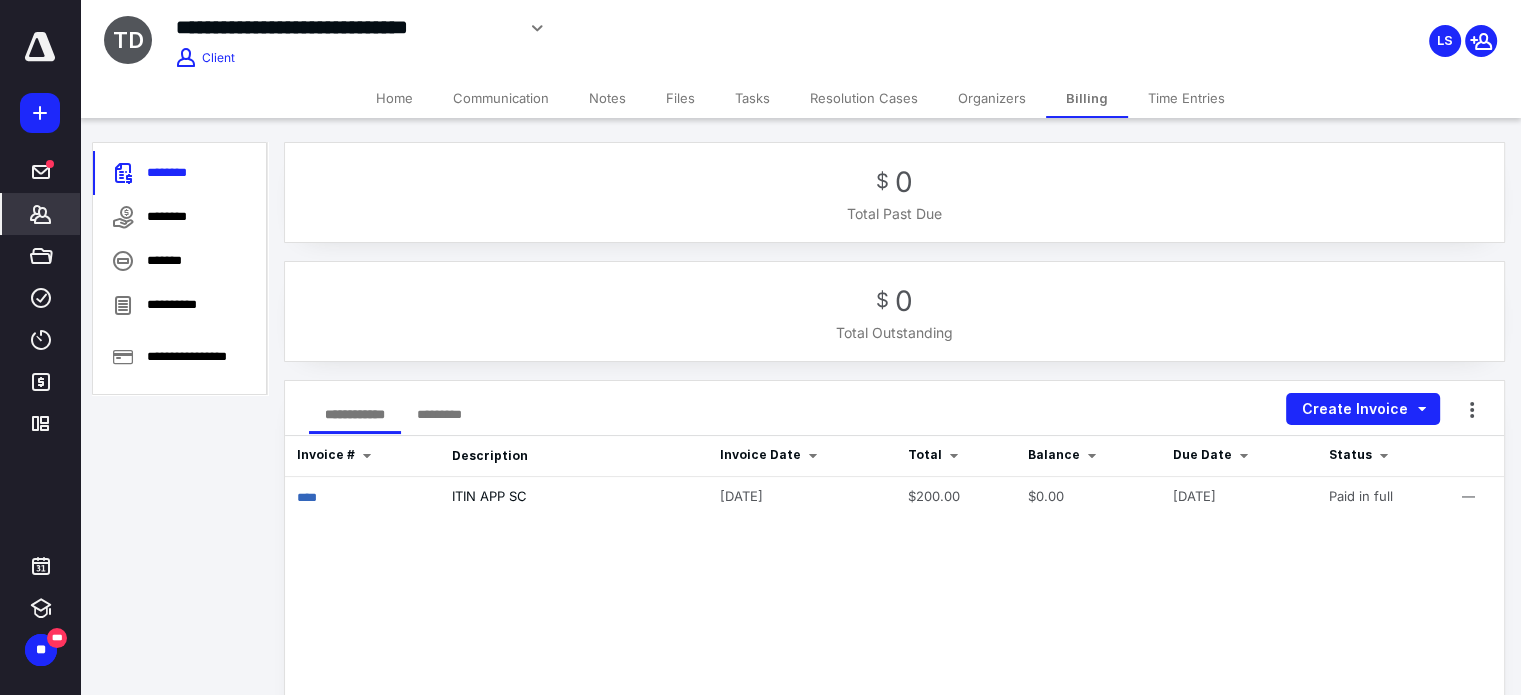 click on "Home" at bounding box center (394, 98) 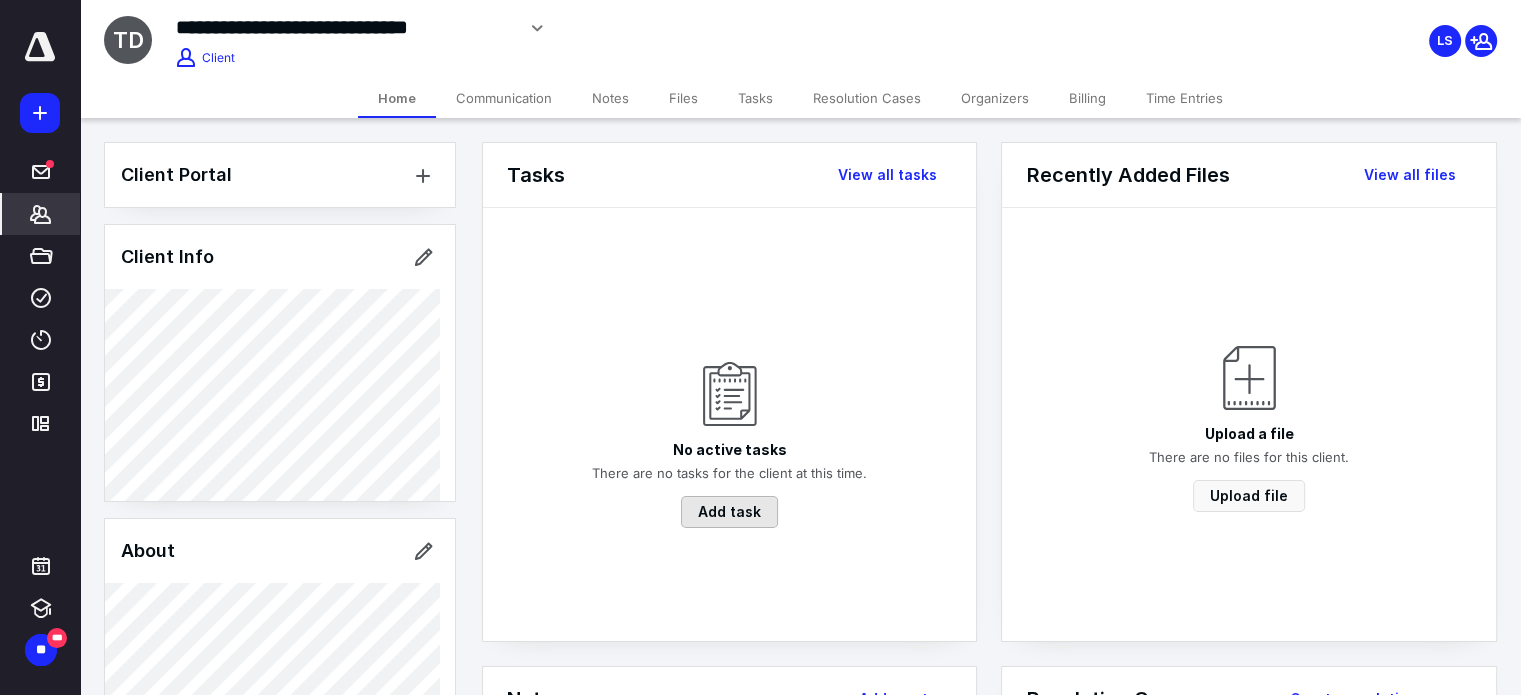 click on "Add task" at bounding box center (729, 512) 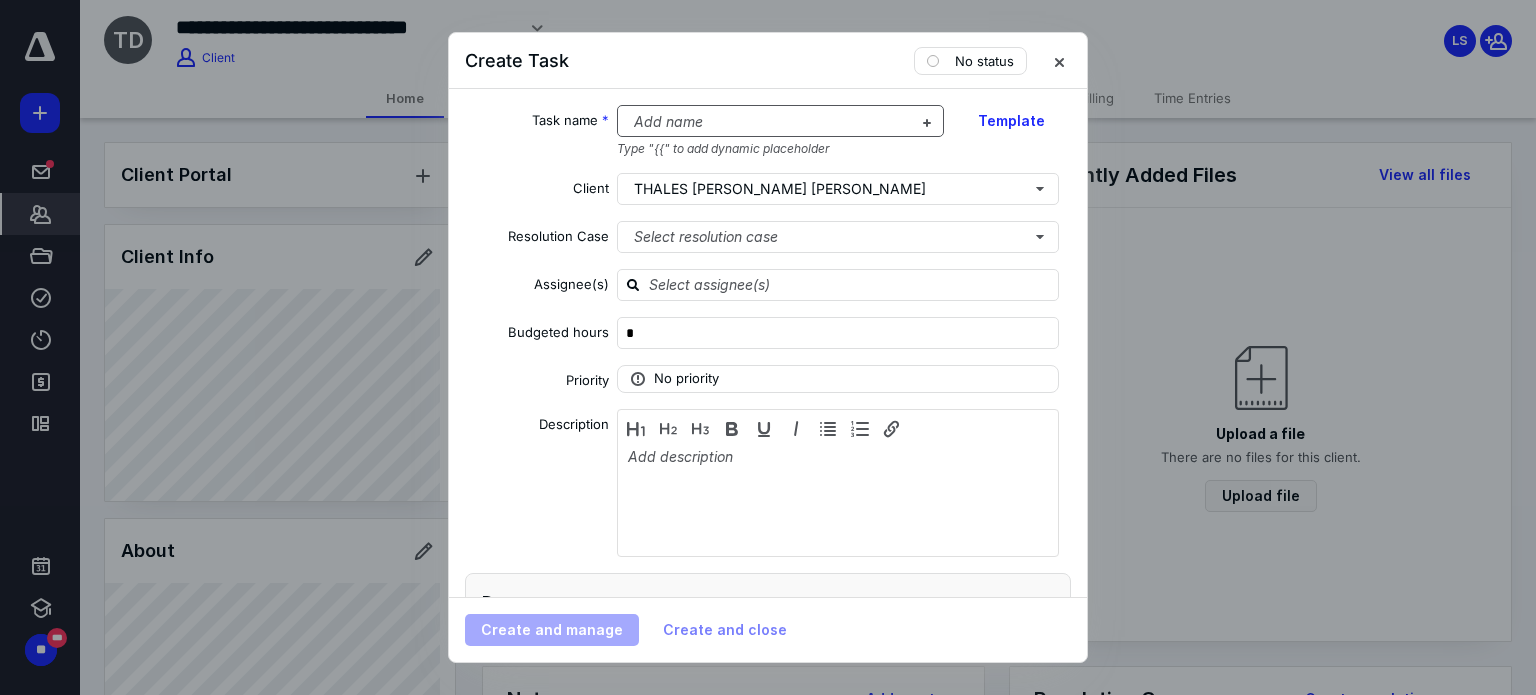 click on "Add name" at bounding box center (781, 121) 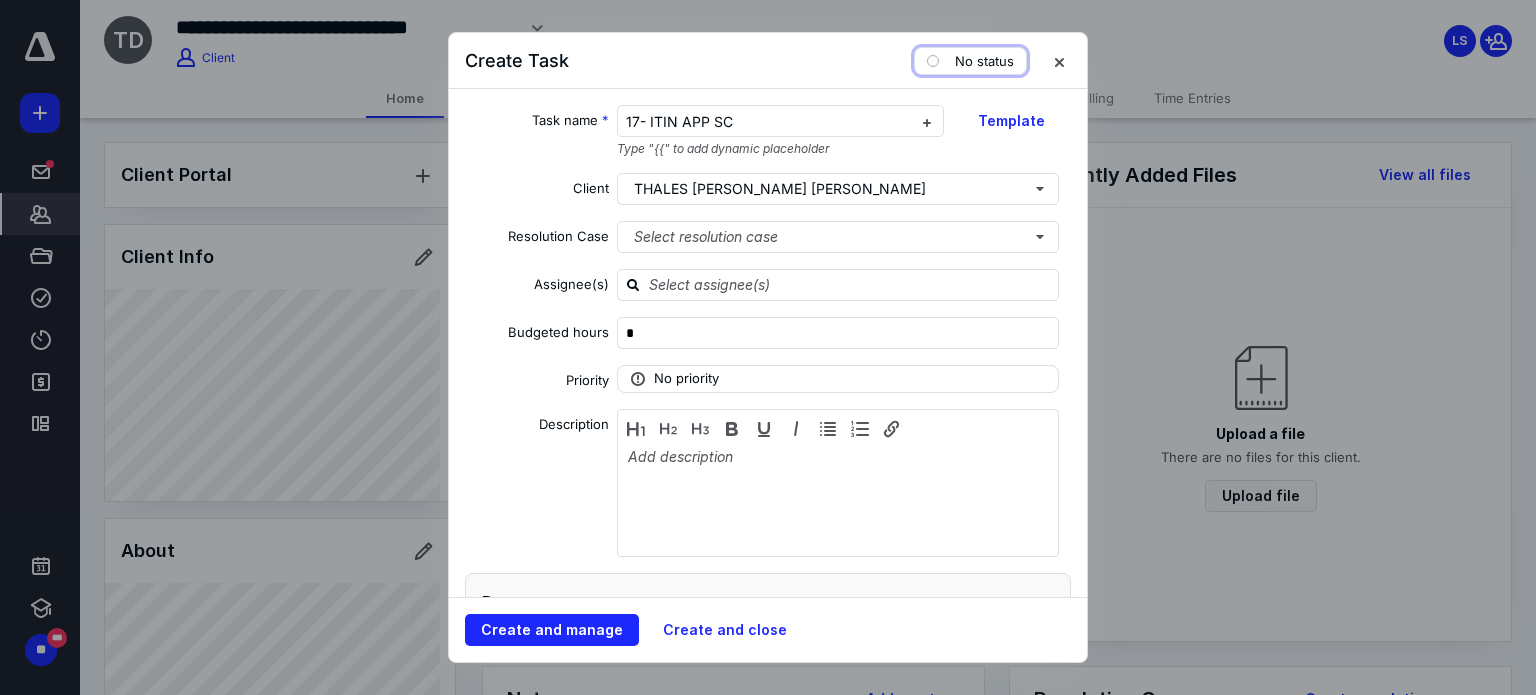 click on "No status" at bounding box center (970, 61) 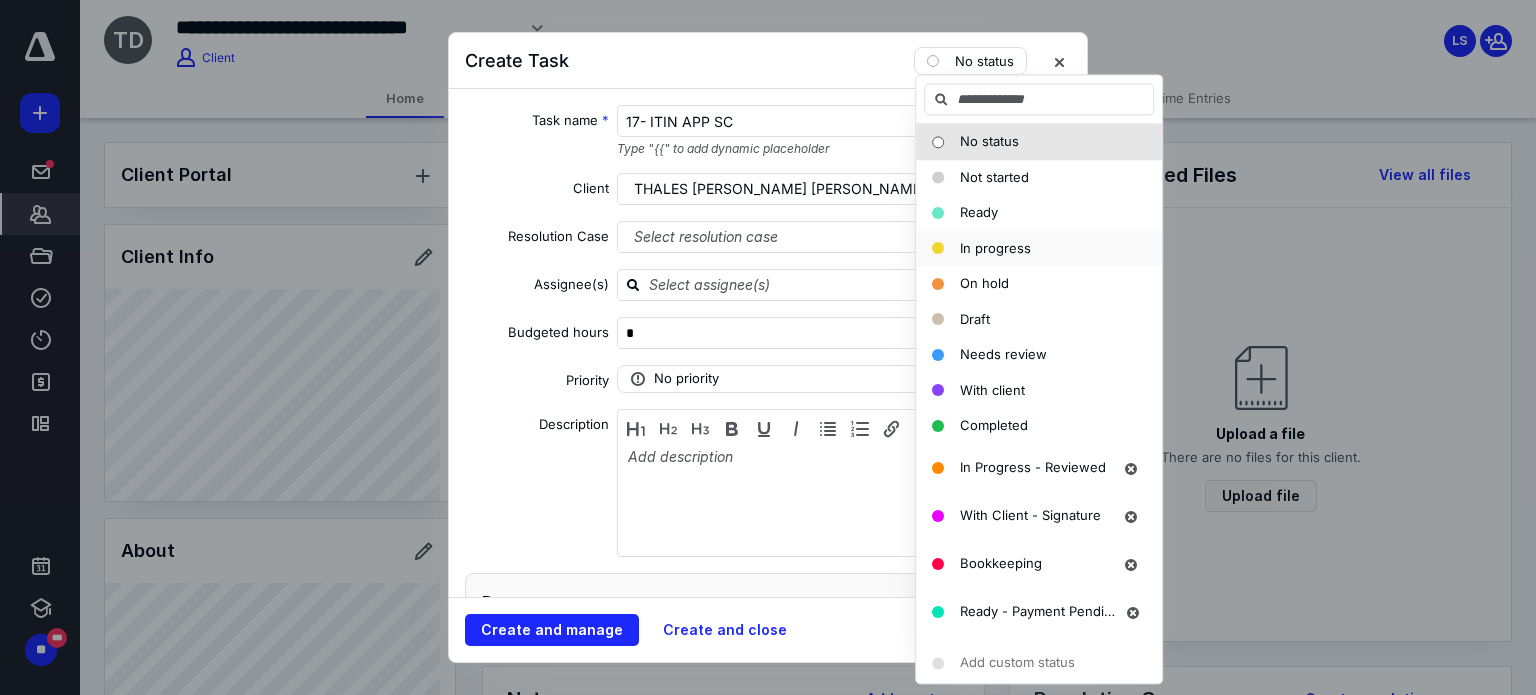 click on "In progress" at bounding box center (1039, 249) 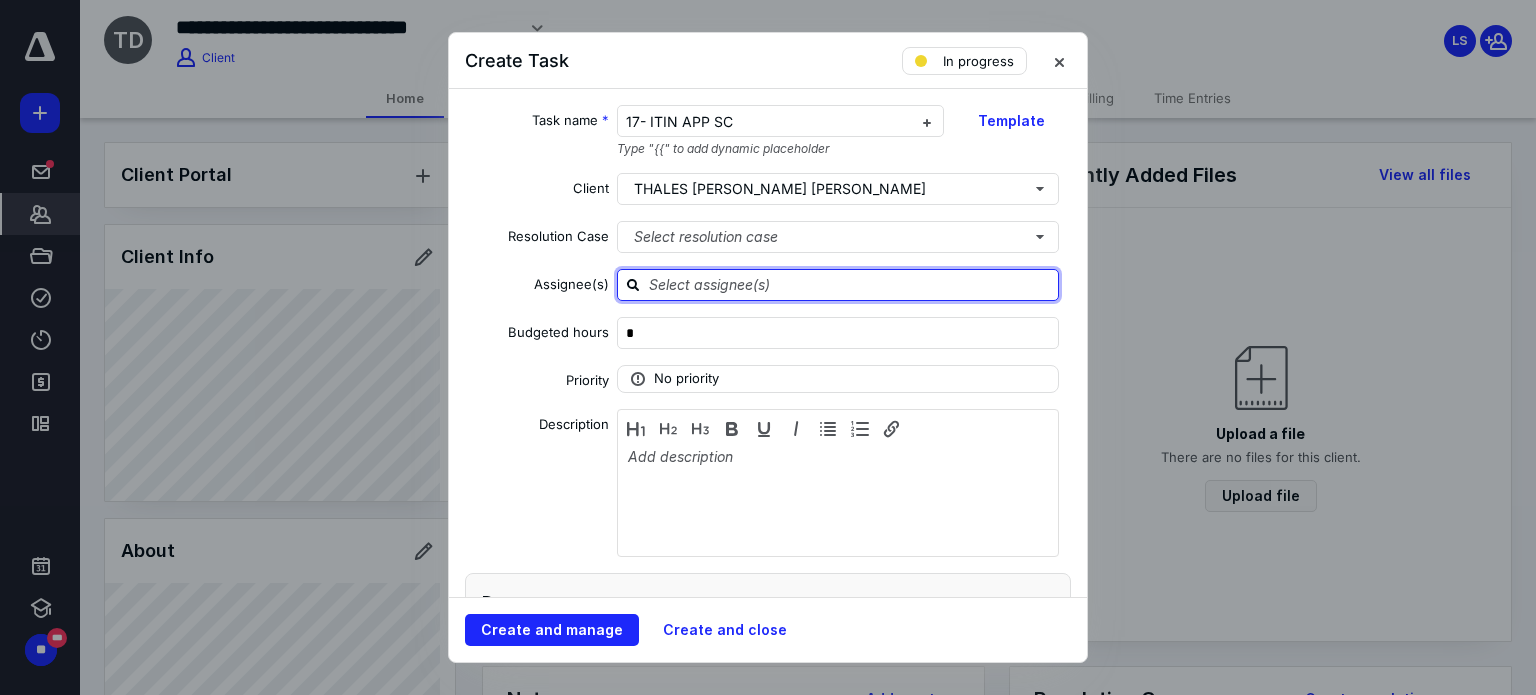 click at bounding box center [850, 284] 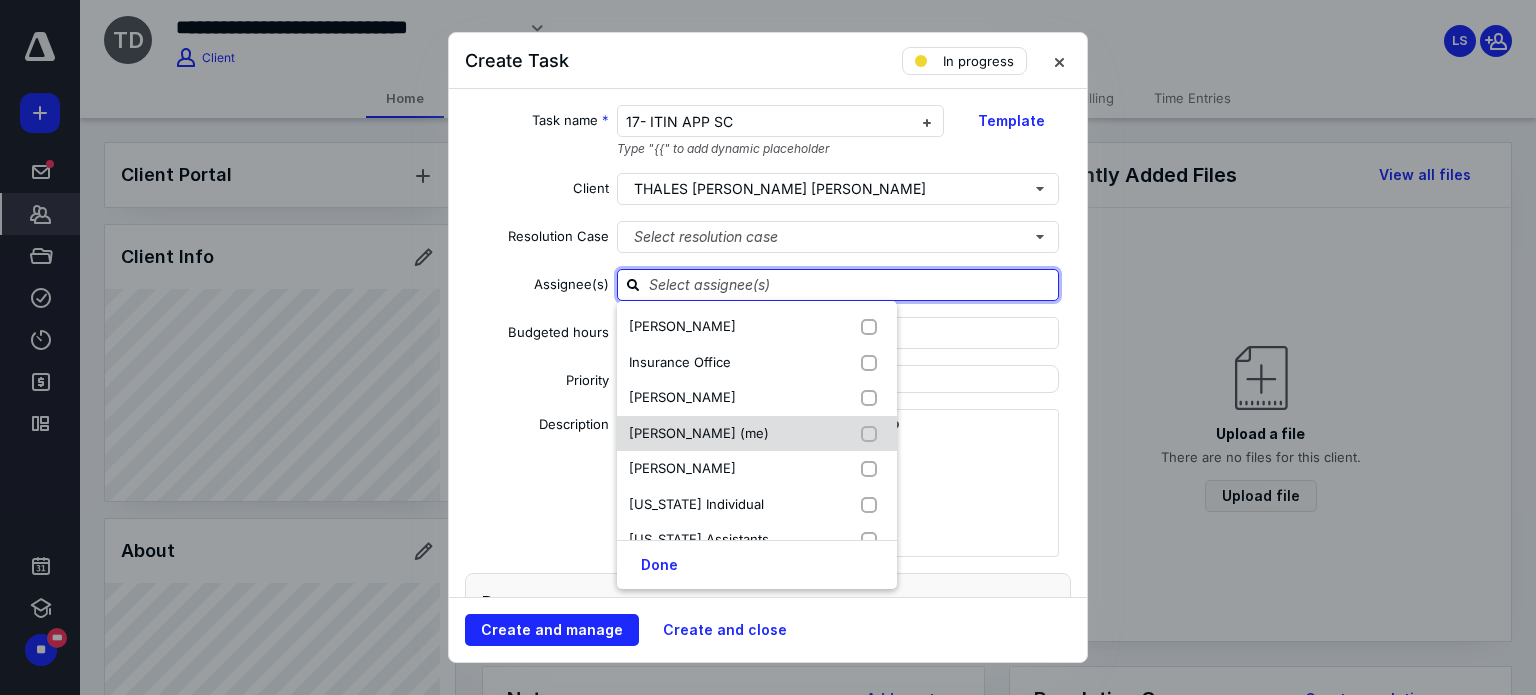 click on "[PERSON_NAME] (me)" at bounding box center [699, 433] 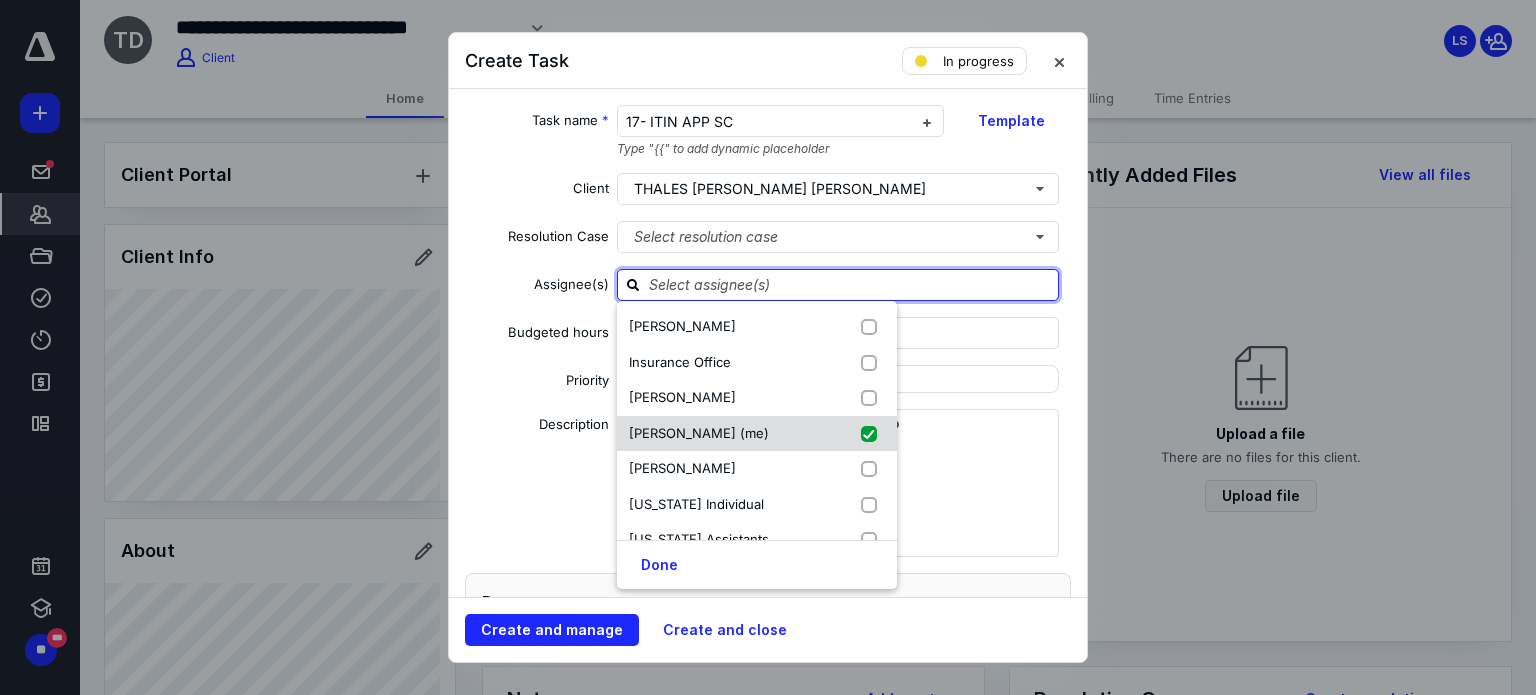 checkbox on "true" 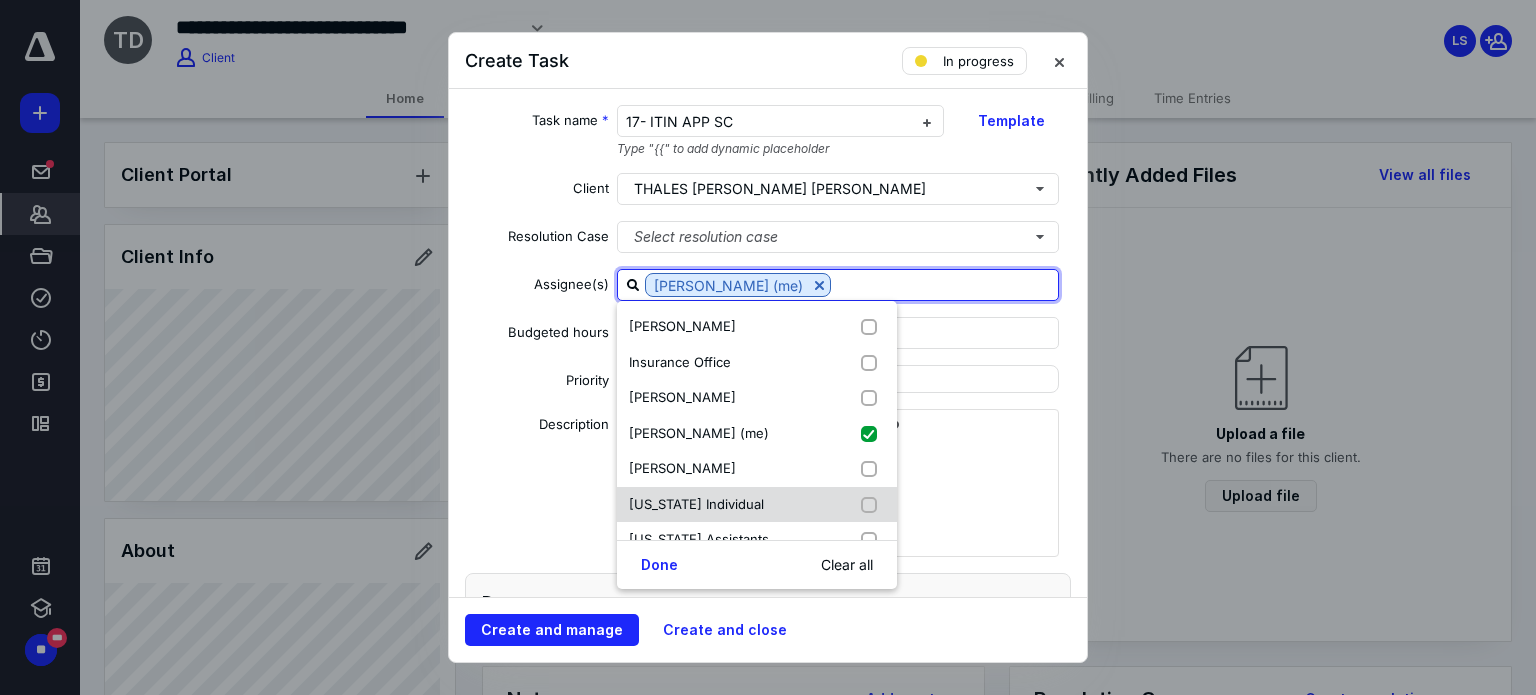 click on "[US_STATE] Individual" at bounding box center (696, 505) 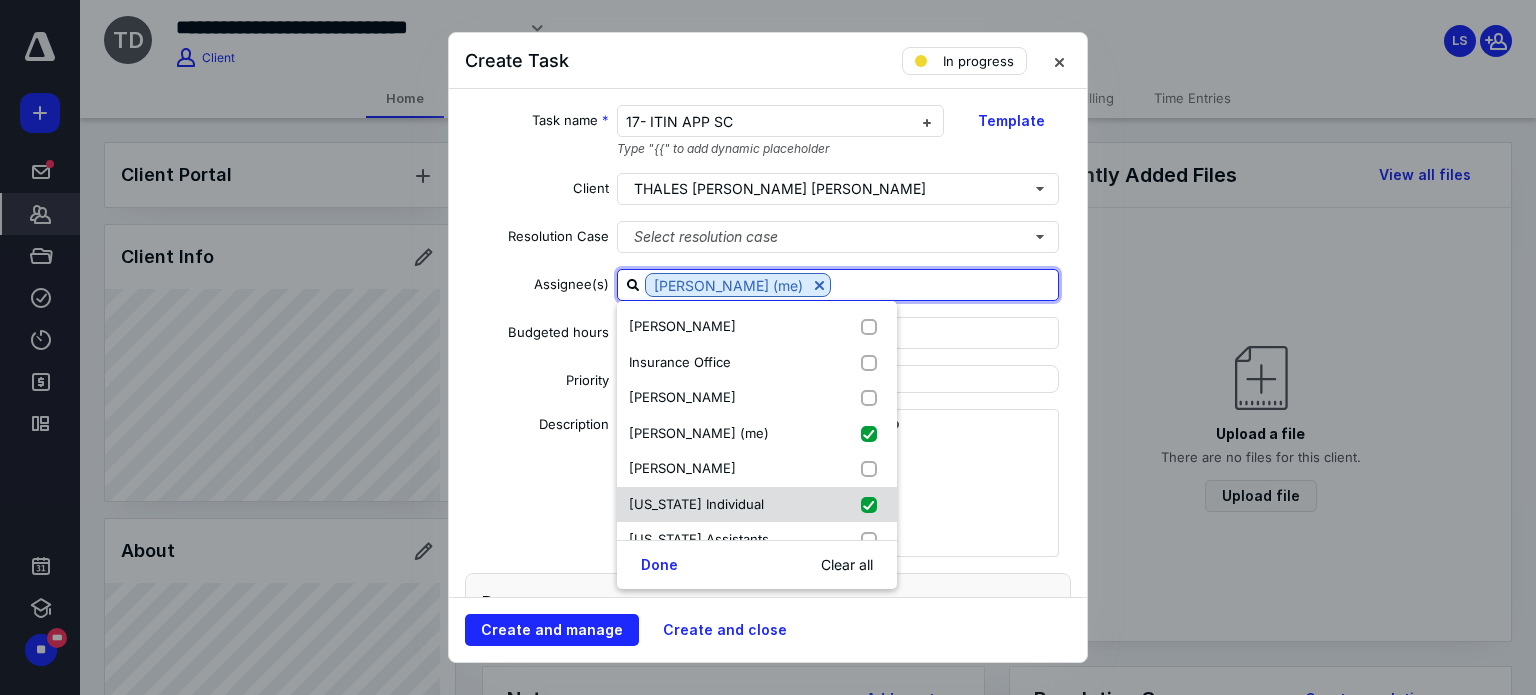 checkbox on "true" 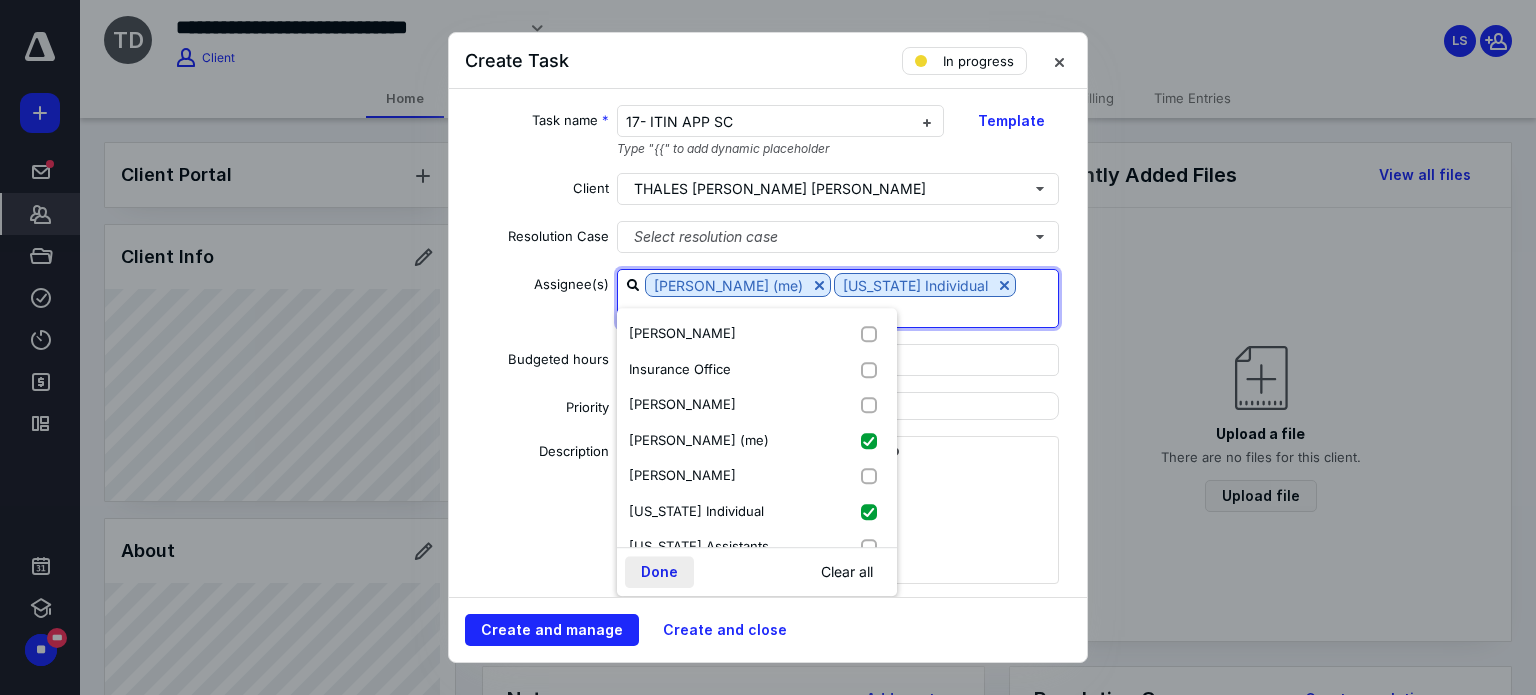 click on "Done" at bounding box center (659, 572) 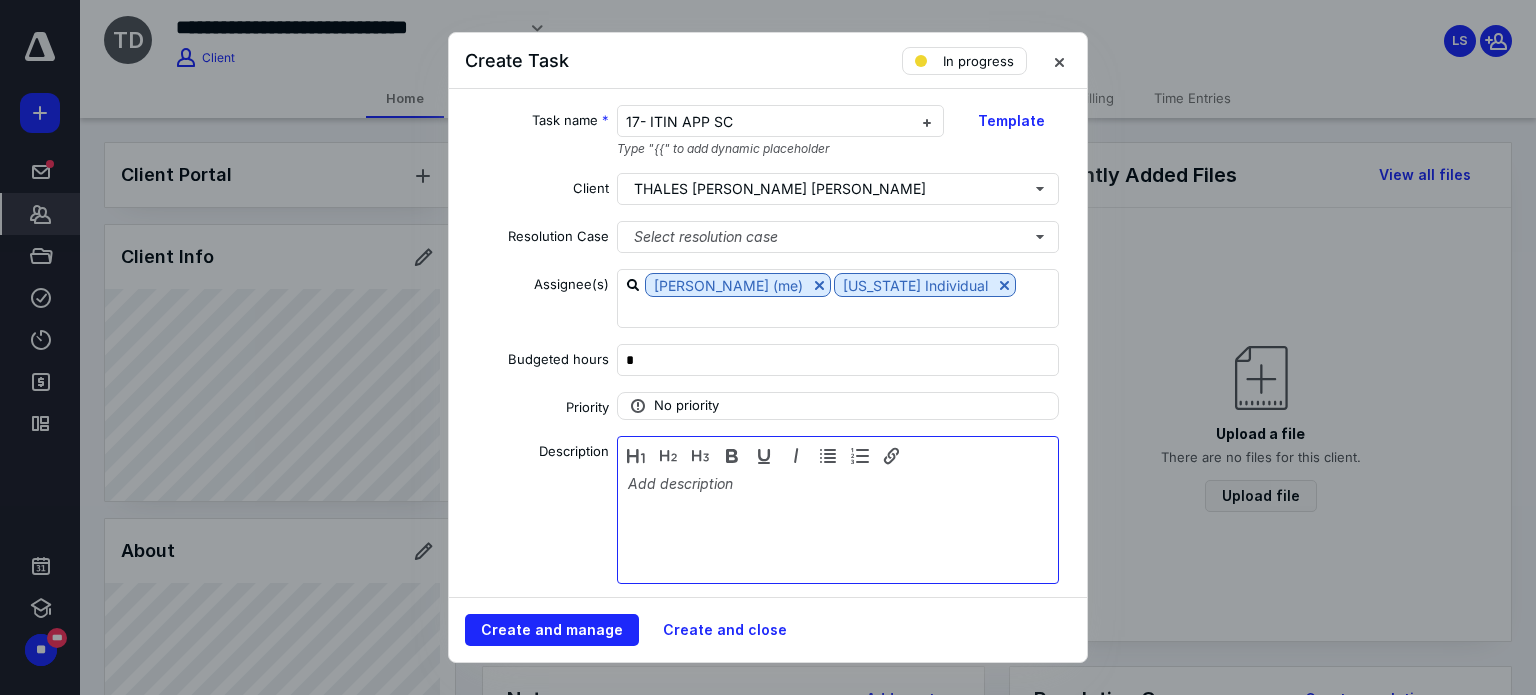 click at bounding box center [838, 525] 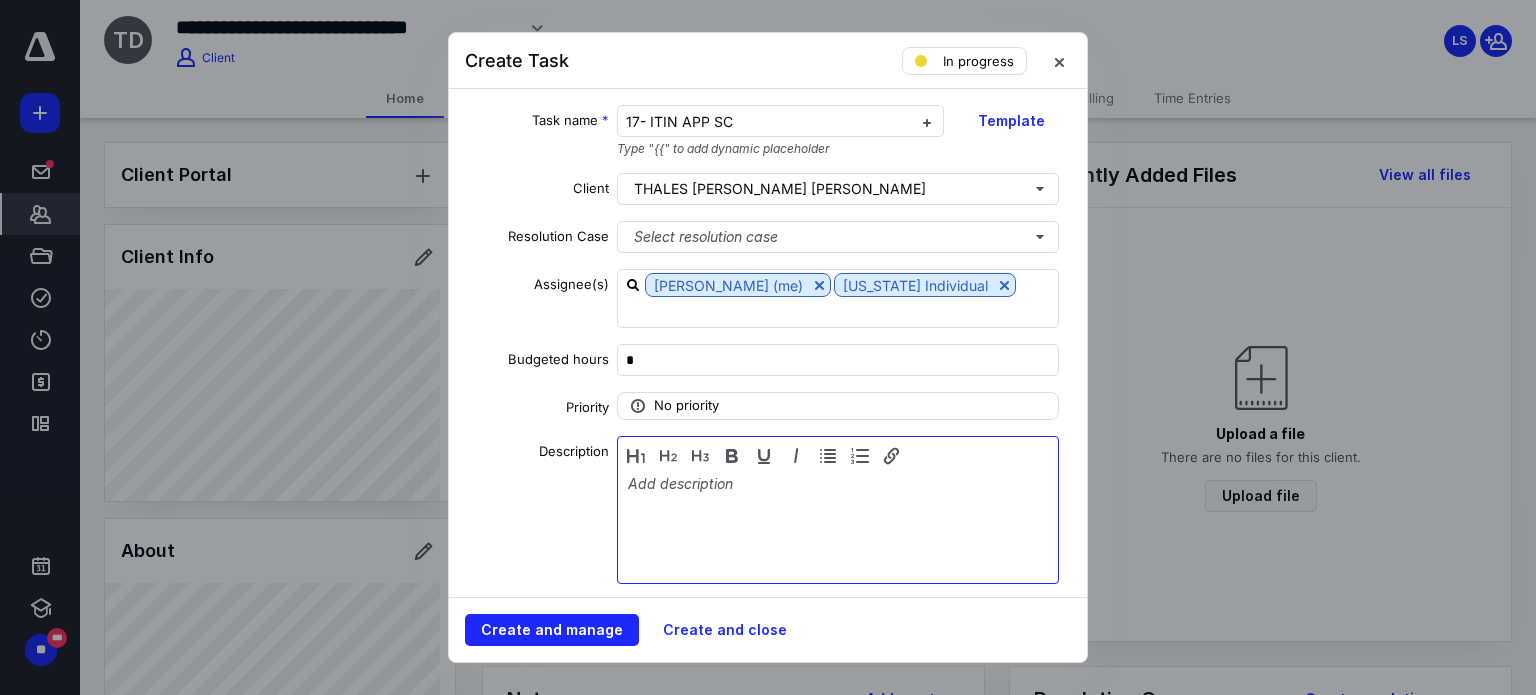 type 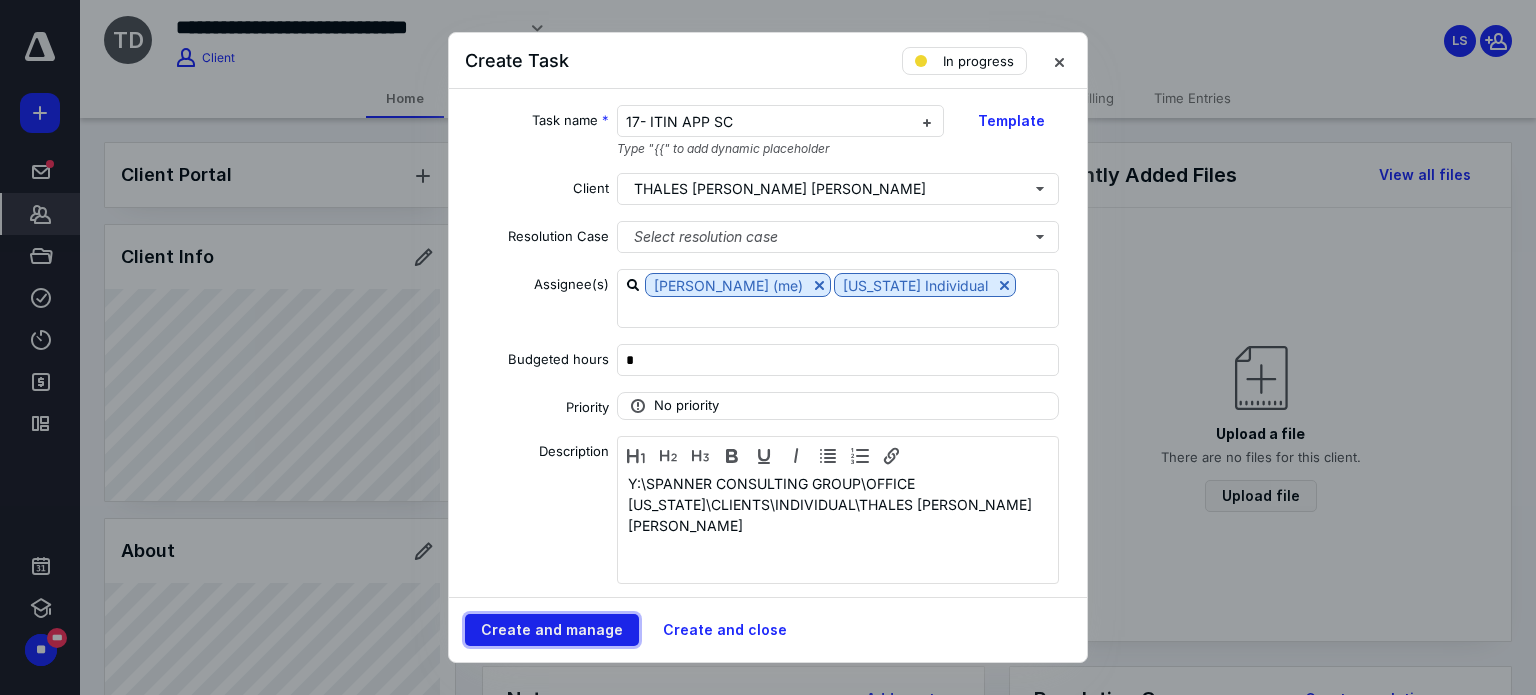 click on "Create and manage" at bounding box center [552, 630] 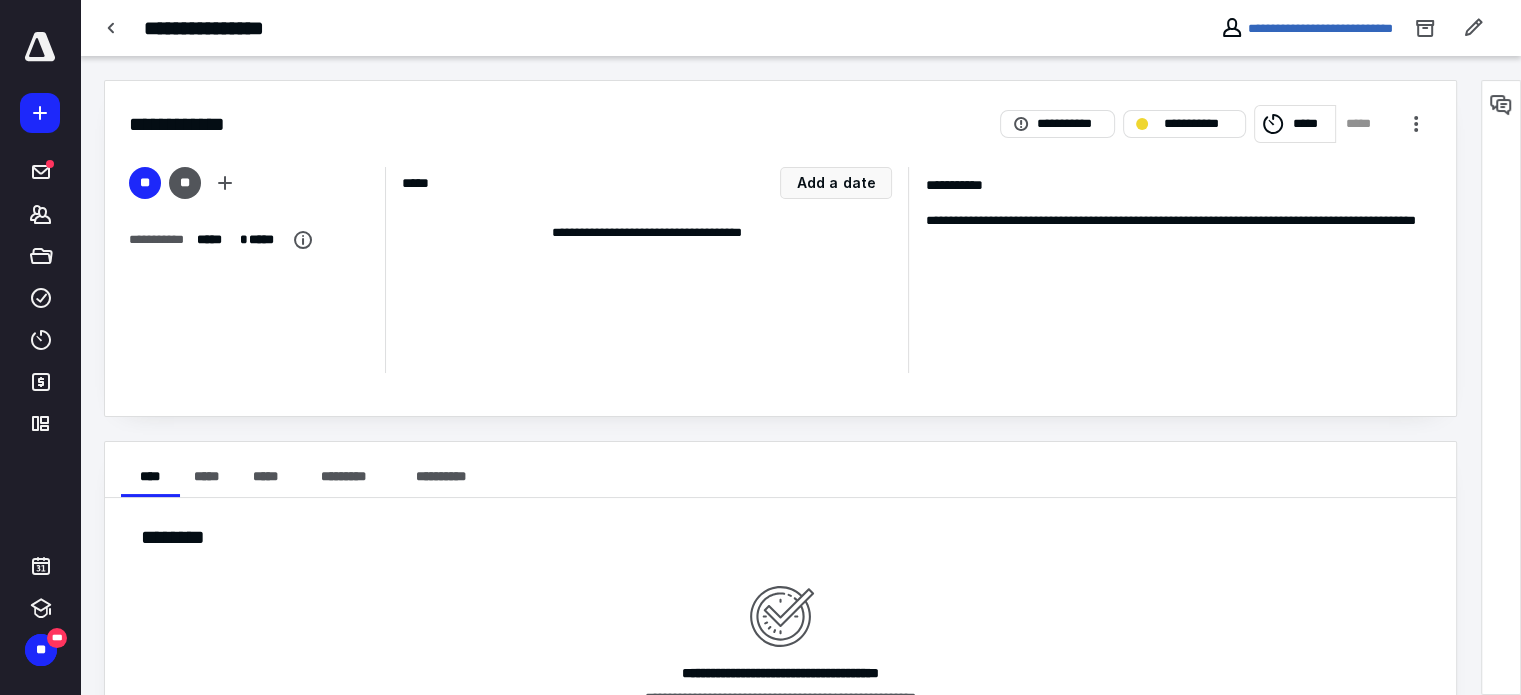 click at bounding box center [40, 47] 